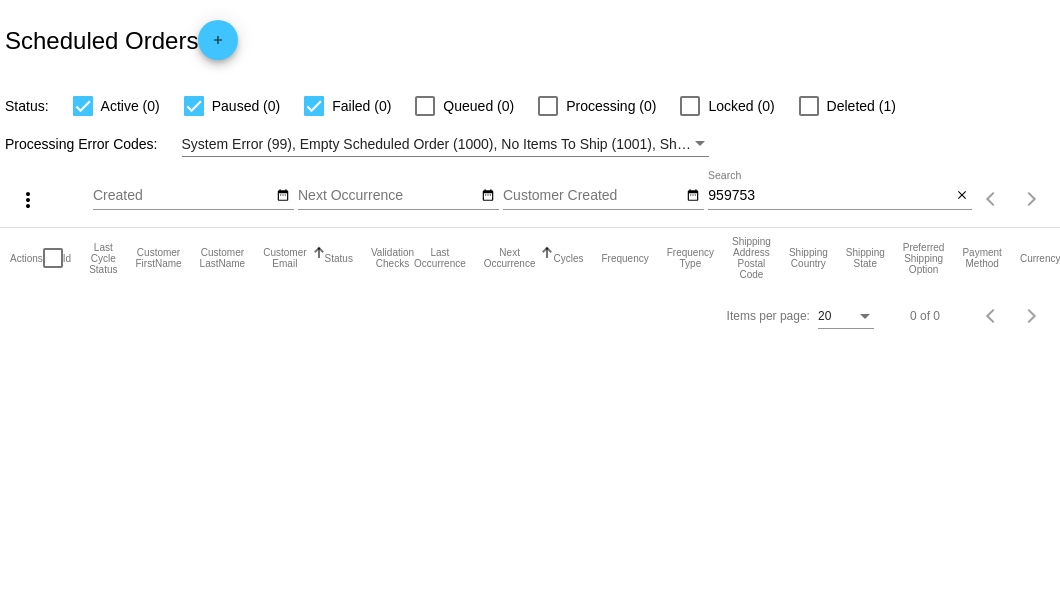 scroll, scrollTop: 0, scrollLeft: 0, axis: both 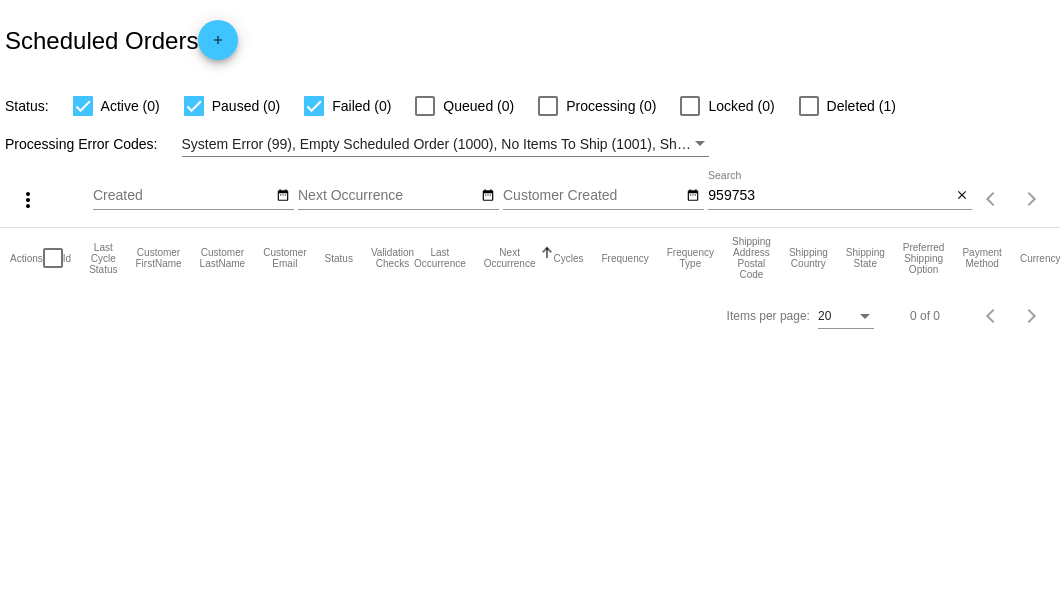 click on "959753" at bounding box center (829, 196) 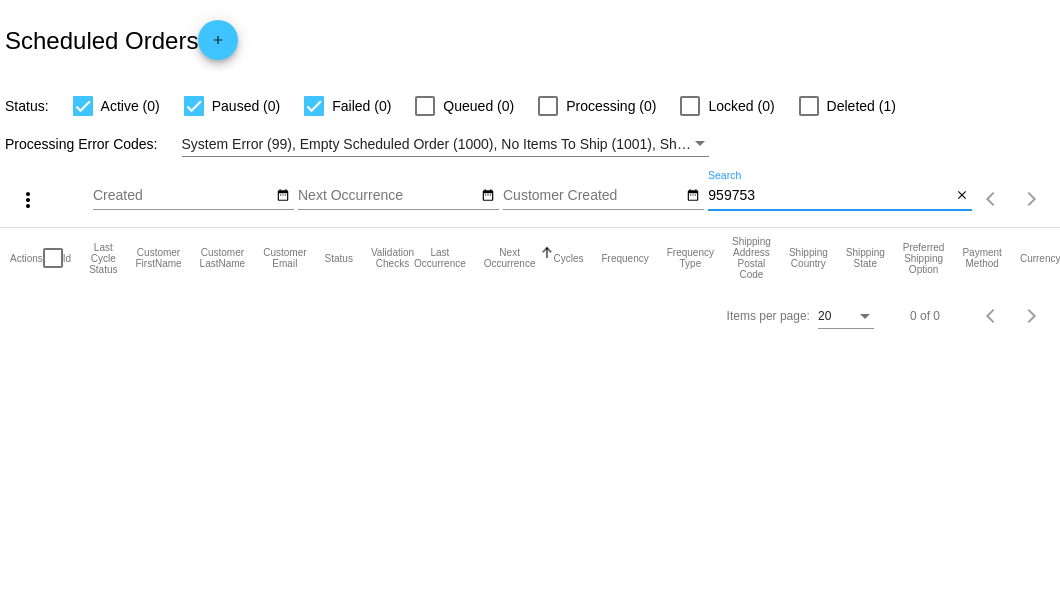 click on "959753" at bounding box center (829, 196) 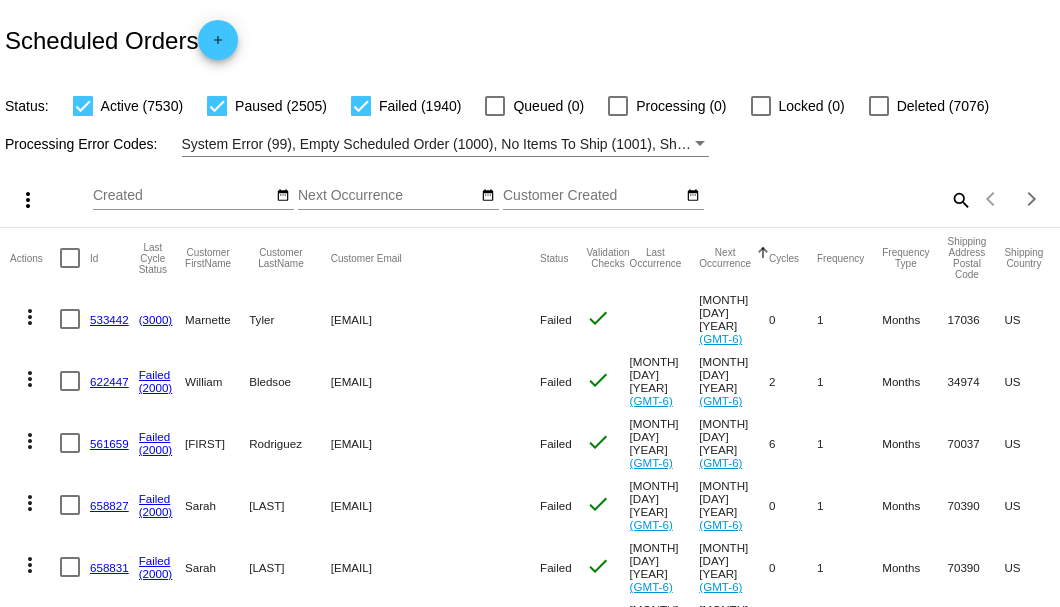 click on "search" at bounding box center [960, 199] 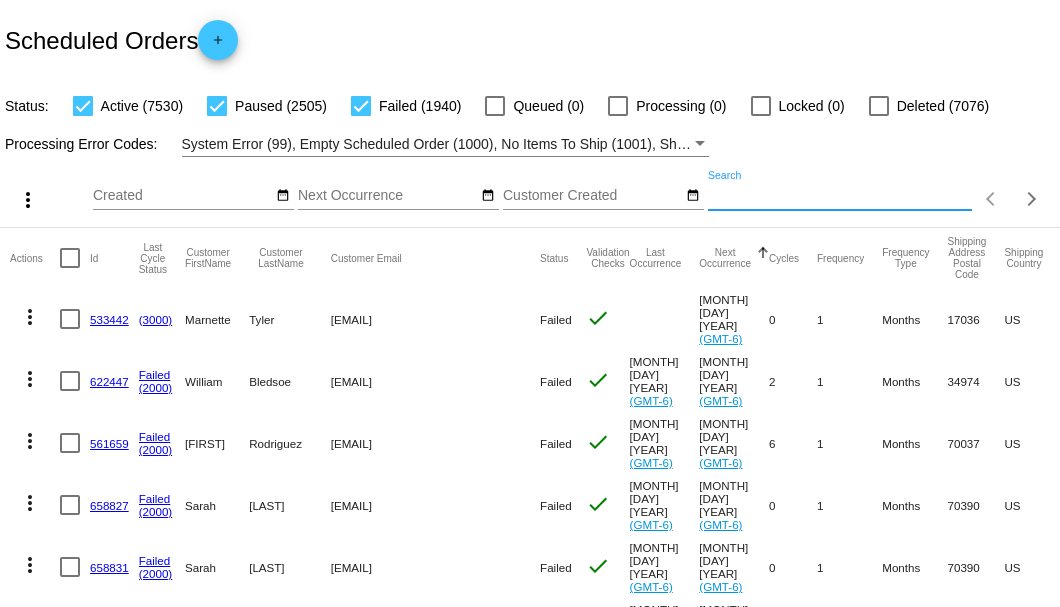 click on "Search" at bounding box center [840, 196] 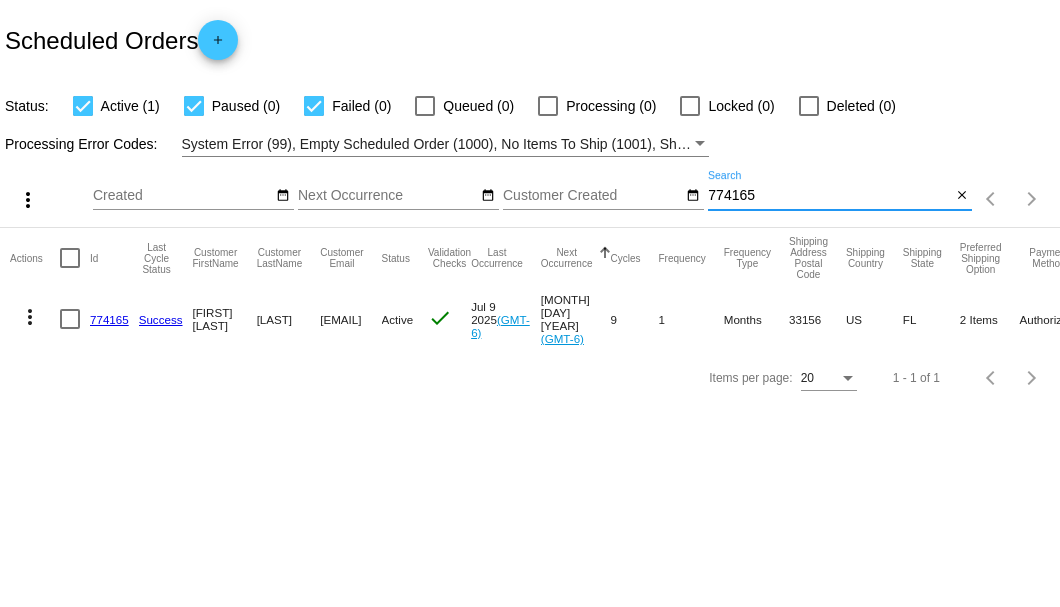 type on "774165" 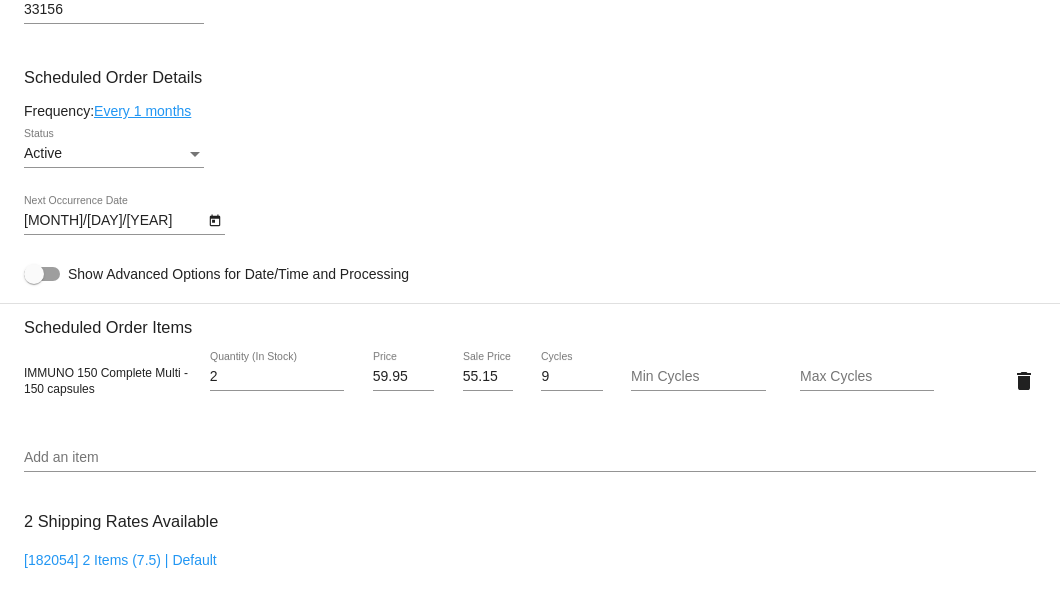 scroll, scrollTop: 1466, scrollLeft: 0, axis: vertical 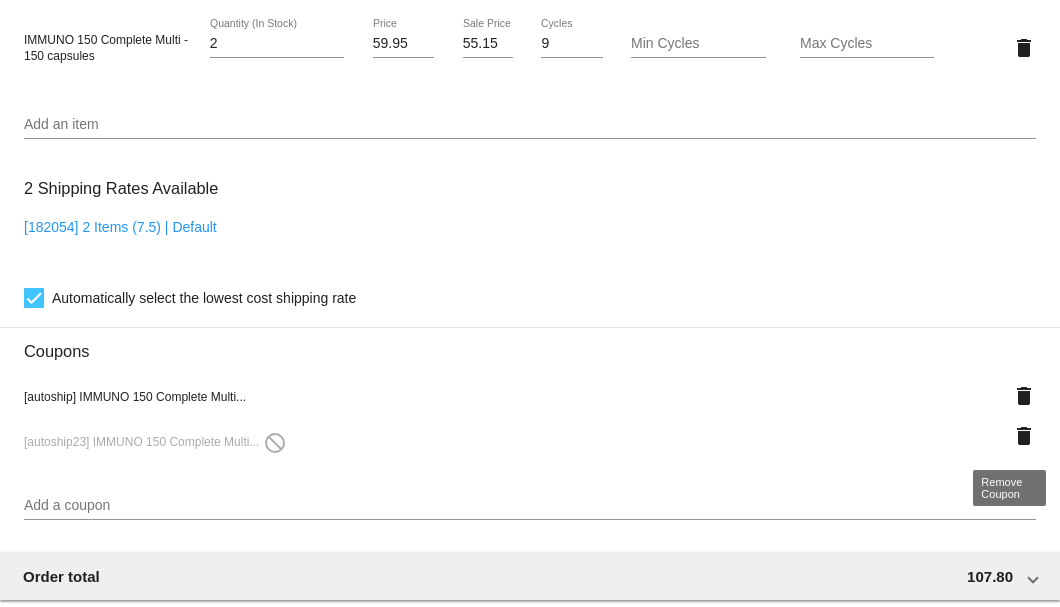 click on "delete" at bounding box center (1024, 396) 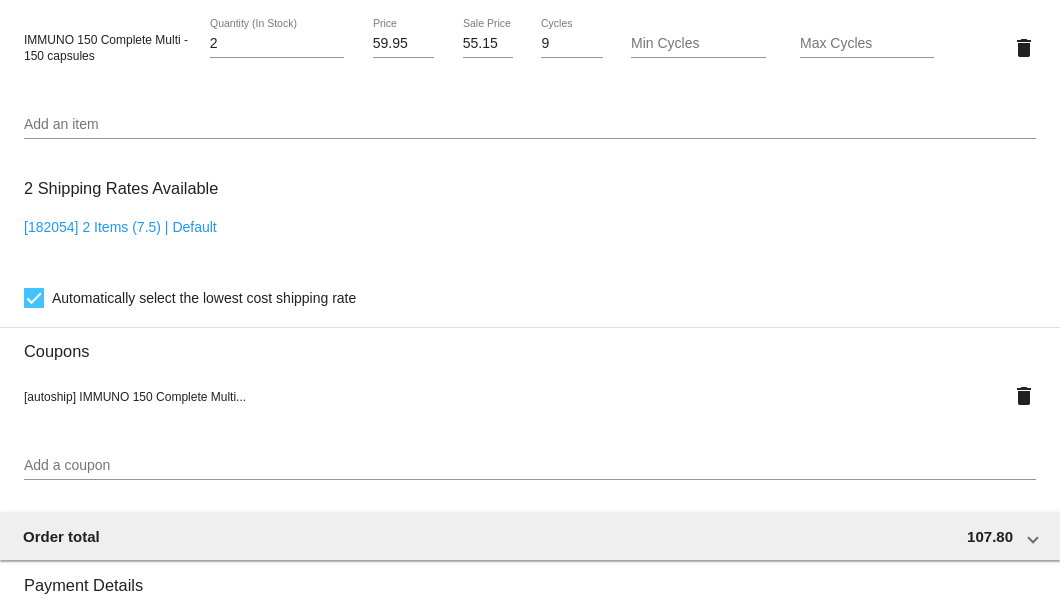 scroll, scrollTop: 1266, scrollLeft: 0, axis: vertical 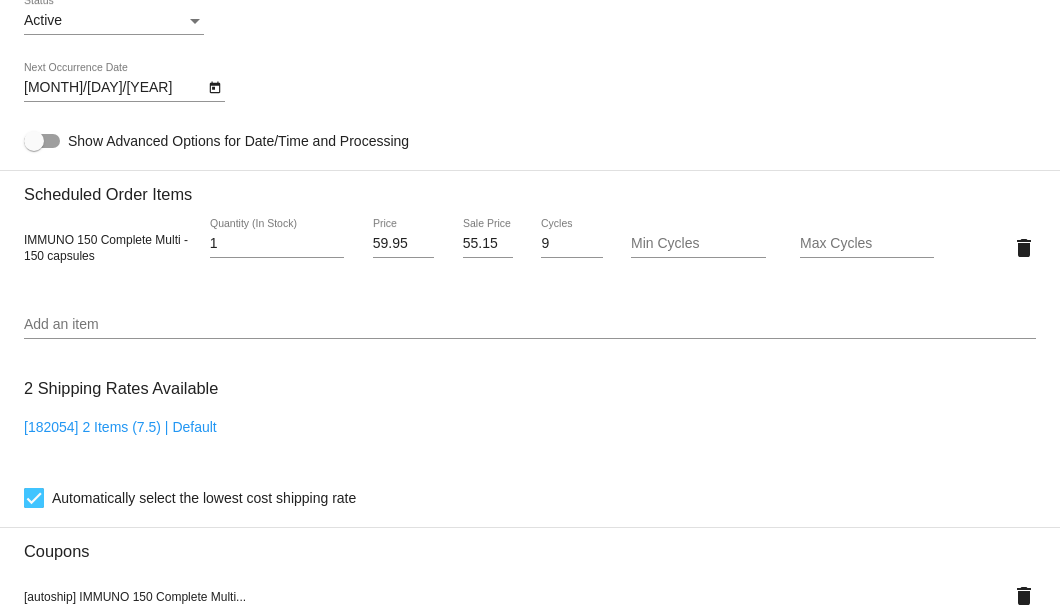 type on "1" 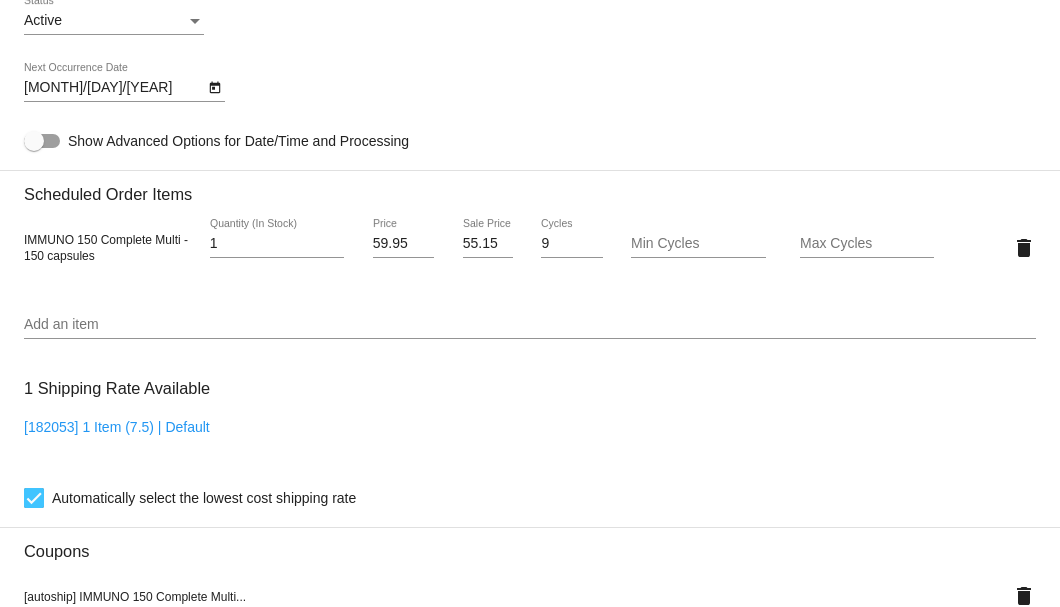 drag, startPoint x: 457, startPoint y: 244, endPoint x: 483, endPoint y: 244, distance: 26 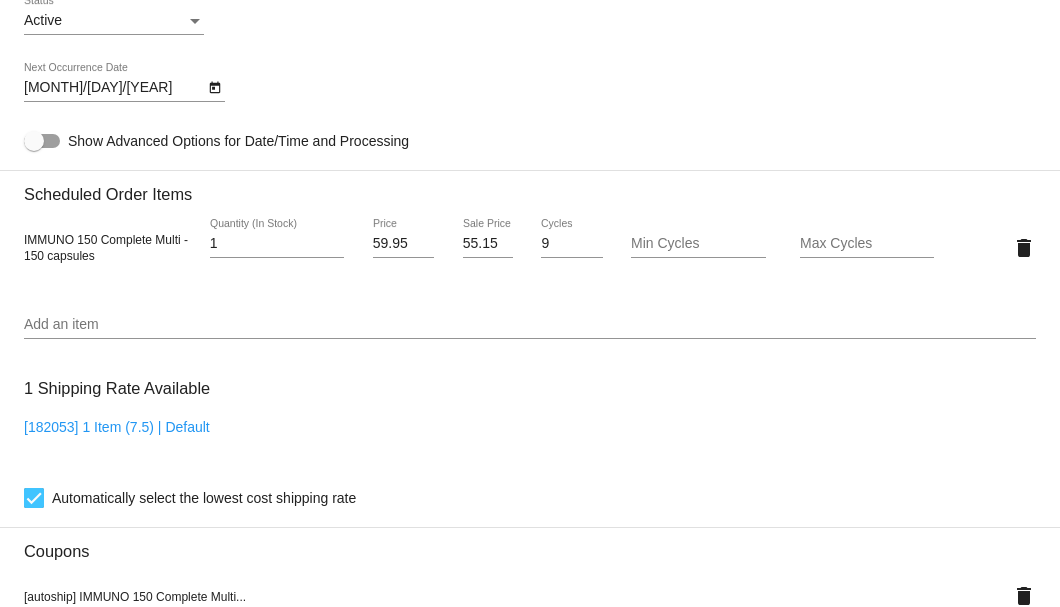 click on "55.15
Sale Price" at bounding box center (488, 247) 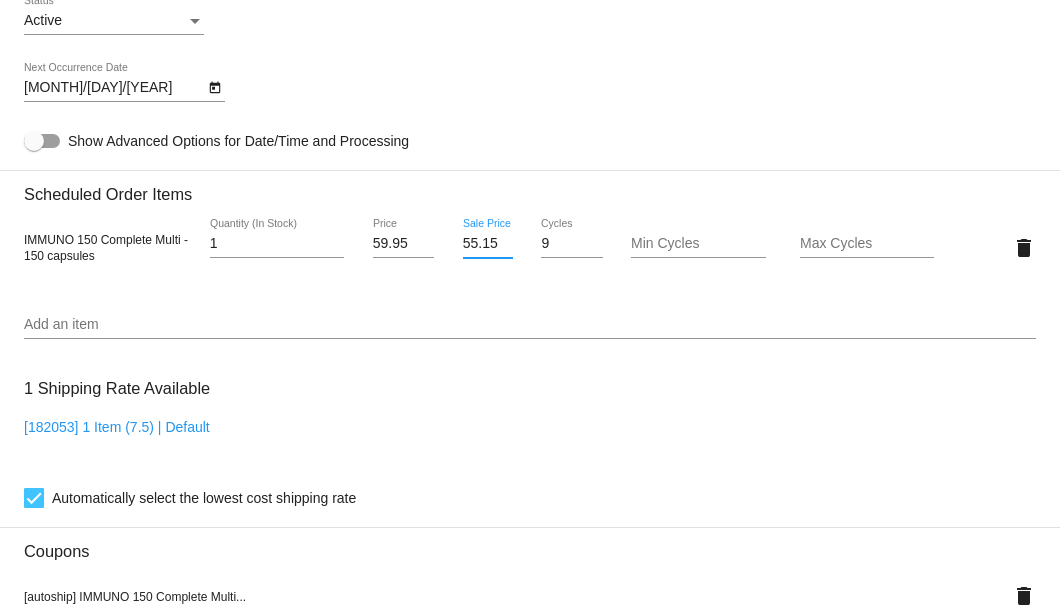 scroll, scrollTop: 0, scrollLeft: 1, axis: horizontal 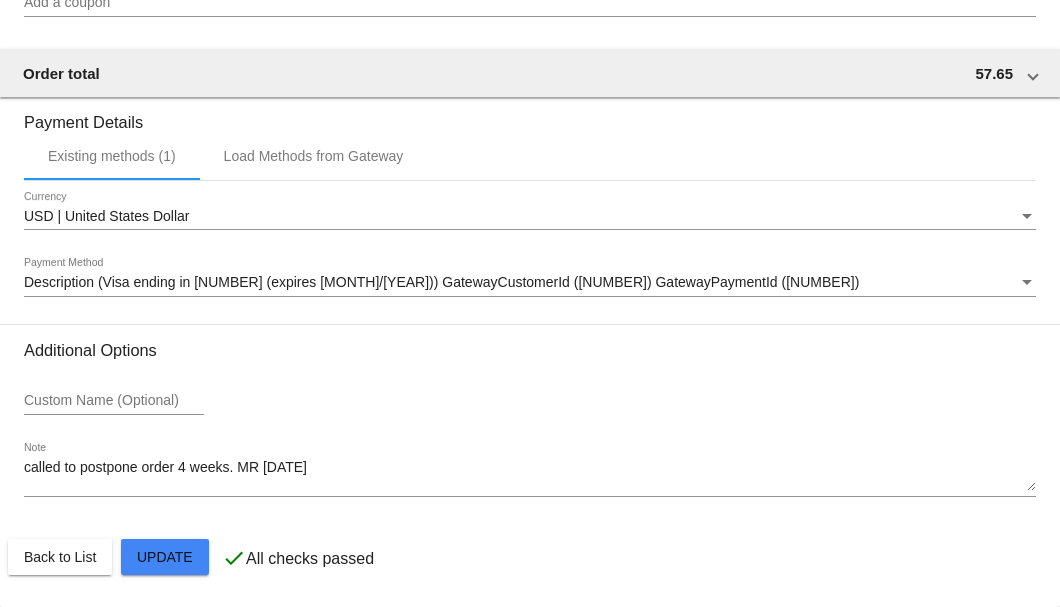 type 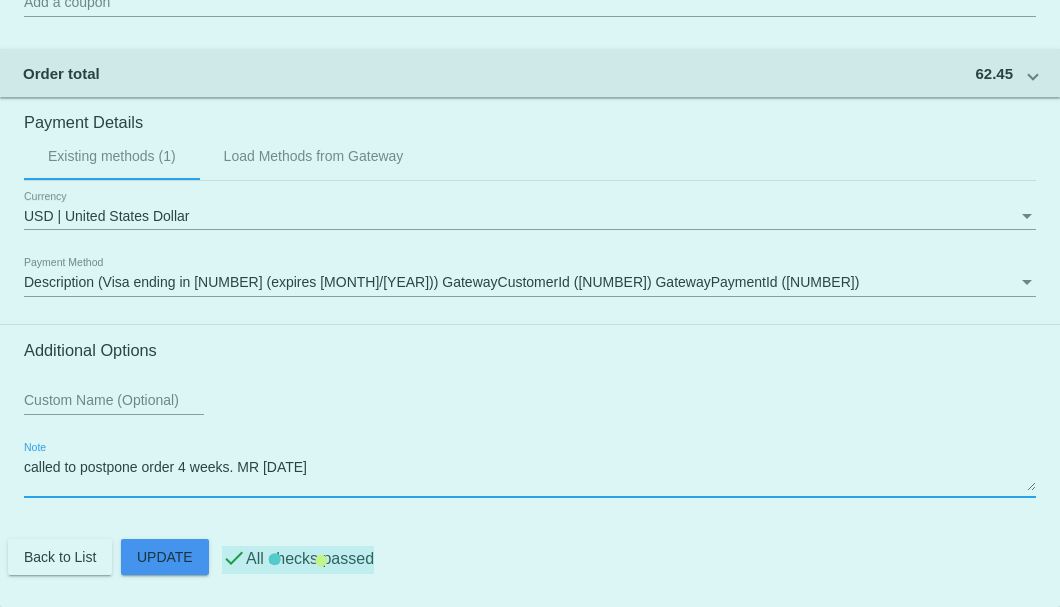 drag, startPoint x: 351, startPoint y: 476, endPoint x: 8, endPoint y: 479, distance: 343.01312 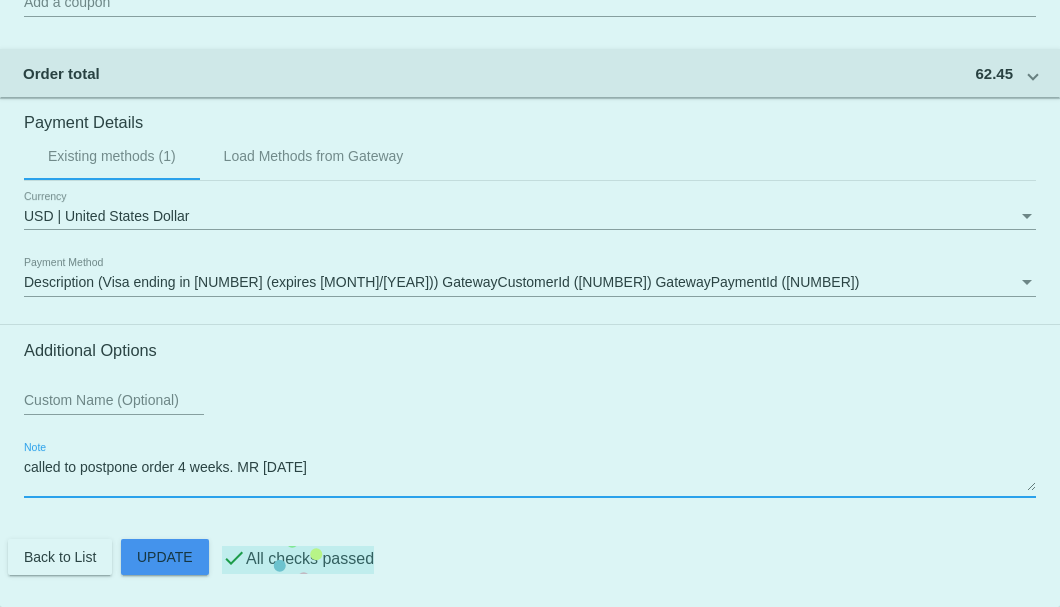 click on "Customer
5054976: Ronald L Bowser
r.bowser@att.net
Customer Shipping
Enter Shipping Address Select A Saved Address (0)
Ronald L
Shipping First Name
Bowser
Shipping Last Name
US | USA
Shipping Country
7845 SW 133rd Terr
Shipping Street 1
Shipping Street 2
Miami
Shipping City
FL | Florida
Shipping State
33156
Shipping Postcode
Scheduled Order Details
Frequency:
Every 1 months
Active
Status
1" at bounding box center [530, -428] 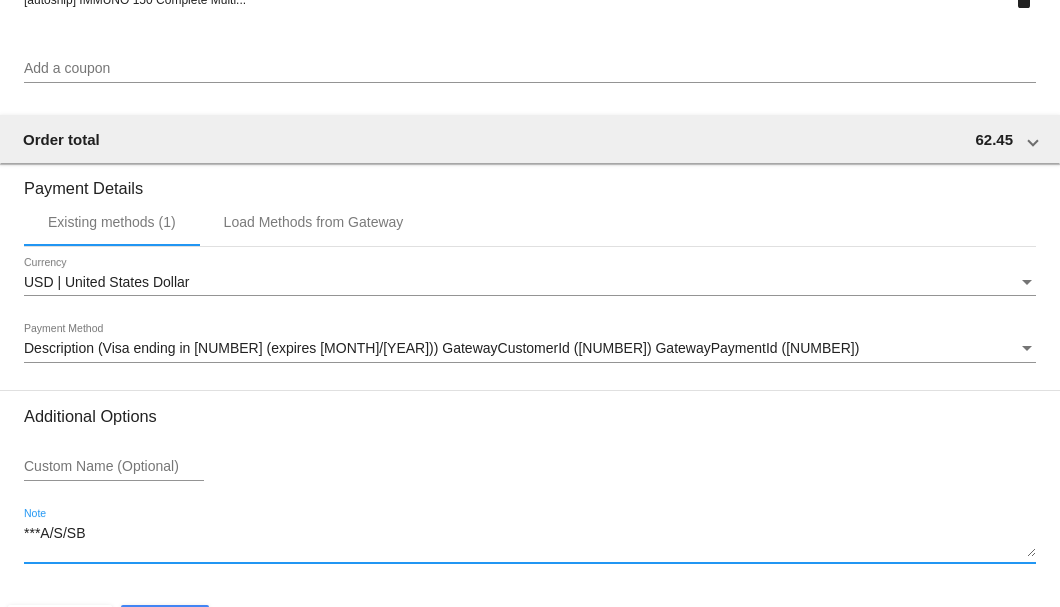 scroll, scrollTop: 1930, scrollLeft: 0, axis: vertical 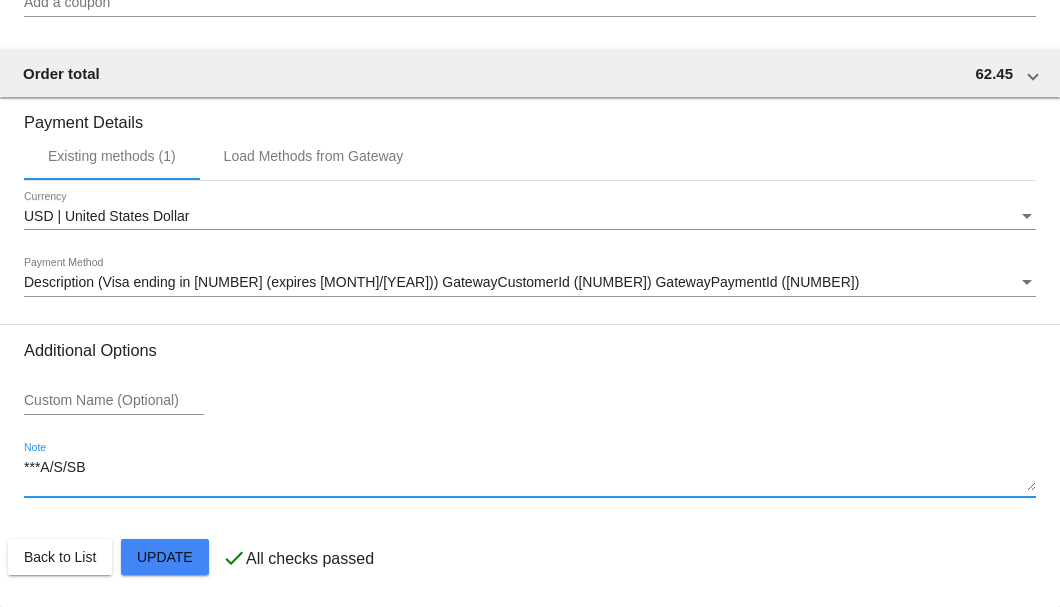 click on "Customer
5054976: Ronald L Bowser
r.bowser@att.net
Customer Shipping
Enter Shipping Address Select A Saved Address (0)
Ronald L
Shipping First Name
Bowser
Shipping Last Name
US | USA
Shipping Country
7845 SW 133rd Terr
Shipping Street 1
Shipping Street 2
Miami
Shipping City
FL | Florida
Shipping State
33156
Shipping Postcode
Scheduled Order Details
Frequency:
Every 1 months
Active
Status
1" at bounding box center (530, -428) 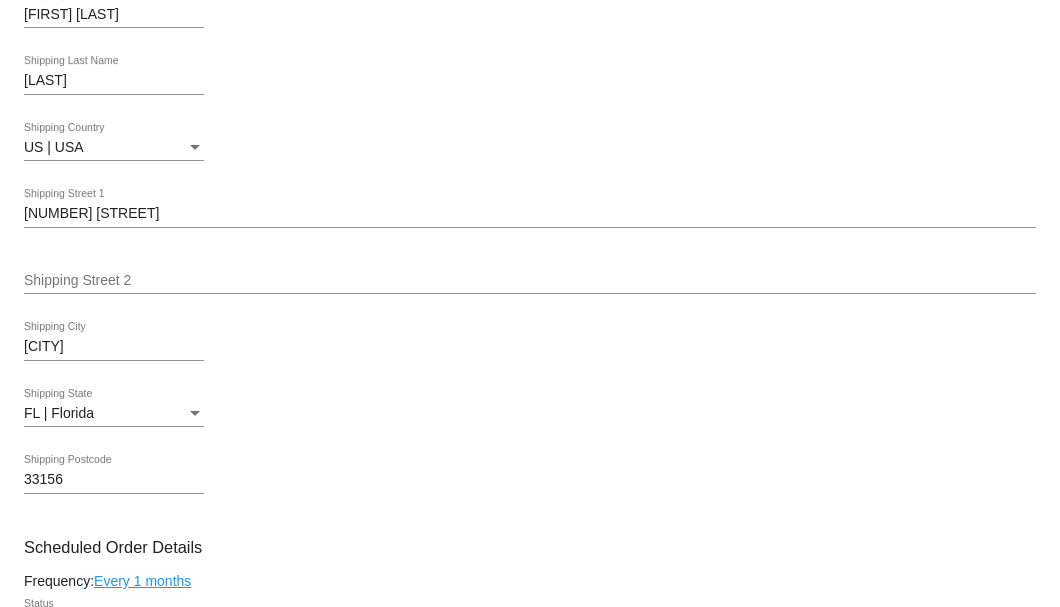 scroll, scrollTop: 463, scrollLeft: 0, axis: vertical 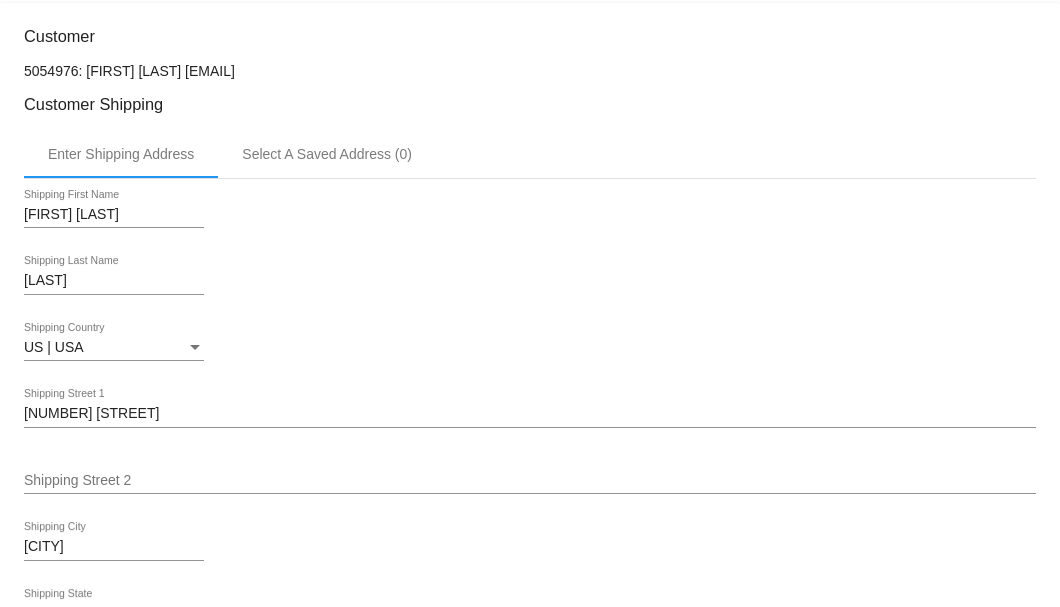 type on "***A/S/SB" 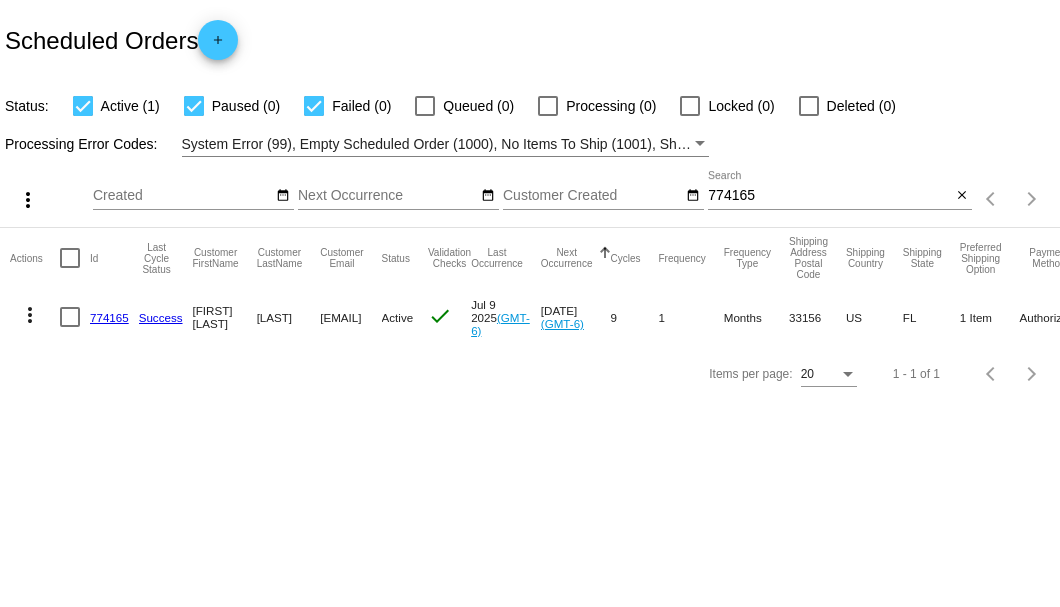 scroll, scrollTop: 0, scrollLeft: 0, axis: both 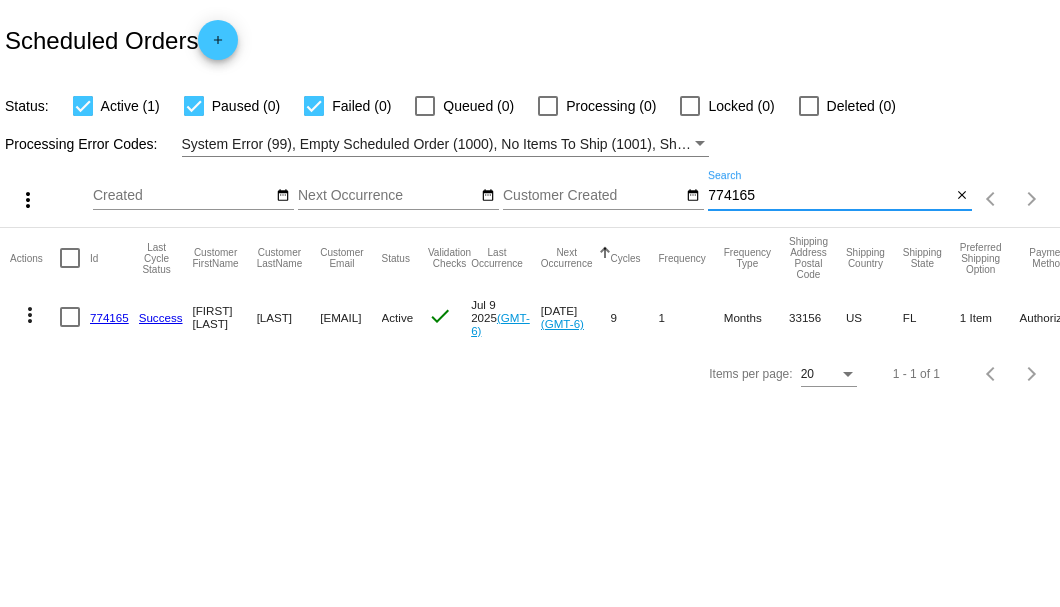 click on "774165" at bounding box center [829, 196] 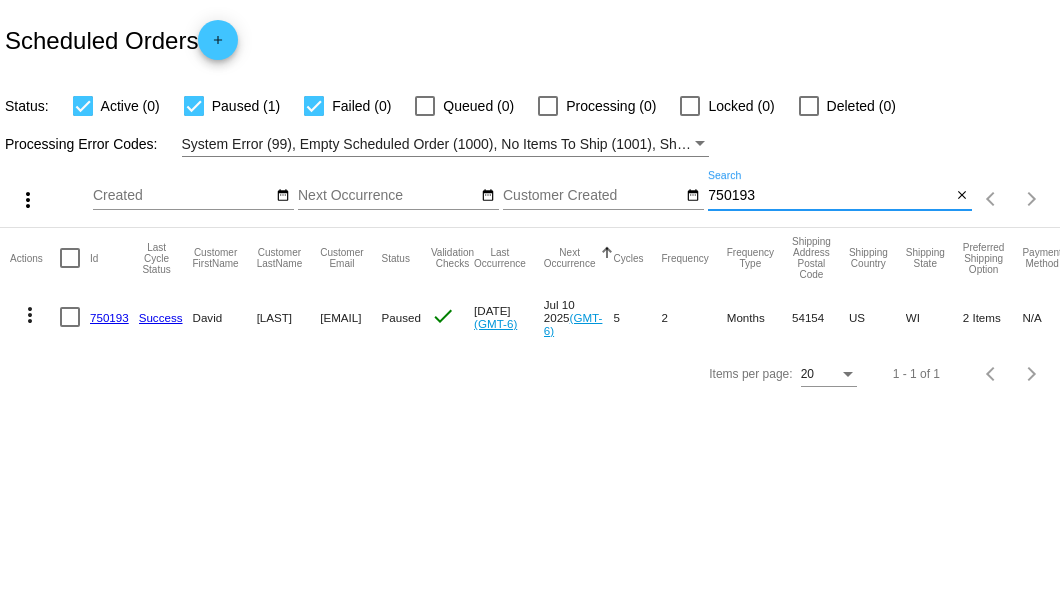 type on "750193" 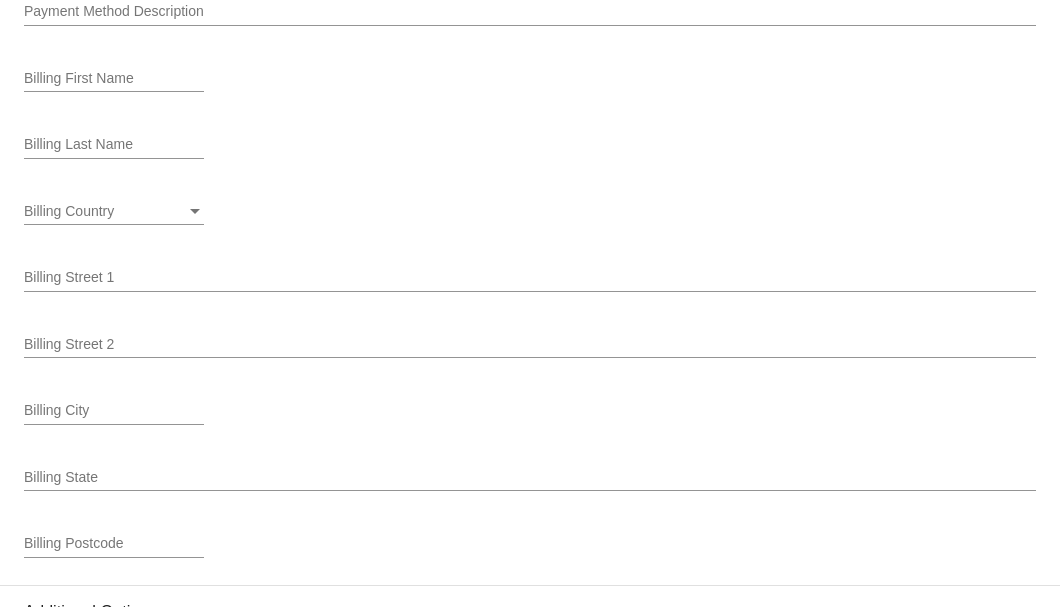 scroll, scrollTop: 2732, scrollLeft: 0, axis: vertical 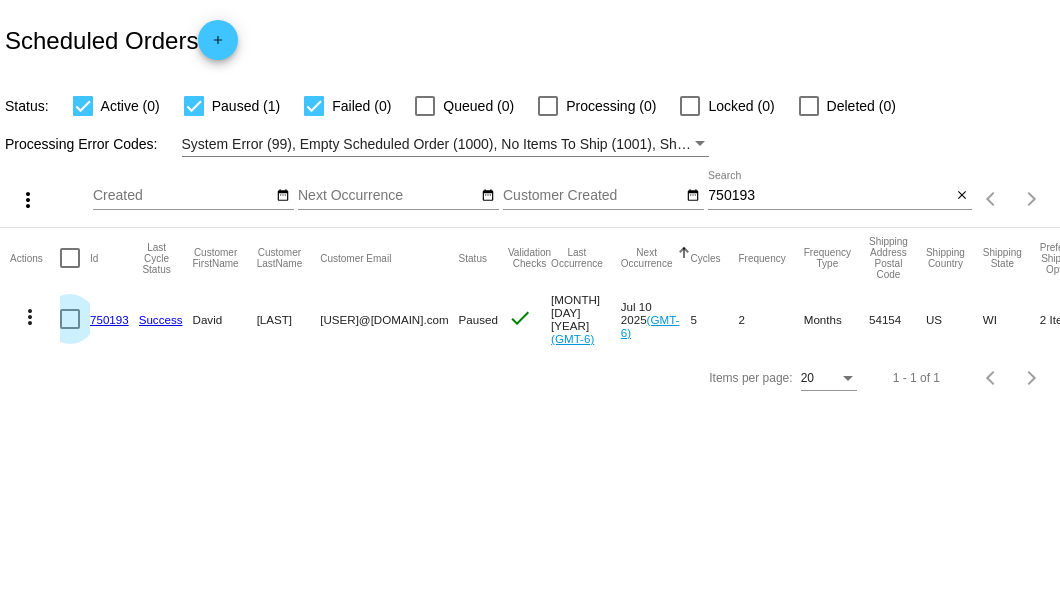 click at bounding box center (70, 319) 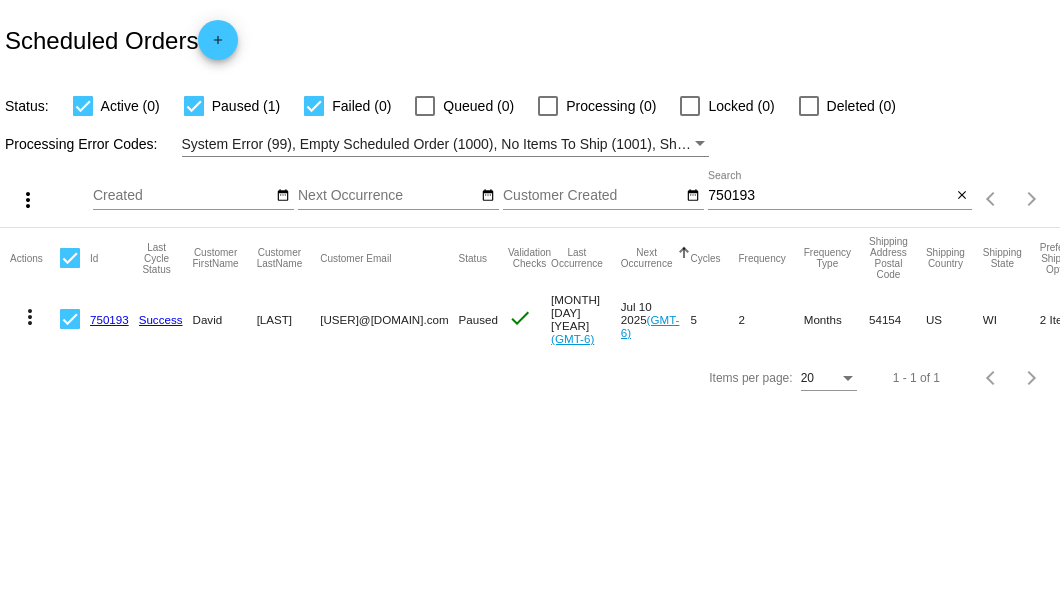 click on "more_vert" at bounding box center [30, 317] 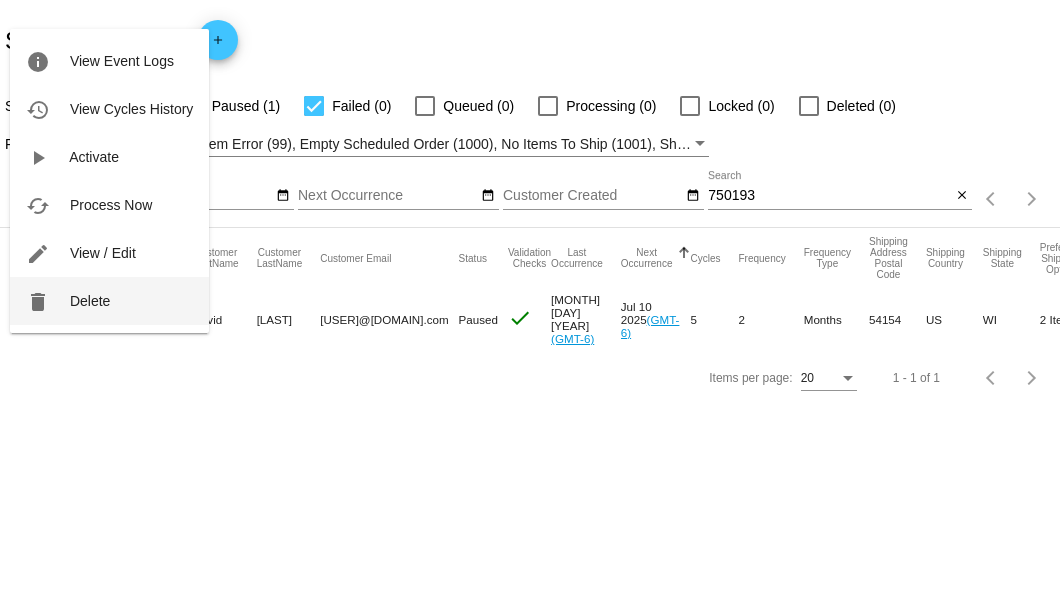 click on "delete
Delete" at bounding box center [109, 301] 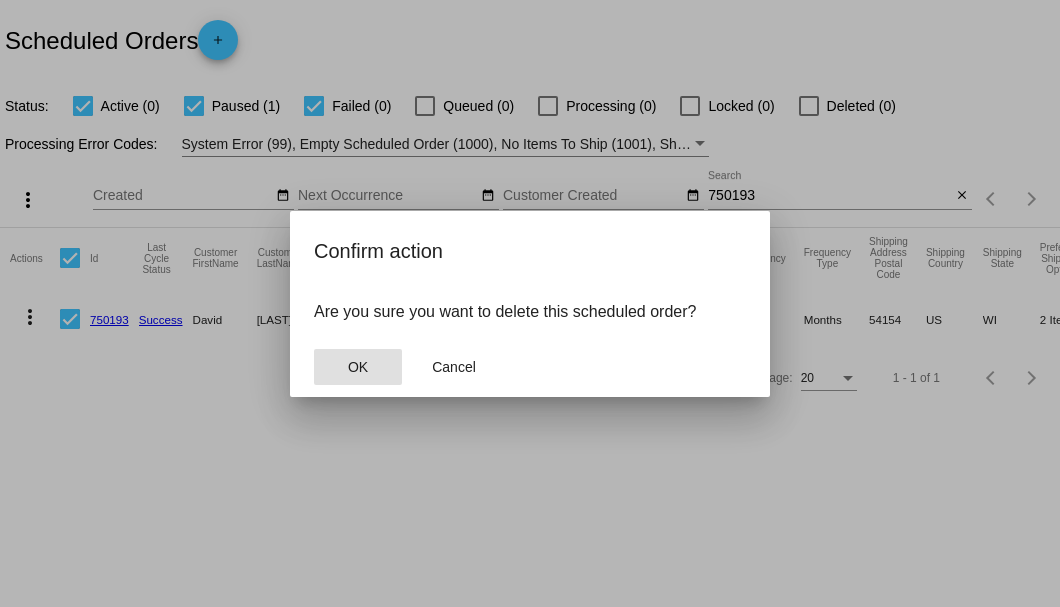 click on "OK" at bounding box center [358, 367] 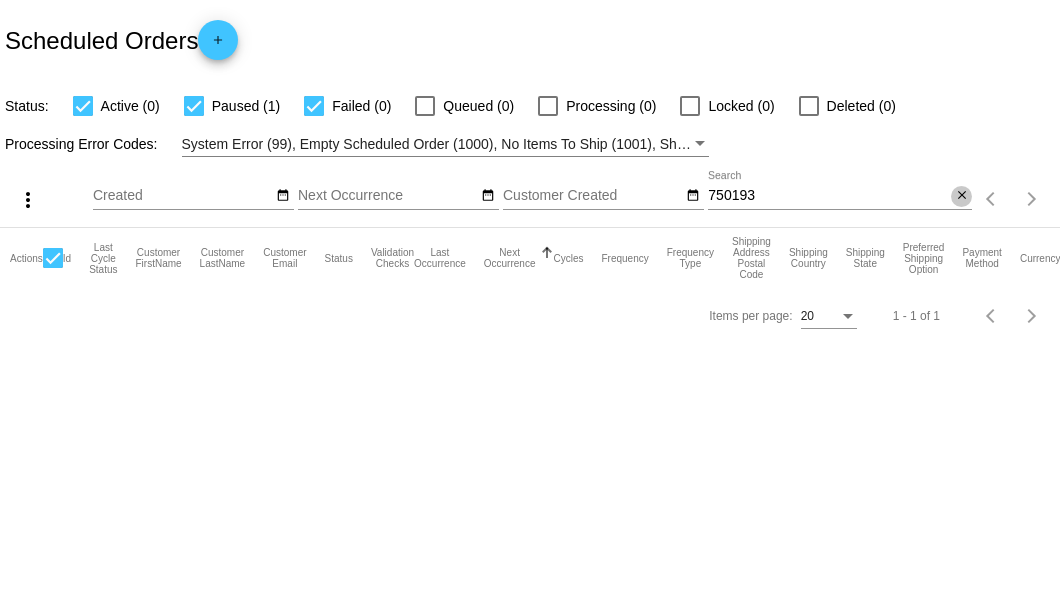 click on "close" at bounding box center [962, 196] 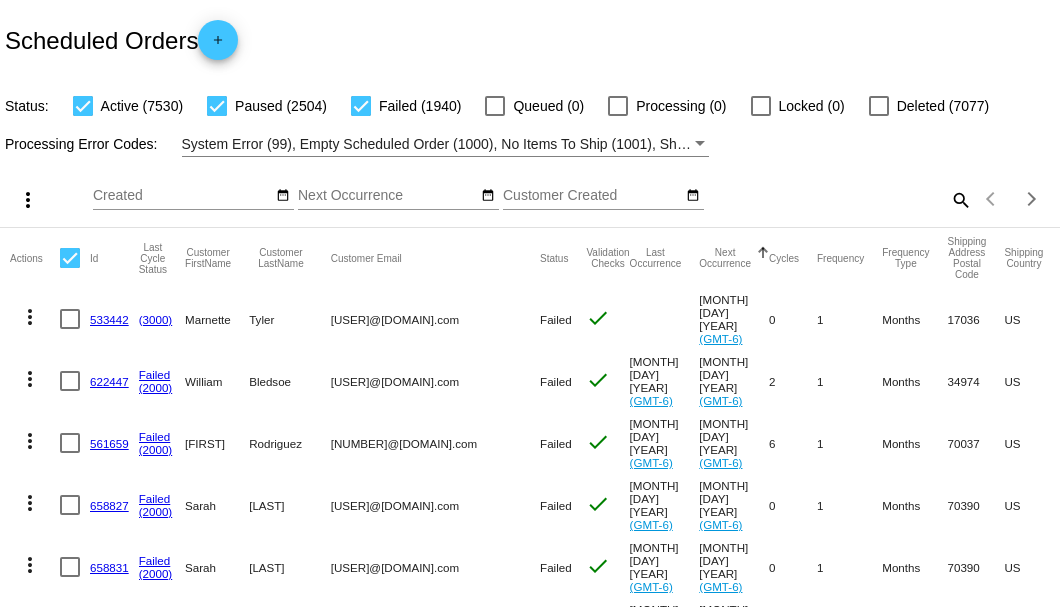 click on "search" at bounding box center [960, 199] 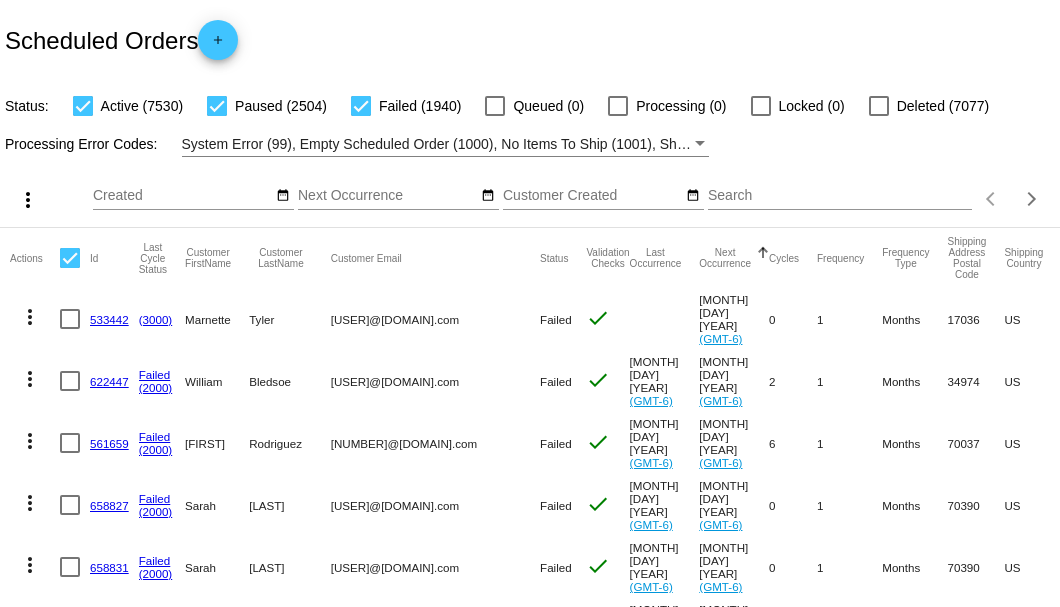 click on "Search" at bounding box center (840, 196) 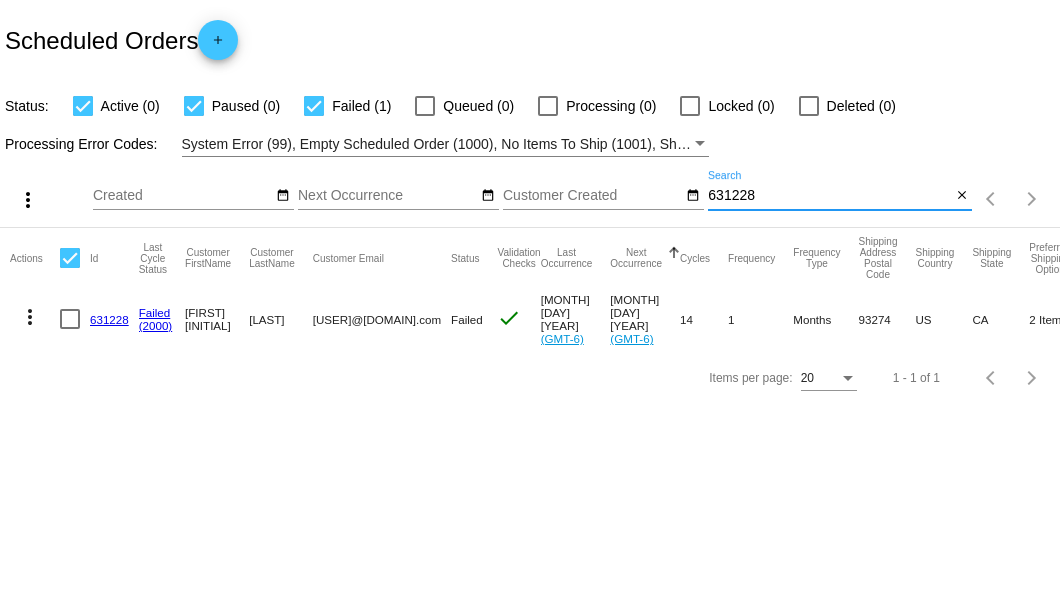 type on "631228" 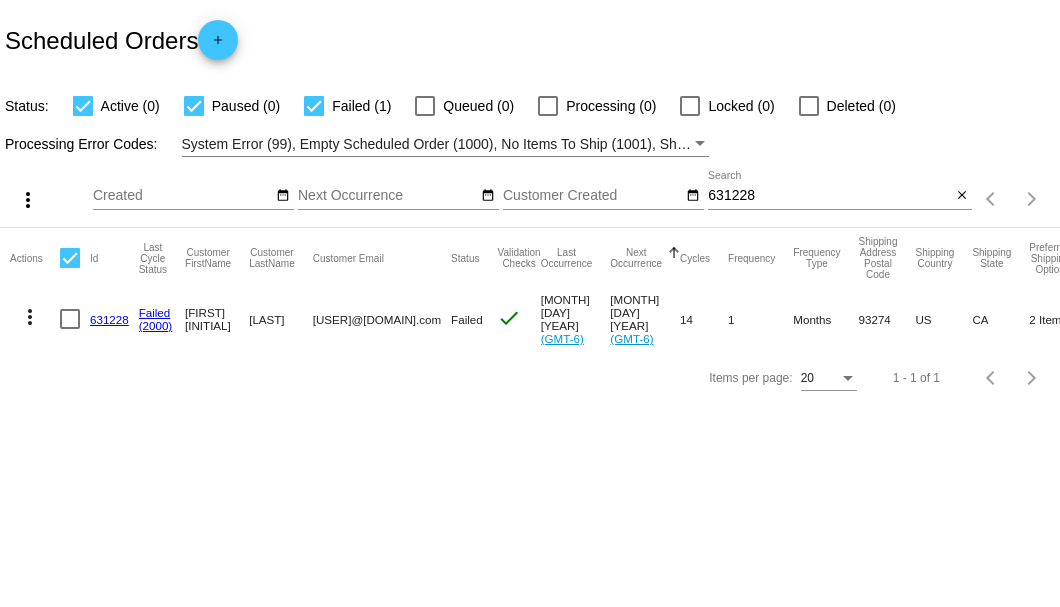 click on "631228" at bounding box center (109, 319) 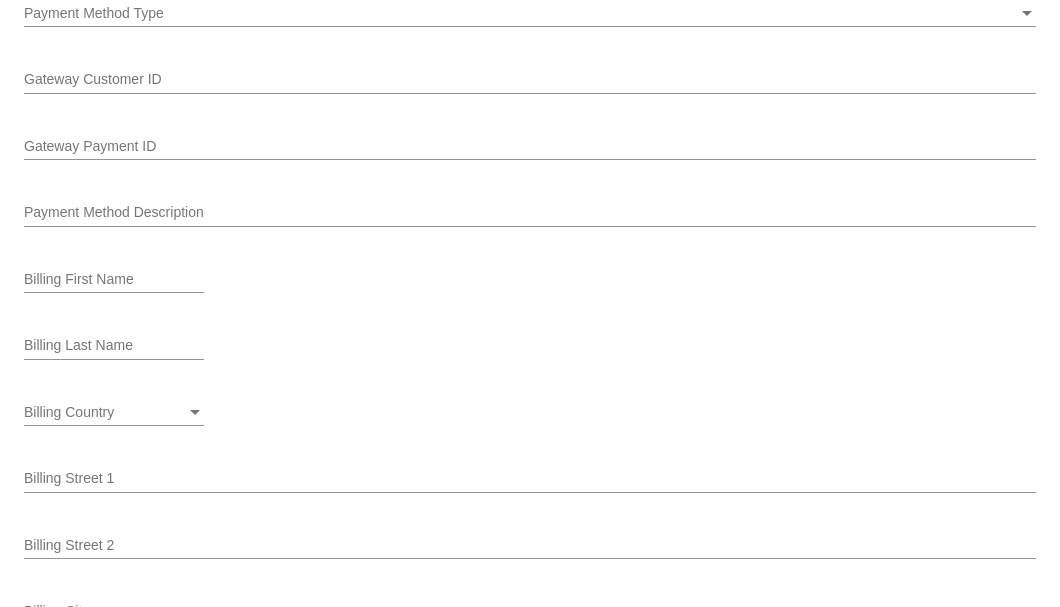 scroll, scrollTop: 2122, scrollLeft: 0, axis: vertical 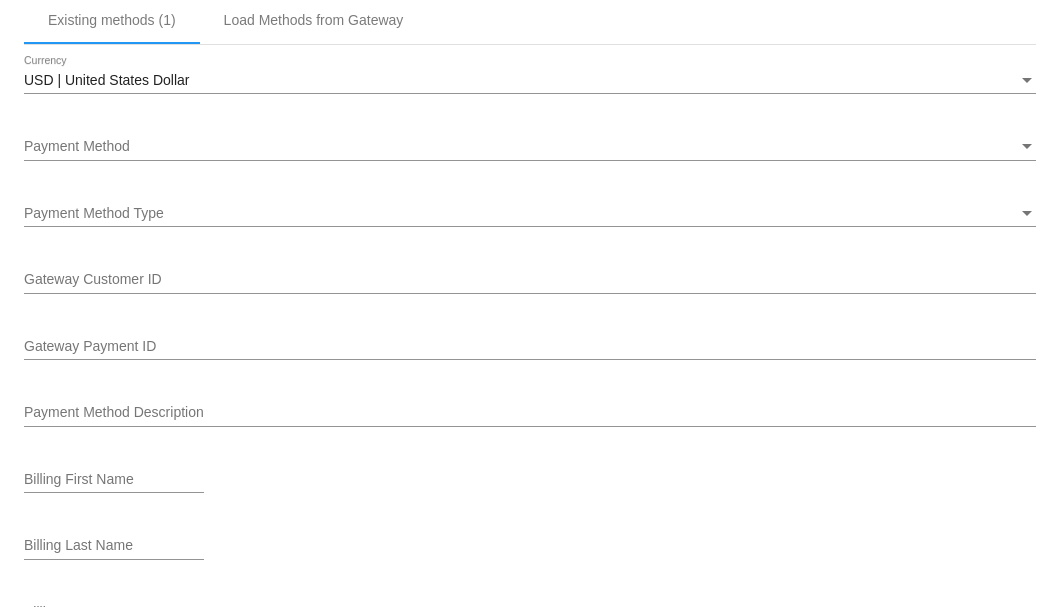 click on "Payment Method" at bounding box center (521, 147) 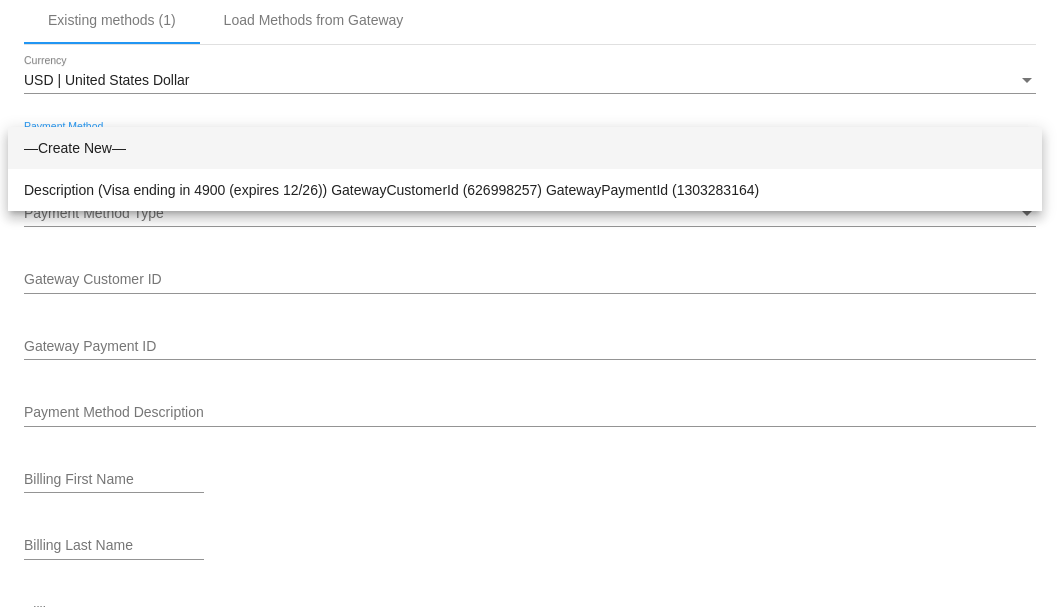 click at bounding box center [530, 303] 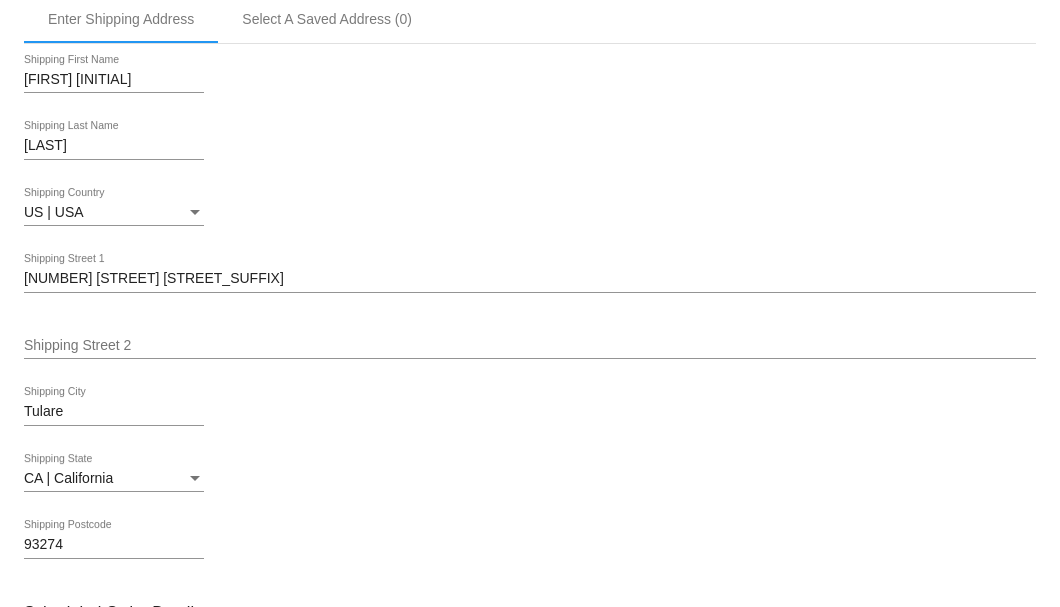 scroll, scrollTop: 522, scrollLeft: 0, axis: vertical 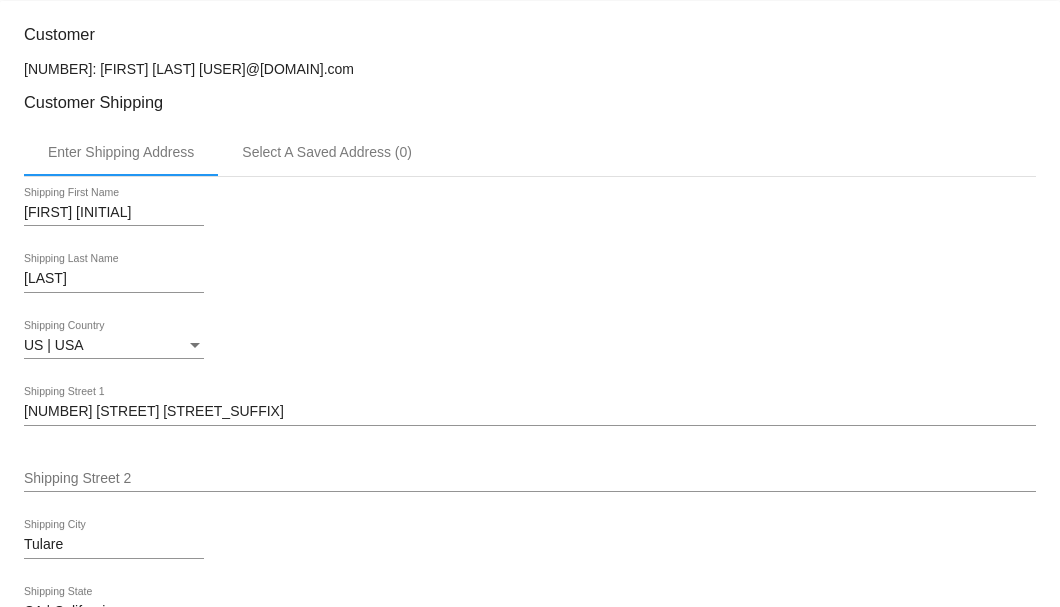 drag, startPoint x: 337, startPoint y: 68, endPoint x: 200, endPoint y: 65, distance: 137.03284 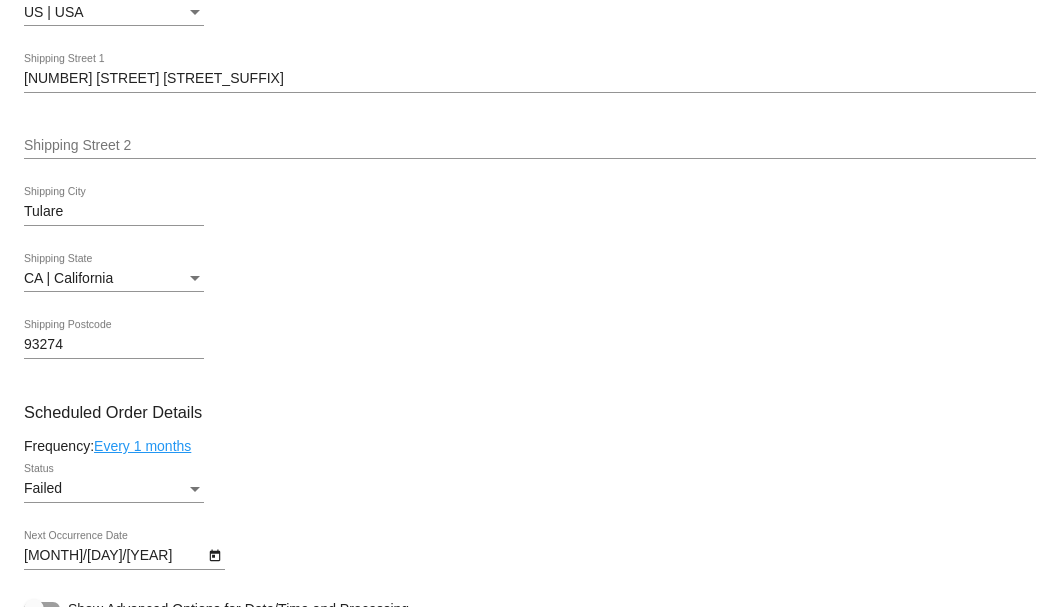 scroll, scrollTop: 1122, scrollLeft: 0, axis: vertical 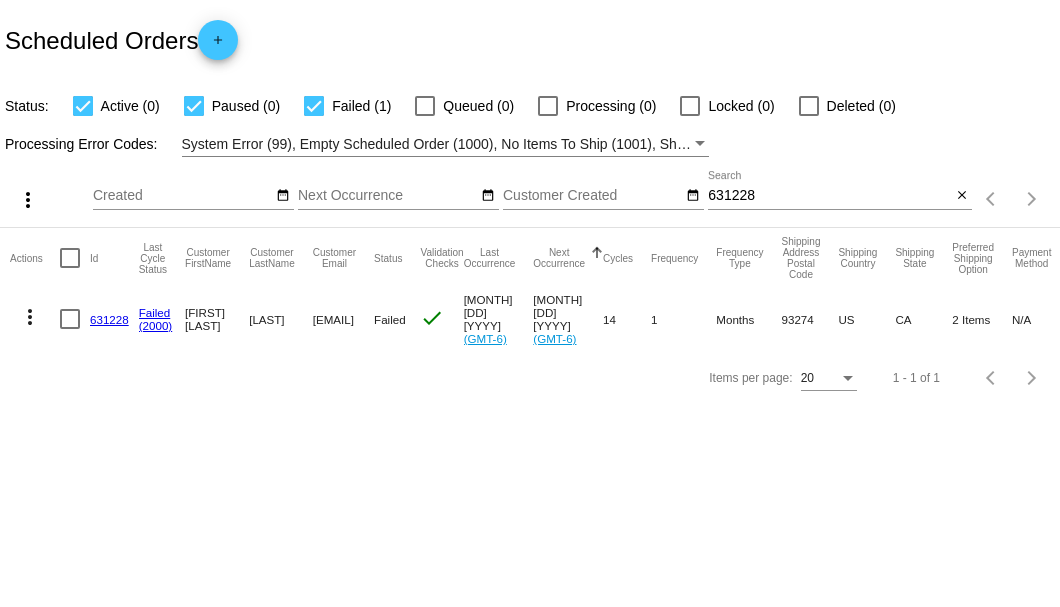 click on "631228" at bounding box center [109, 319] 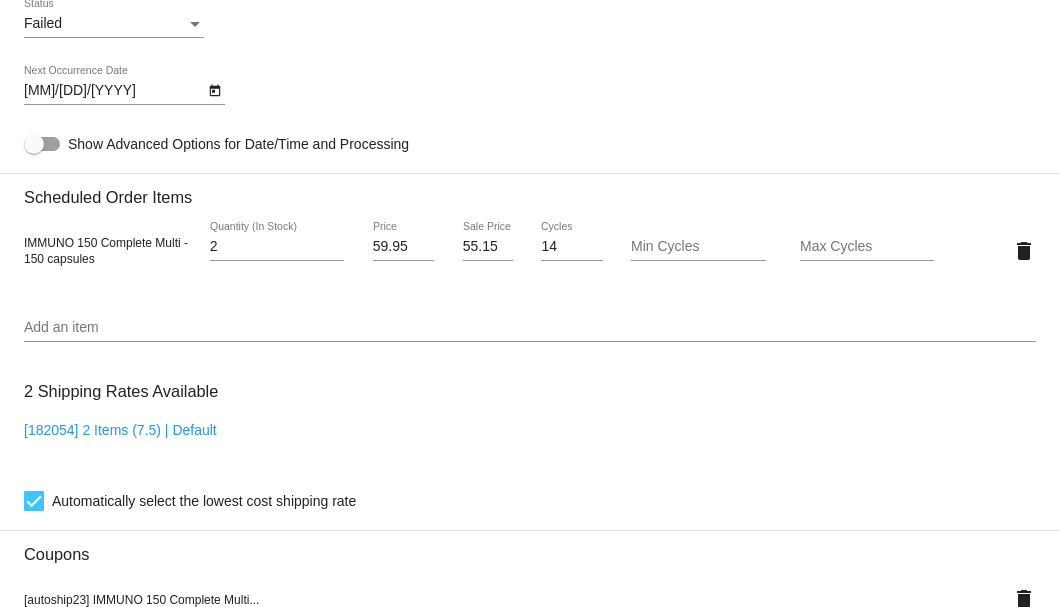 scroll, scrollTop: 1120, scrollLeft: 0, axis: vertical 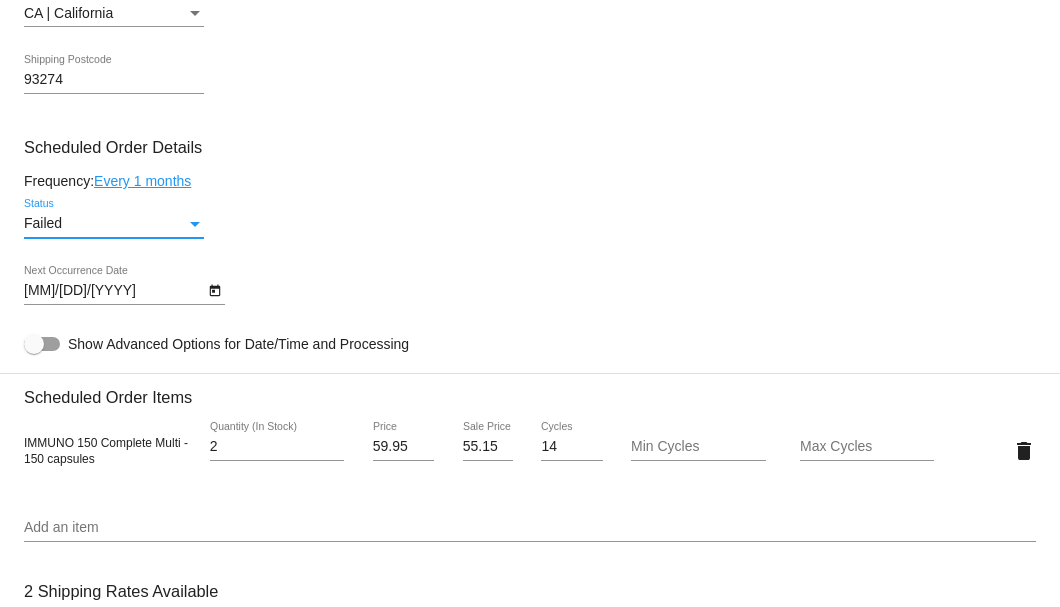 click at bounding box center [195, 224] 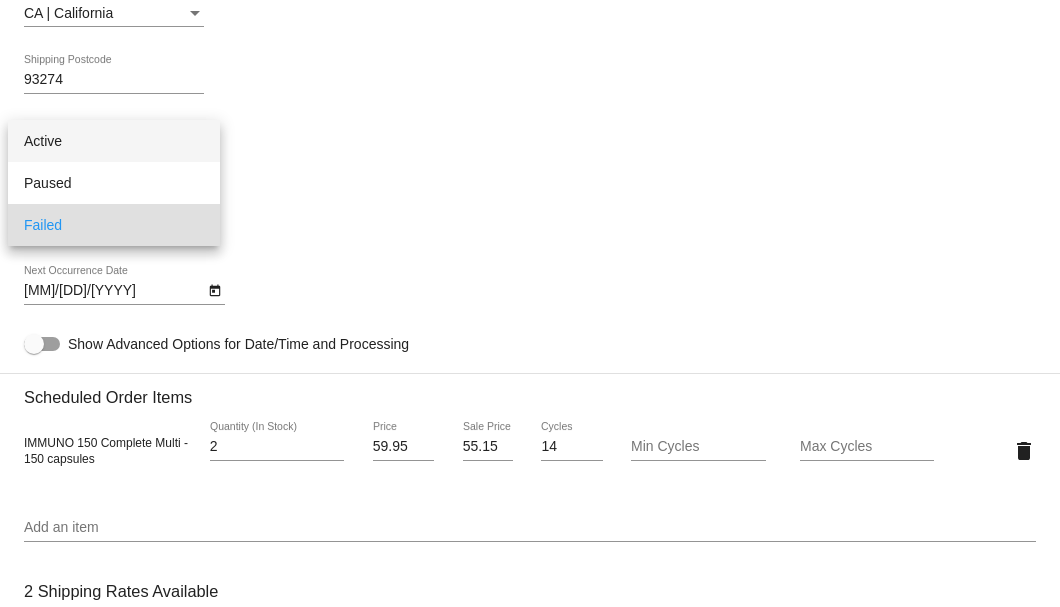 click on "Active" at bounding box center [114, 141] 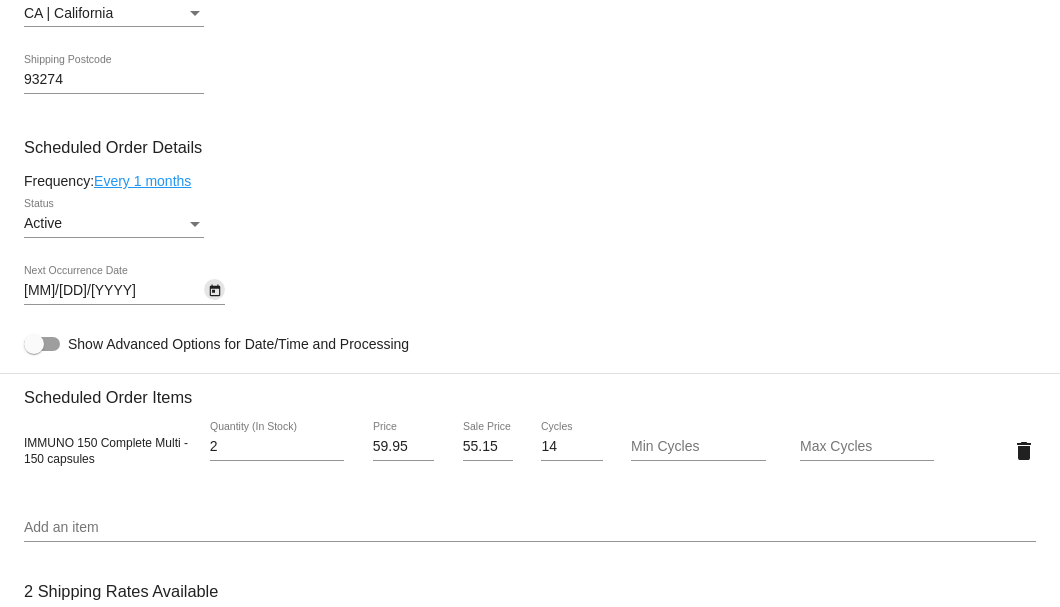 click at bounding box center [215, 291] 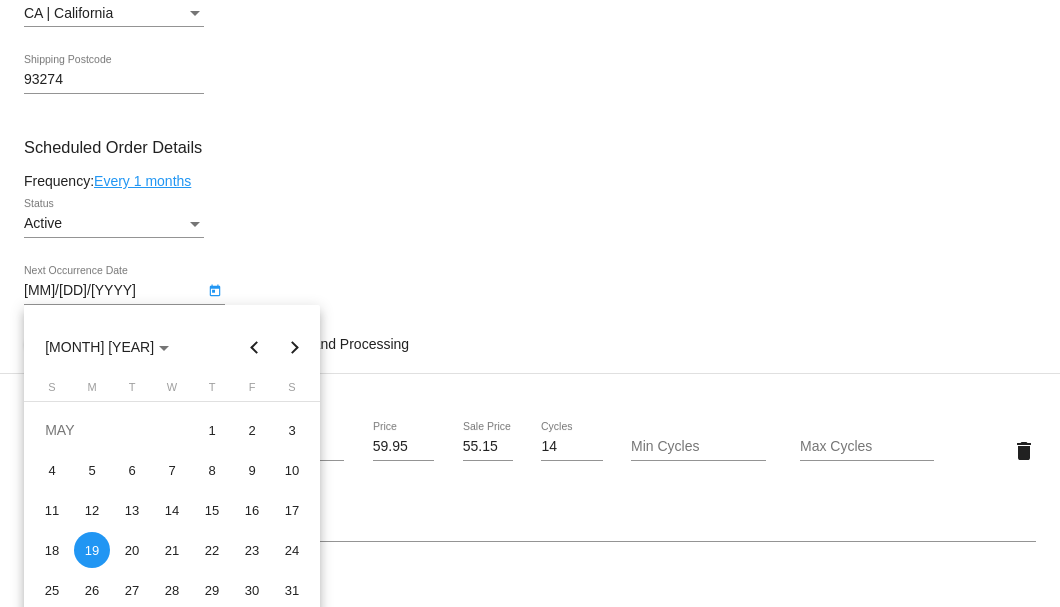 click at bounding box center [295, 347] 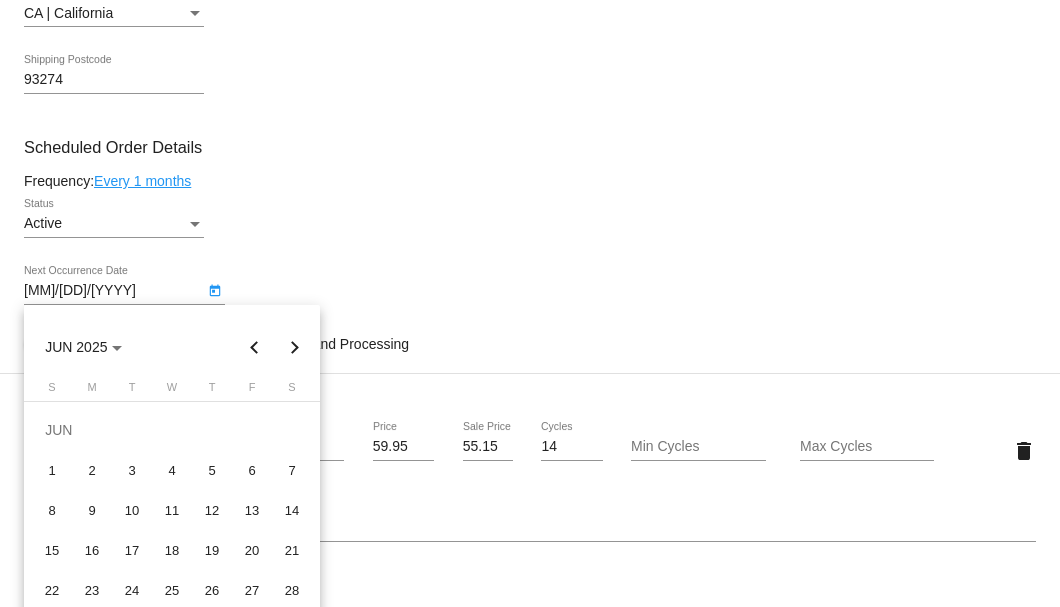 click at bounding box center (530, 303) 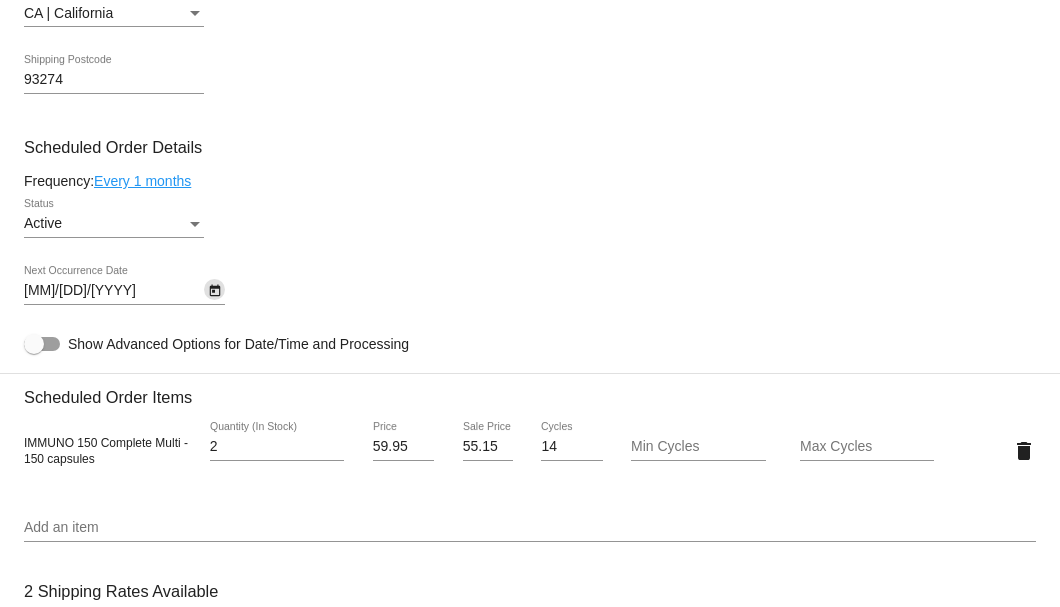scroll, scrollTop: 1253, scrollLeft: 0, axis: vertical 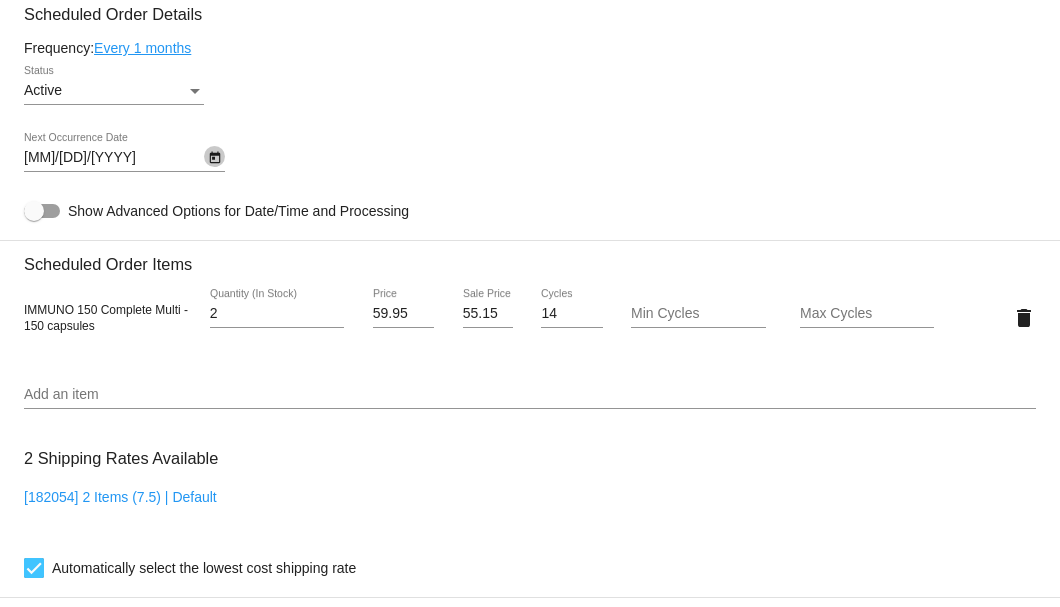 click at bounding box center (215, 158) 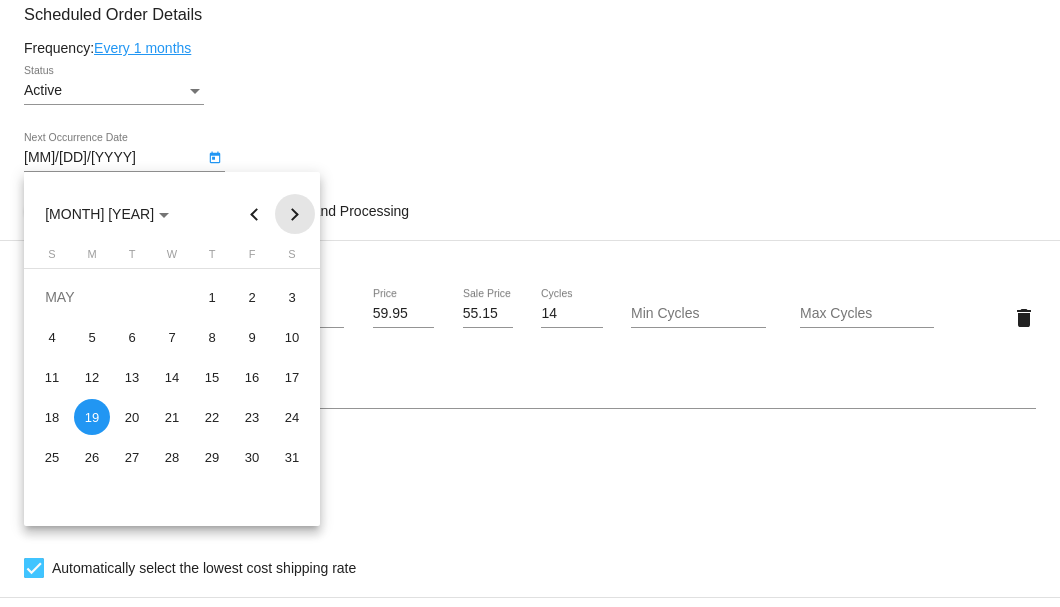click at bounding box center [295, 214] 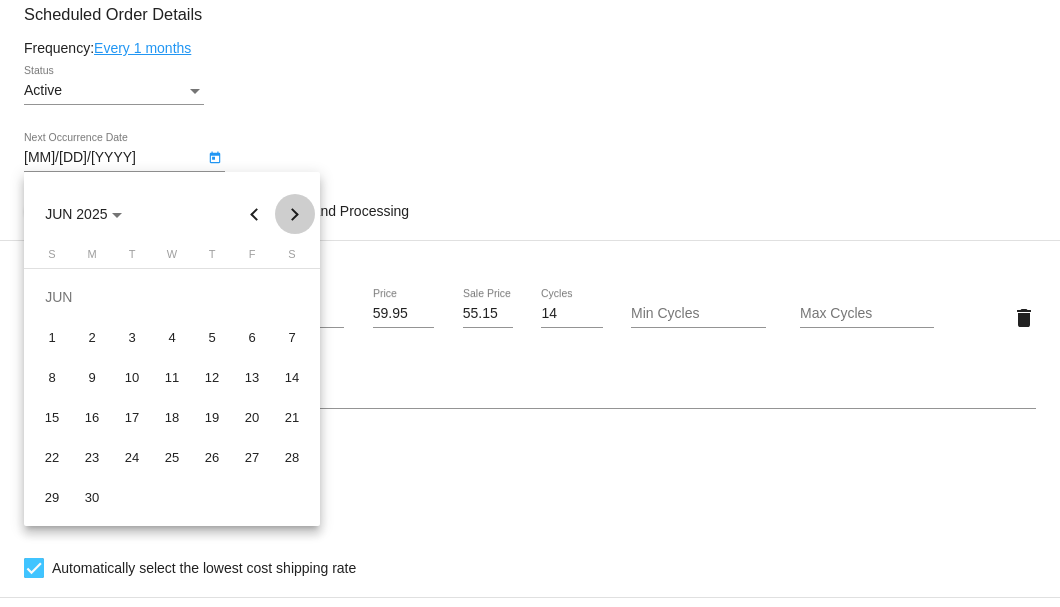 click at bounding box center (295, 214) 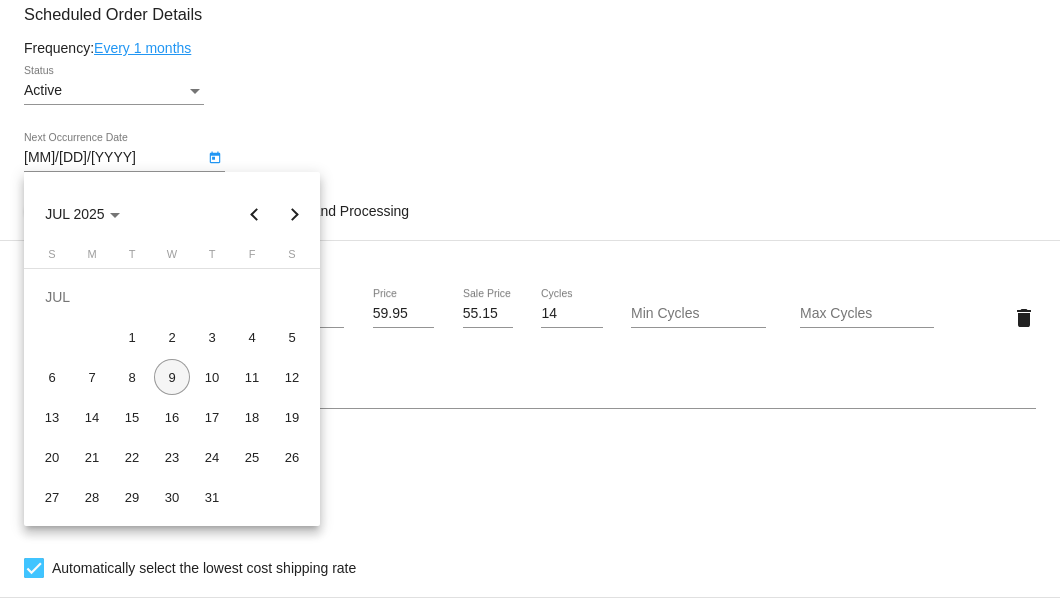 click on "9" at bounding box center (172, 377) 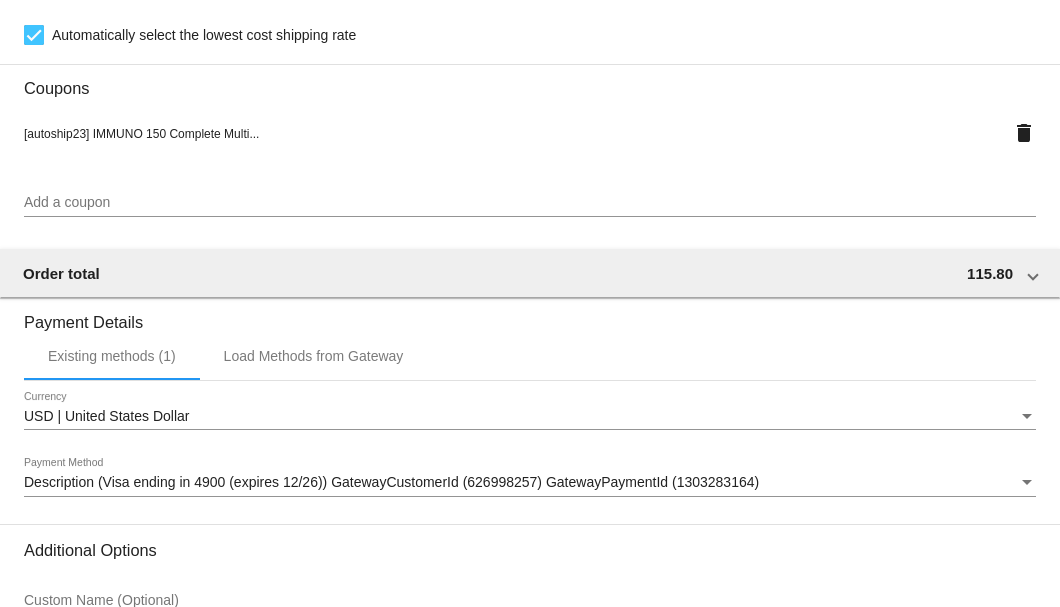 scroll, scrollTop: 1986, scrollLeft: 0, axis: vertical 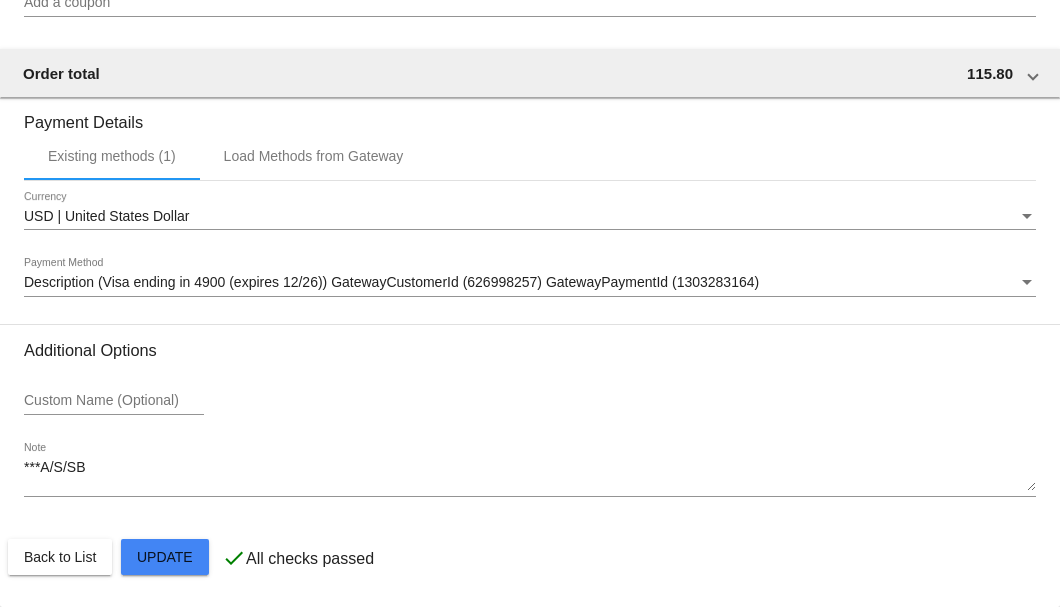 click on "Customer
2901055: John H Threadgill
jthreadgill7@live.com
Customer Shipping
Enter Shipping Address Select A Saved Address (0)
John H
Shipping First Name
Threadgill
Shipping Last Name
US | USA
Shipping Country
2430 Sand Piper Ct.
Shipping Street 1
Shipping Street 2
Tulare
Shipping City
CA | California
Shipping State
93274
Shipping Postcode
Scheduled Order Details
Frequency:
Every 1 months
Active
Status 2" at bounding box center [530, -428] 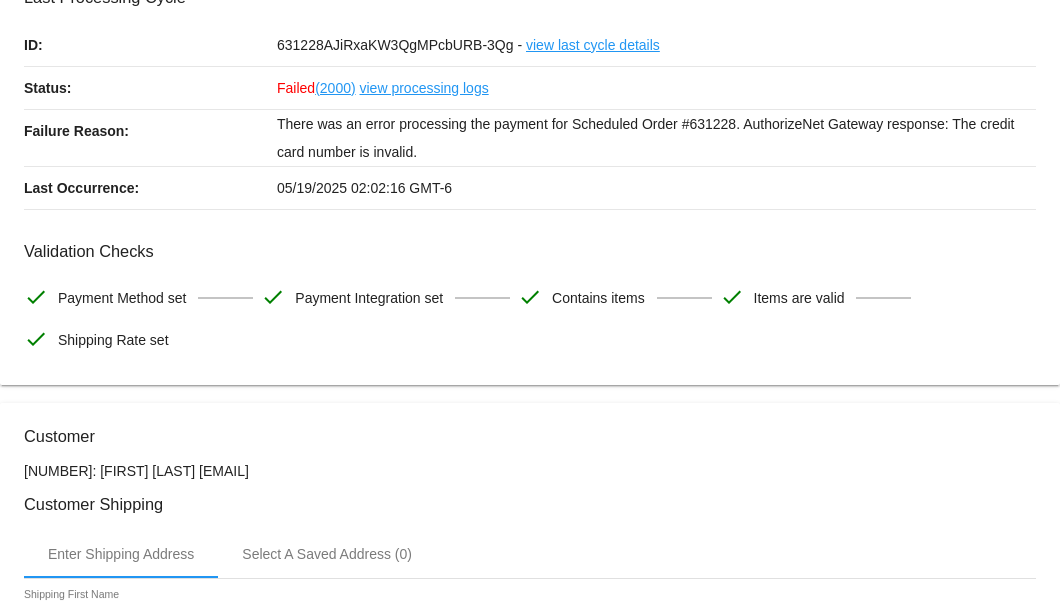 scroll, scrollTop: 0, scrollLeft: 0, axis: both 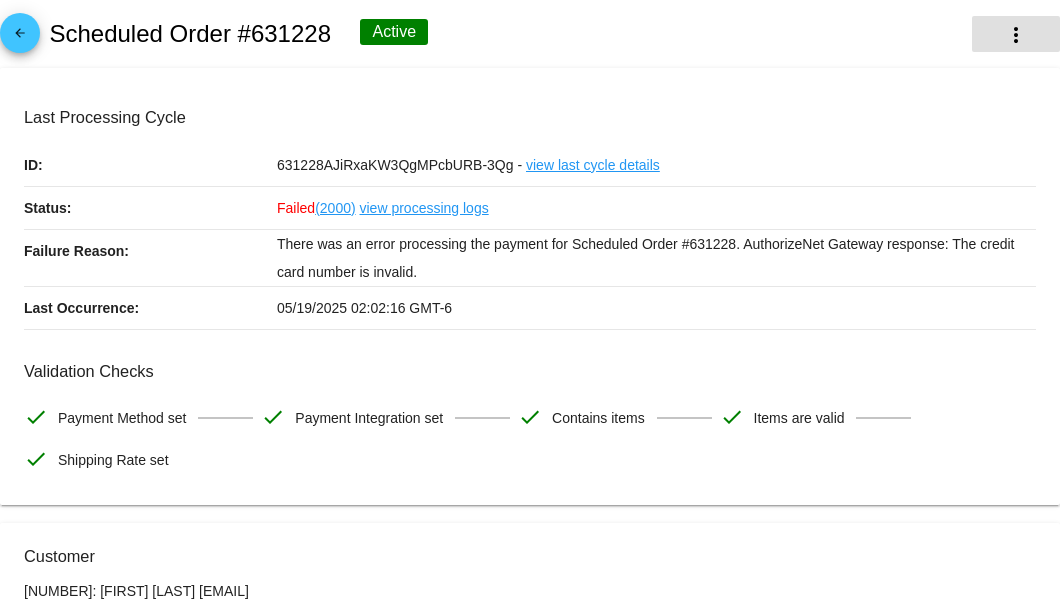 click on "more_vert" at bounding box center (1016, 34) 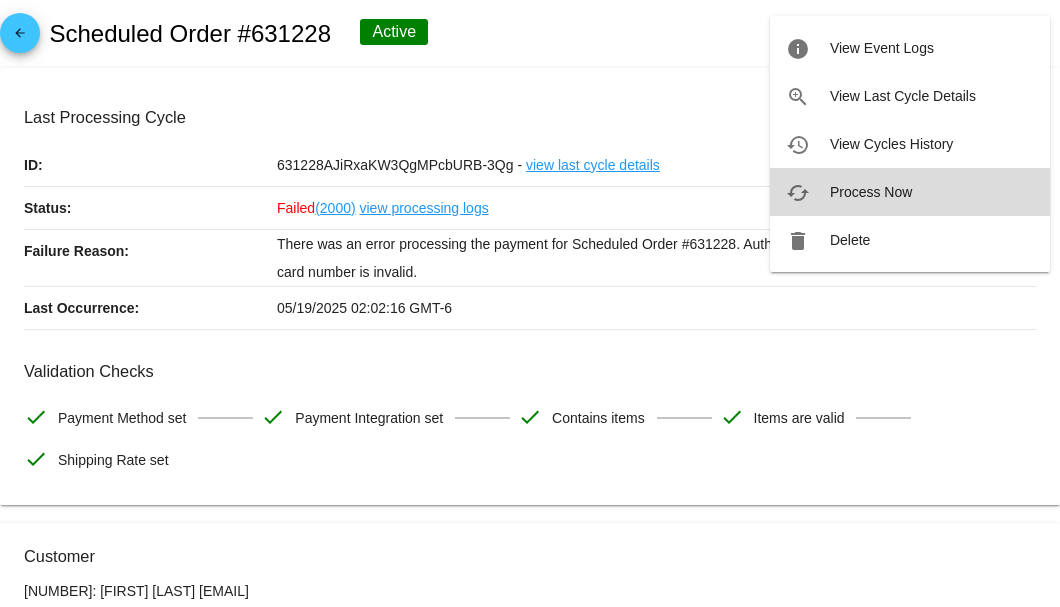 click on "Process Now" at bounding box center [871, 192] 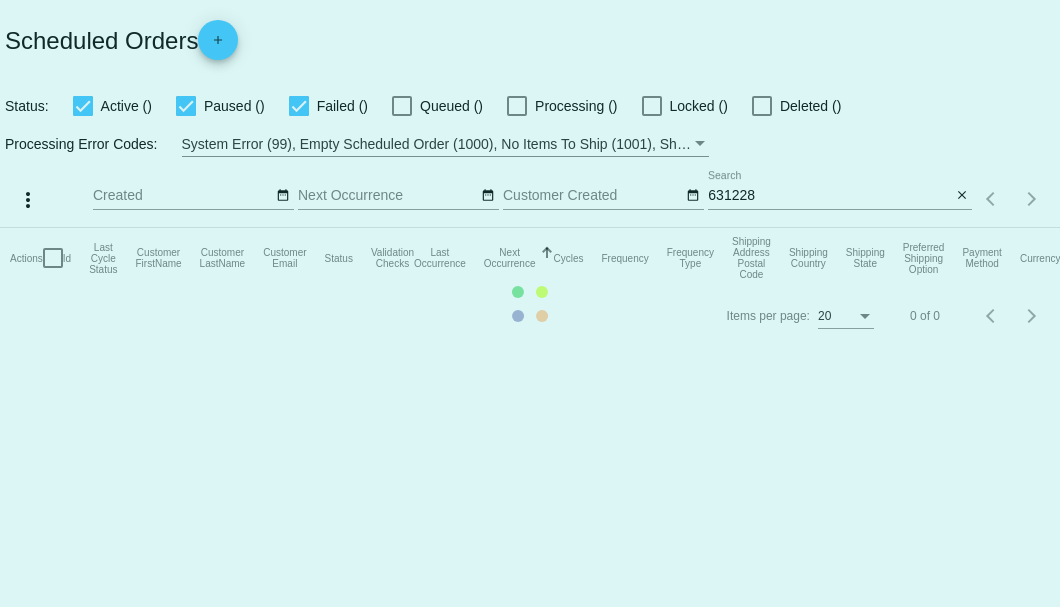 scroll, scrollTop: 0, scrollLeft: 0, axis: both 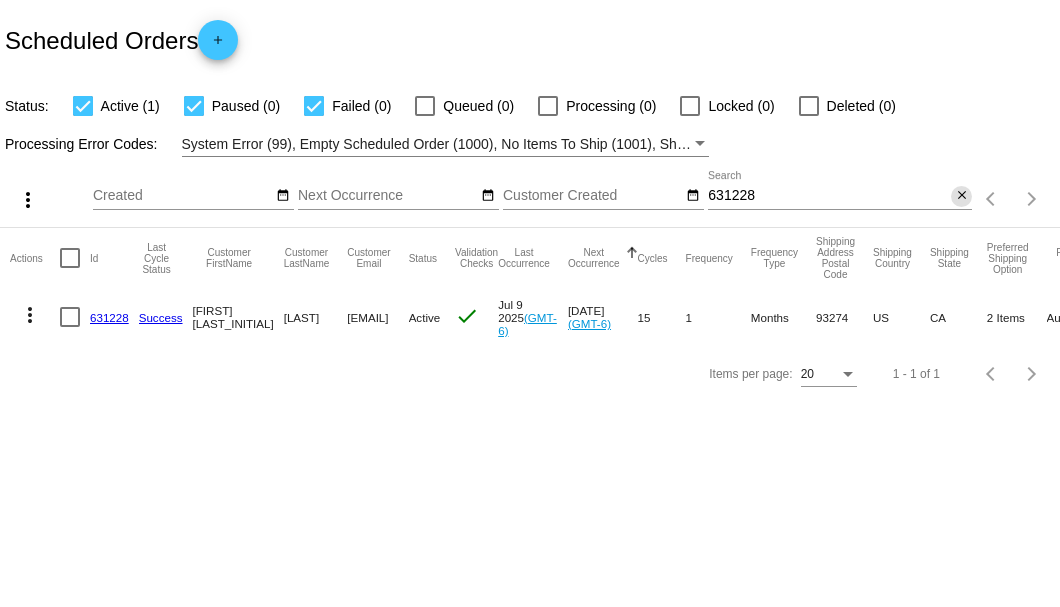 click on "close" at bounding box center [962, 196] 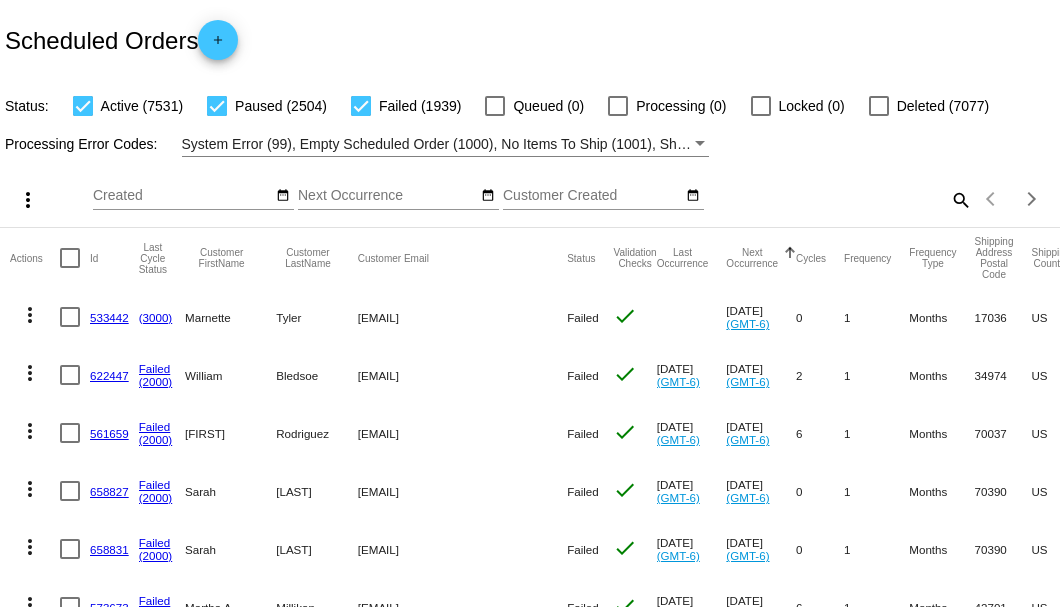 click on "search" at bounding box center (960, 199) 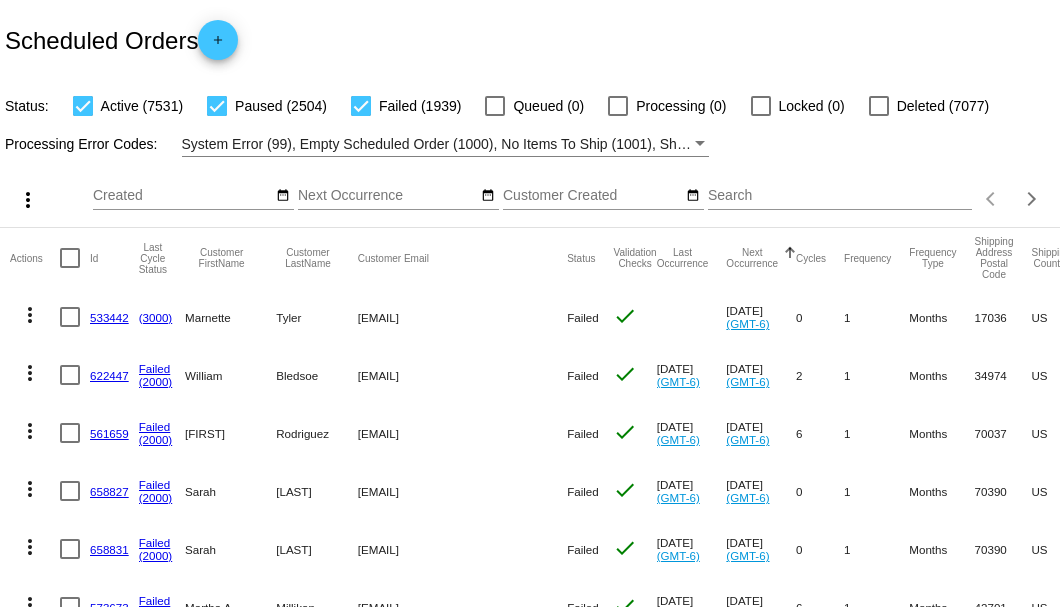 click on "Search" at bounding box center [840, 196] 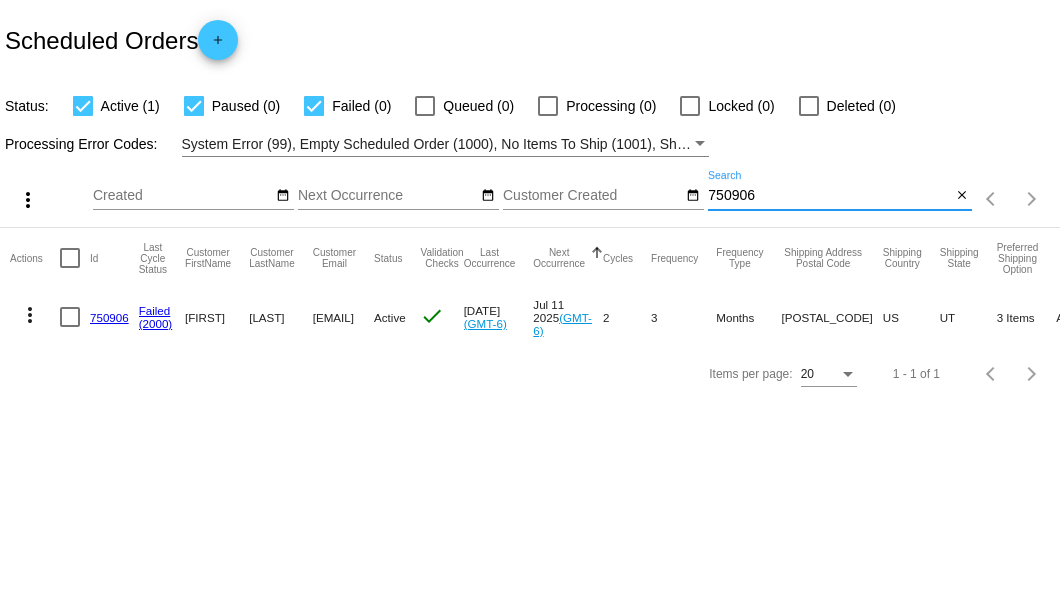 type on "750906" 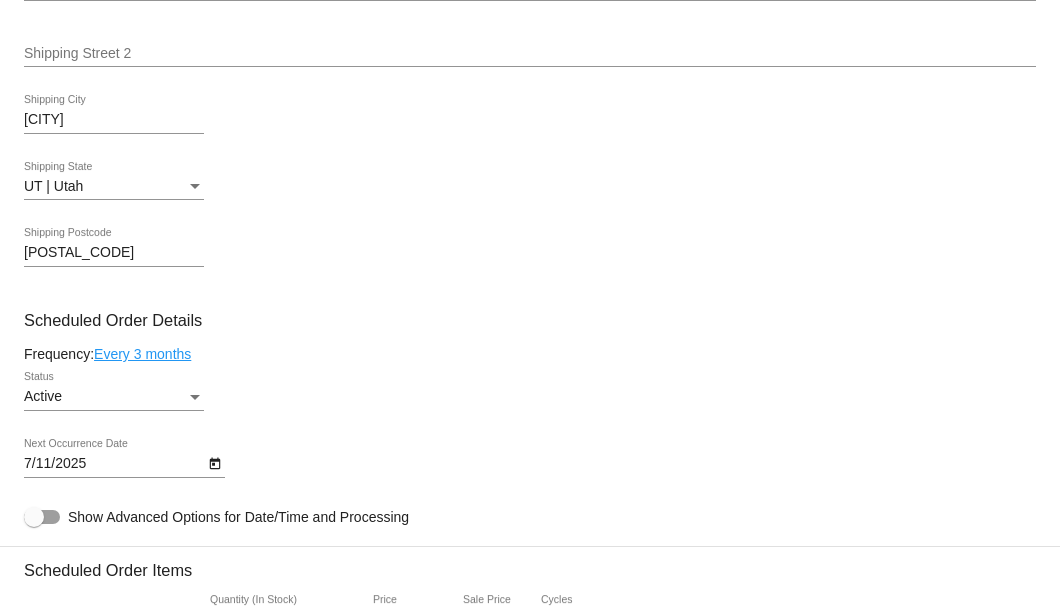 scroll, scrollTop: 1200, scrollLeft: 0, axis: vertical 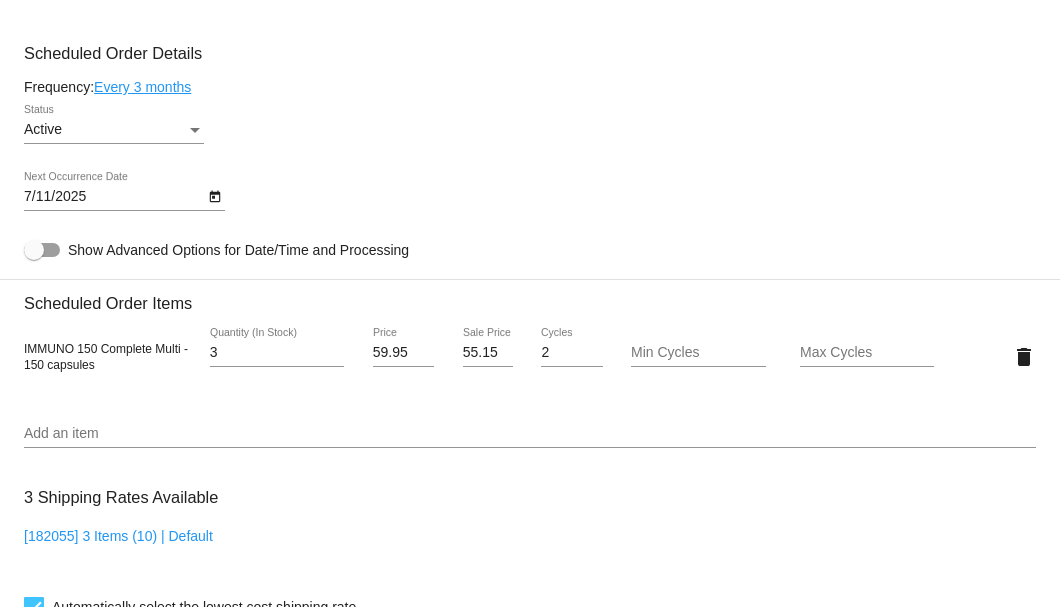 click at bounding box center [215, 197] 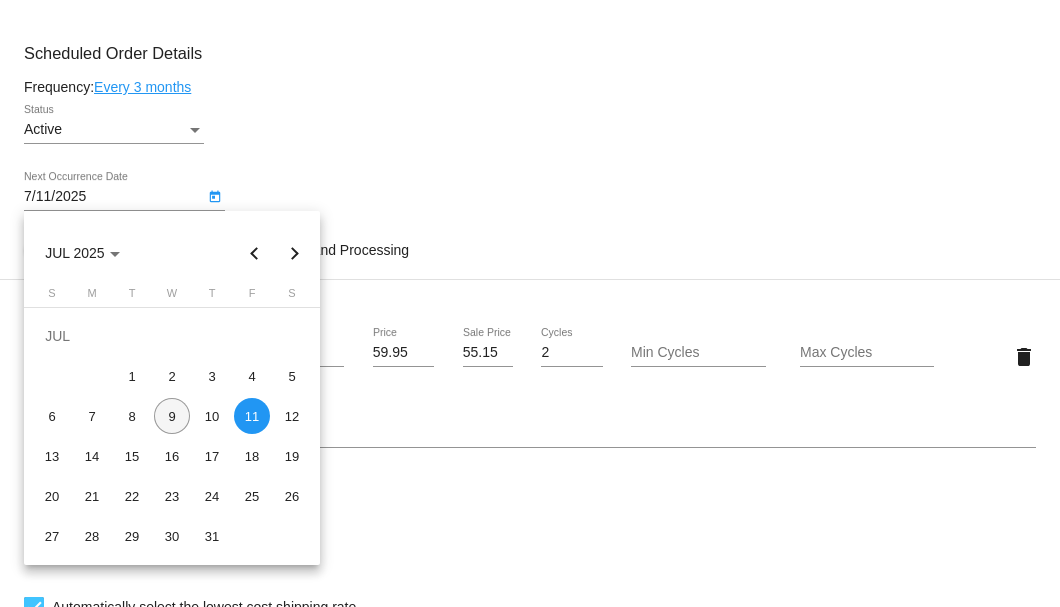 click on "9" at bounding box center [172, 416] 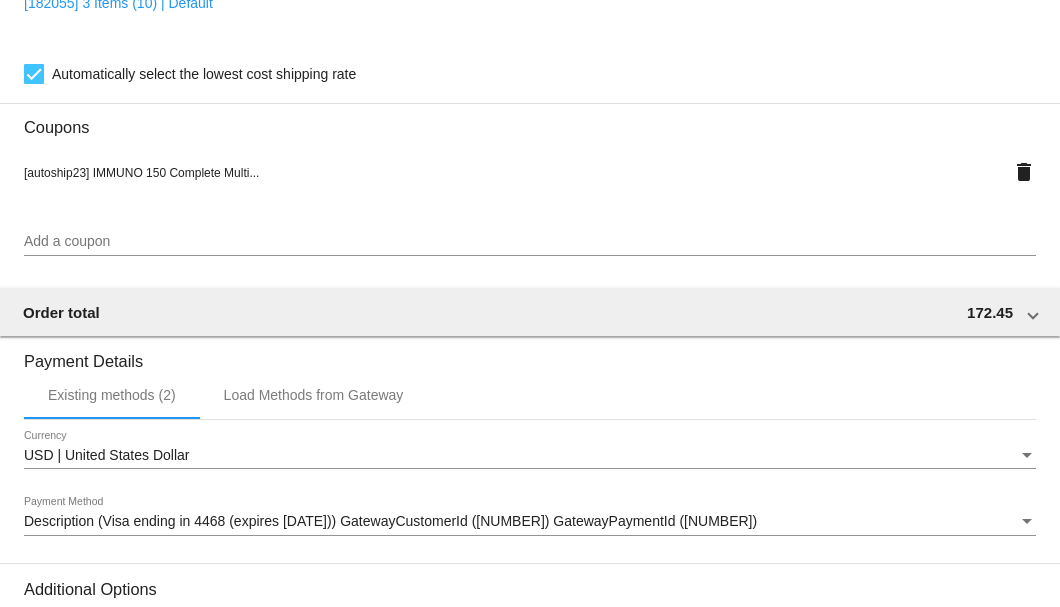 scroll, scrollTop: 1972, scrollLeft: 0, axis: vertical 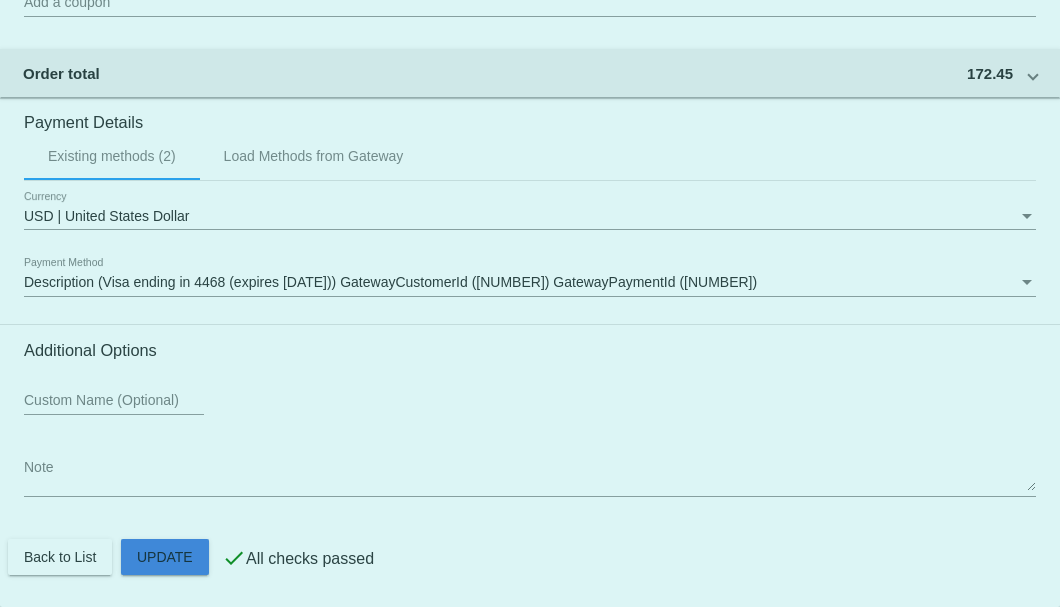 click on "Customer
4280787: [FIRST] [LAST]
[EMAIL]
Customer Shipping
Enter Shipping Address Select A Saved Address (0)
[FIRST]
Shipping First Name
[LAST]
Shipping Last Name
US | USA
Shipping Country
[NUMBER] [STREET]
Shipping Street 1
Shipping Street 2
[CITY]
Shipping City
UT | Utah
Shipping State
[POSTAL_CODE]
Shipping Postcode
Scheduled Order Details
Frequency:
Every 3 months
Active
Status 3 2" at bounding box center [530, -428] 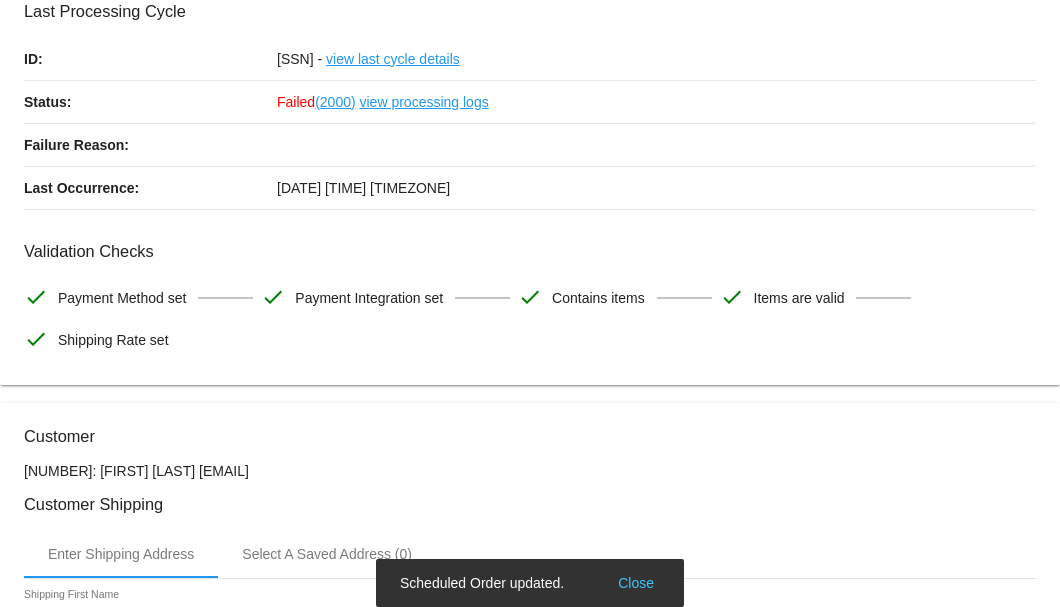 scroll, scrollTop: 0, scrollLeft: 0, axis: both 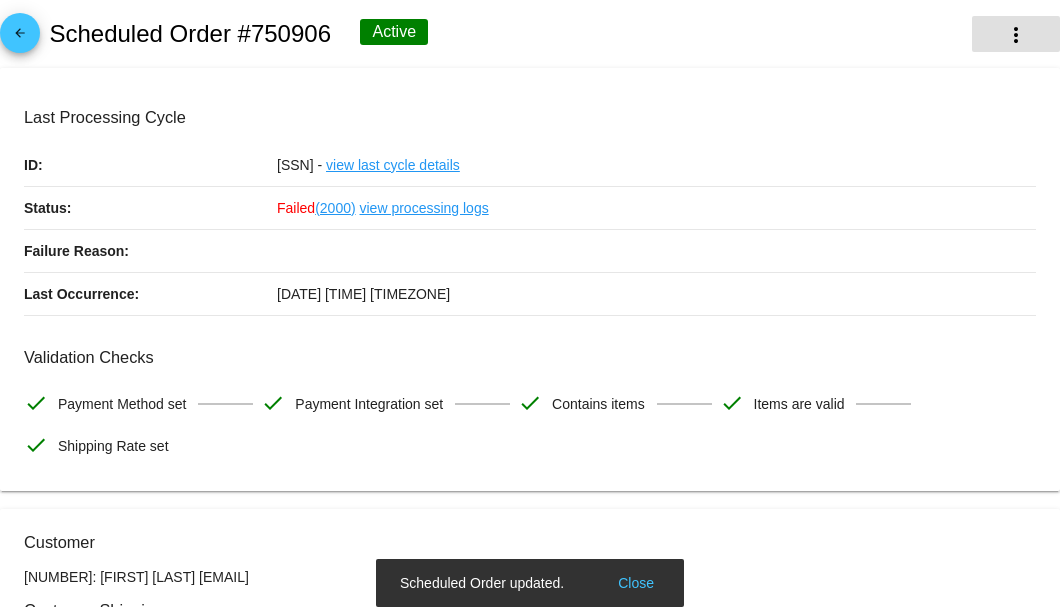 click on "more_vert" at bounding box center [1016, 35] 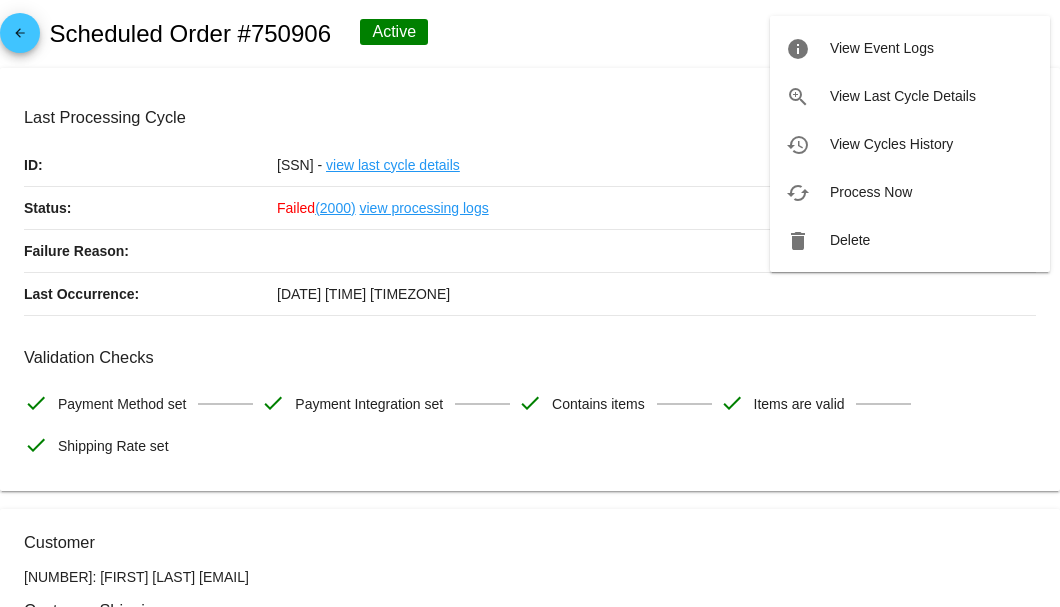 click on "cached
Process Now" at bounding box center [910, 192] 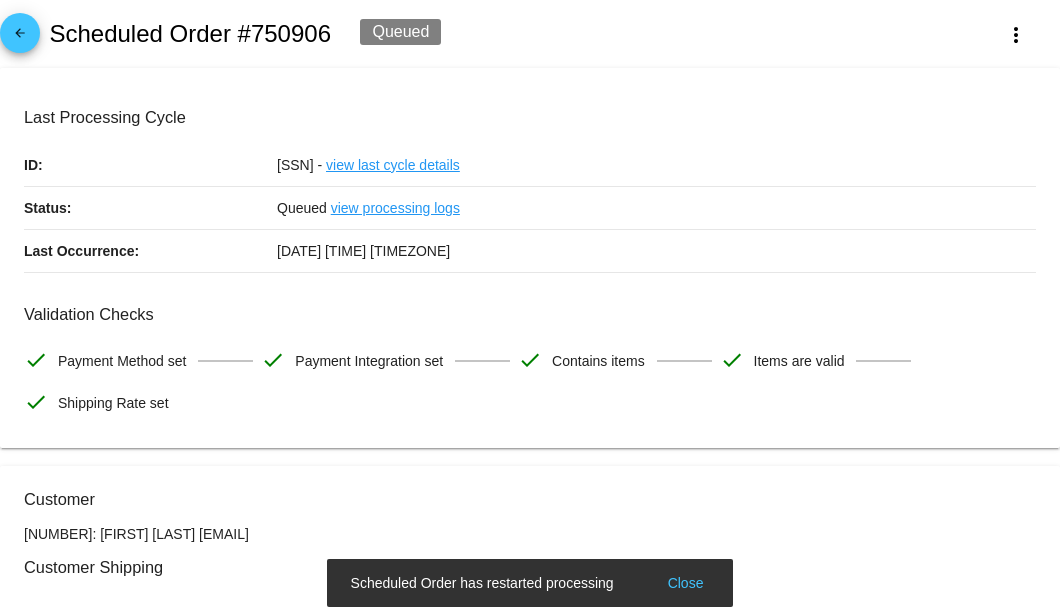scroll, scrollTop: 200, scrollLeft: 0, axis: vertical 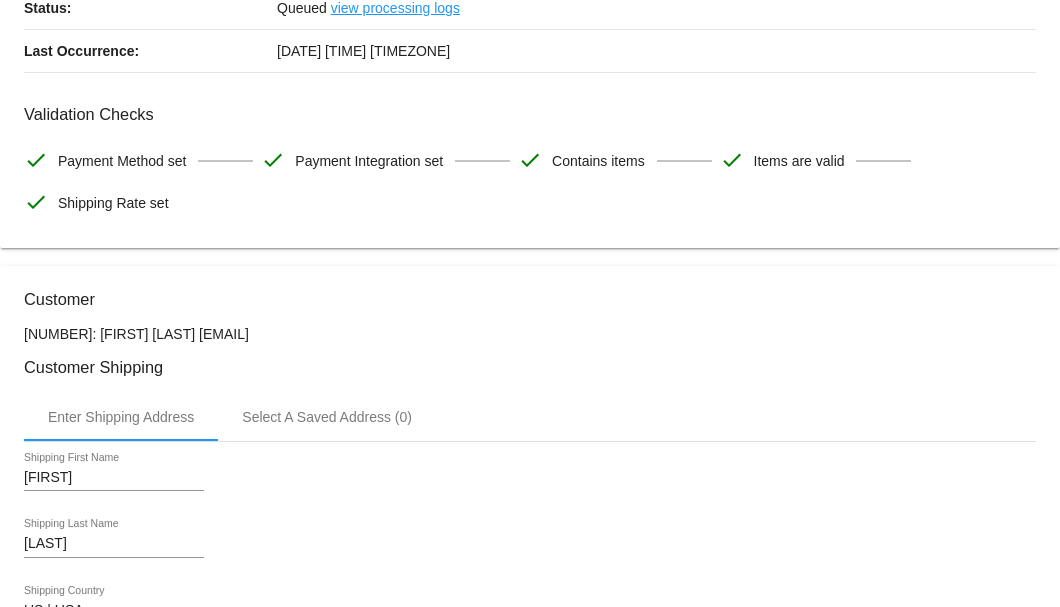 drag, startPoint x: 348, startPoint y: 337, endPoint x: 173, endPoint y: 334, distance: 175.02571 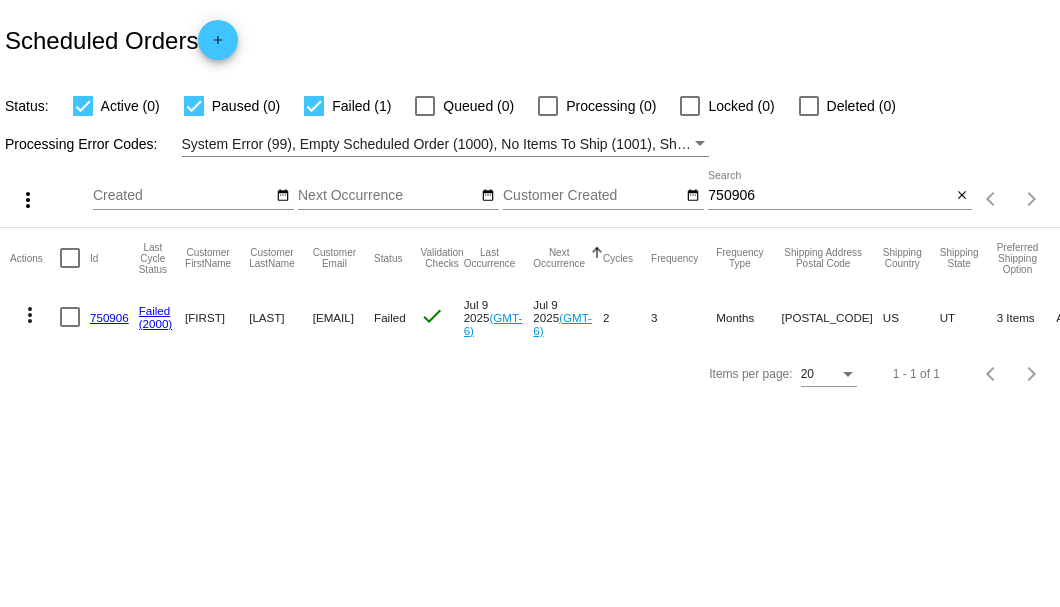 scroll, scrollTop: 0, scrollLeft: 0, axis: both 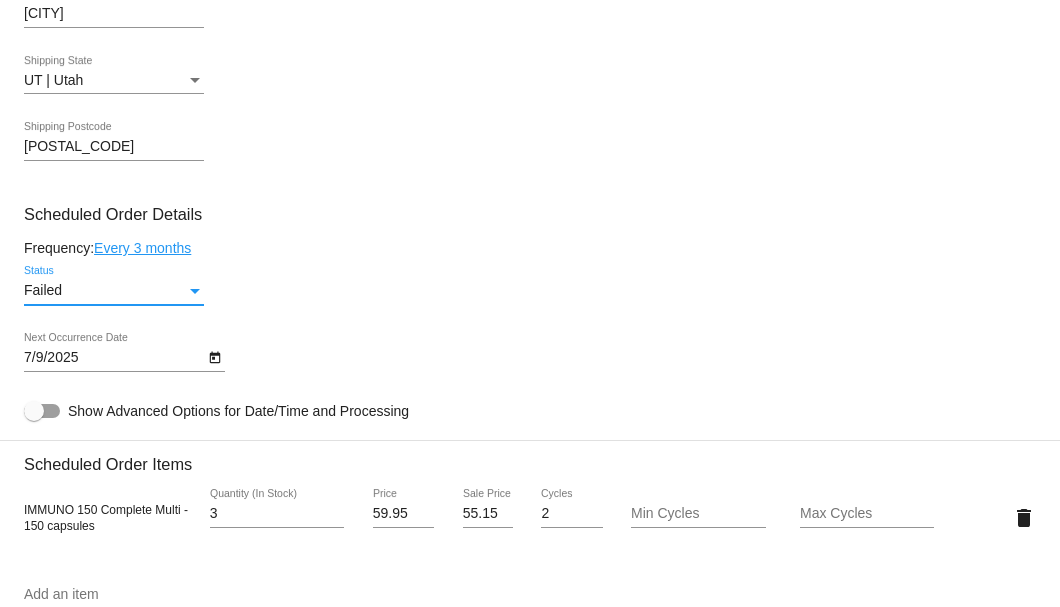 click on "Failed" at bounding box center [105, 291] 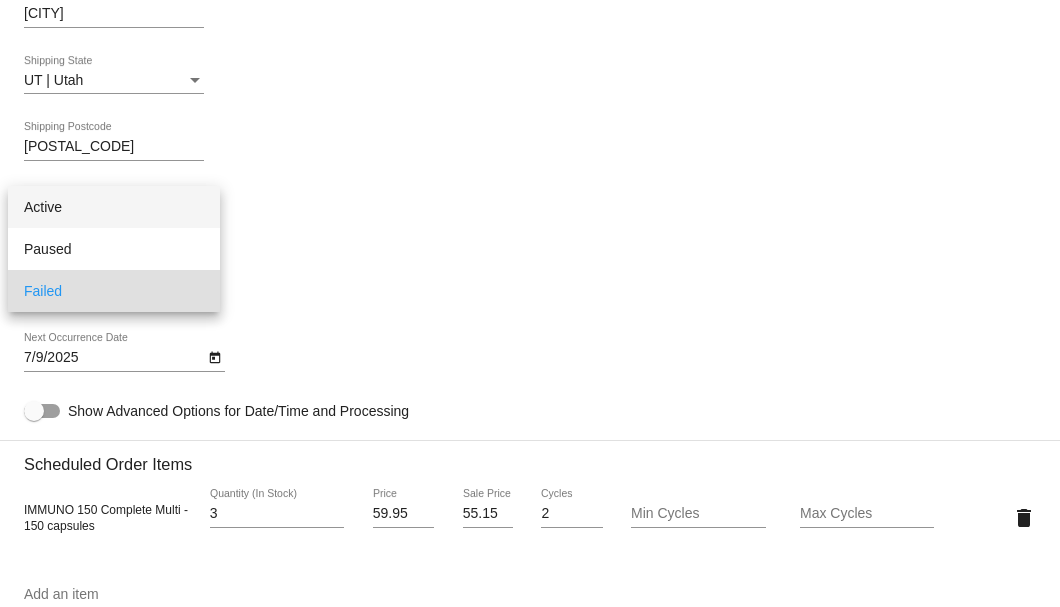 click on "Active" at bounding box center [114, 207] 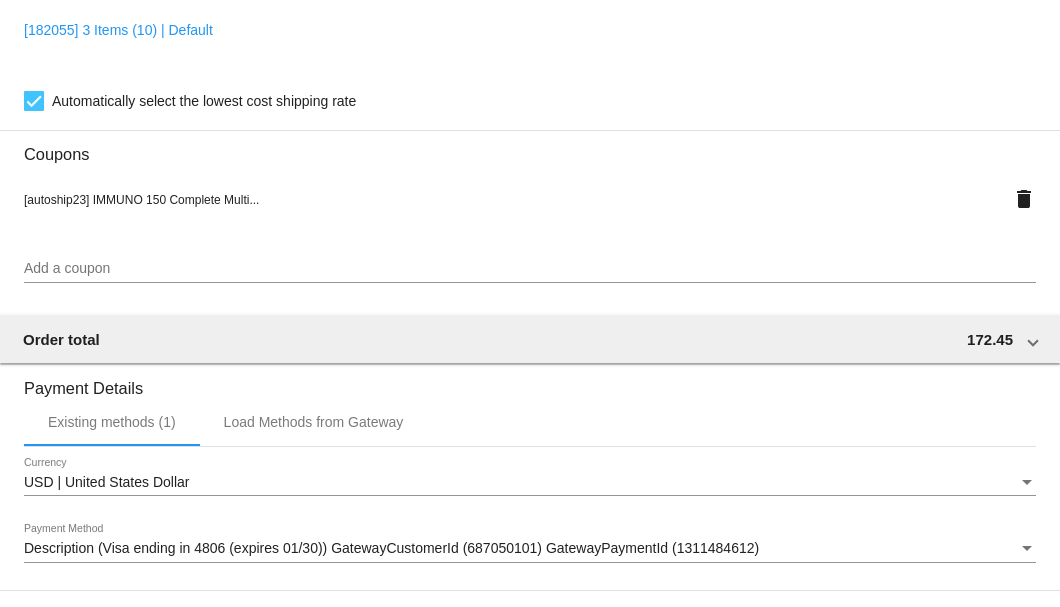 scroll, scrollTop: 1986, scrollLeft: 0, axis: vertical 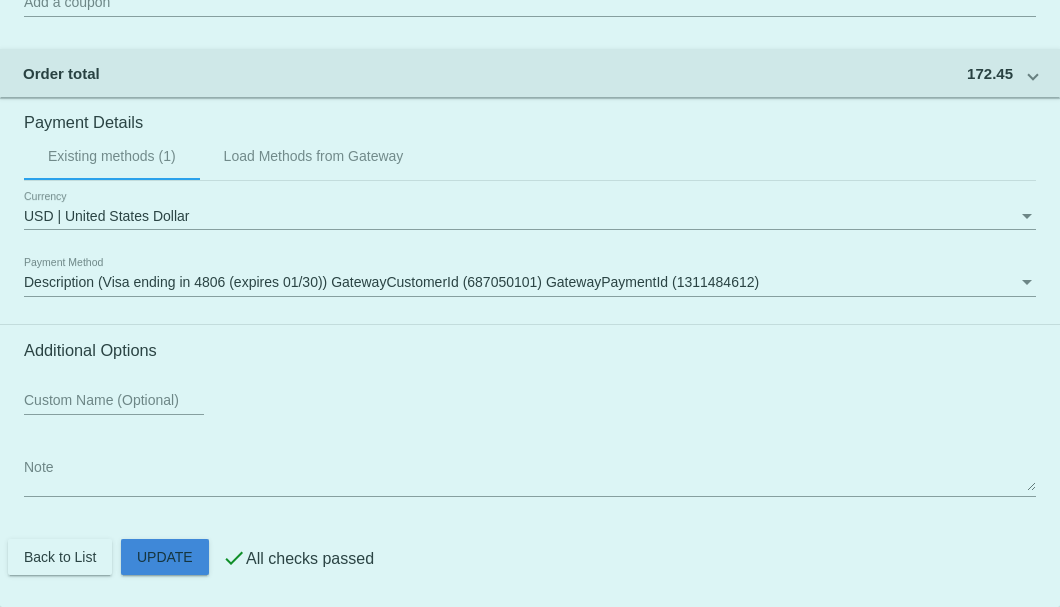 click on "Customer
4280787: Steven Dean
kingdog84120@outlook.com
Customer Shipping
Enter Shipping Address Select A Saved Address (0)
Steven
Shipping First Name
Dean
Shipping Last Name
US | USA
Shipping Country
5465 West October Way
Shipping Street 1
Shipping Street 2
West Valley City
Shipping City
UT | Utah
Shipping State
84120
Shipping Postcode
Scheduled Order Details
Frequency:
Every 3 months
Active
Status 3 2" at bounding box center [530, -428] 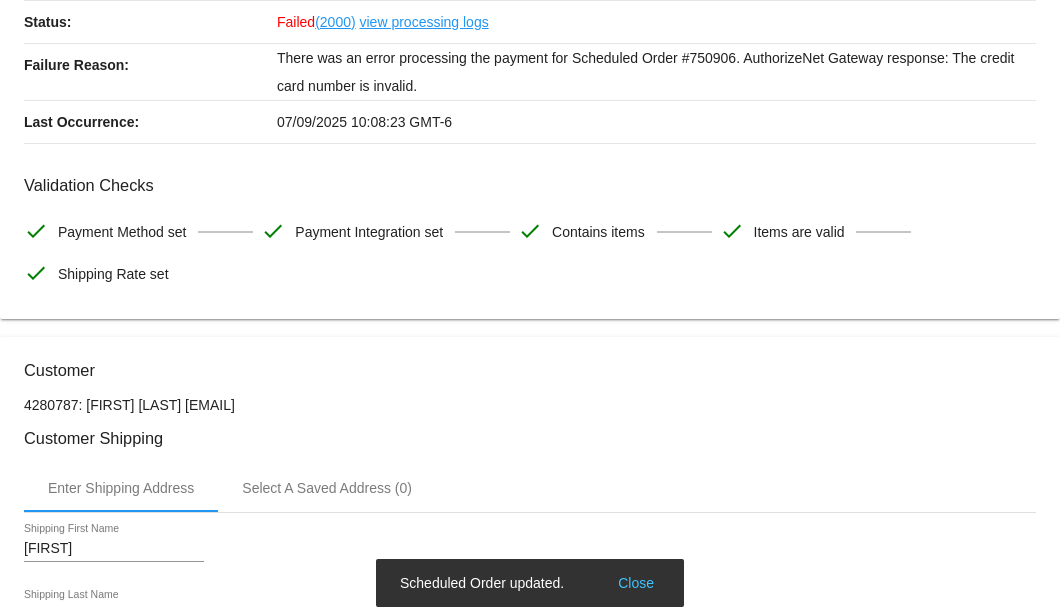 scroll, scrollTop: 0, scrollLeft: 0, axis: both 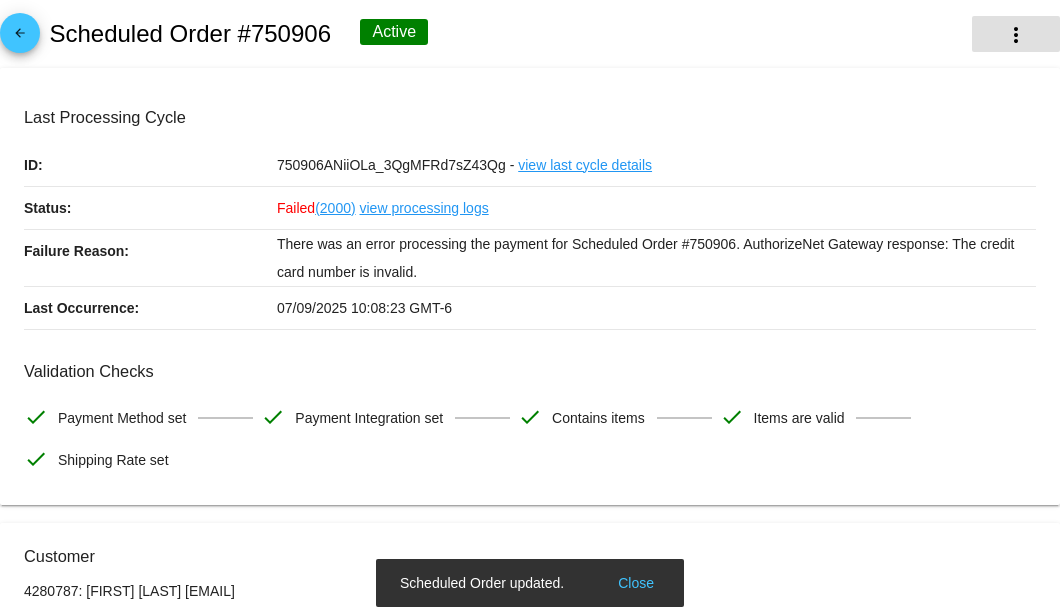 click on "more_vert" at bounding box center [1016, 34] 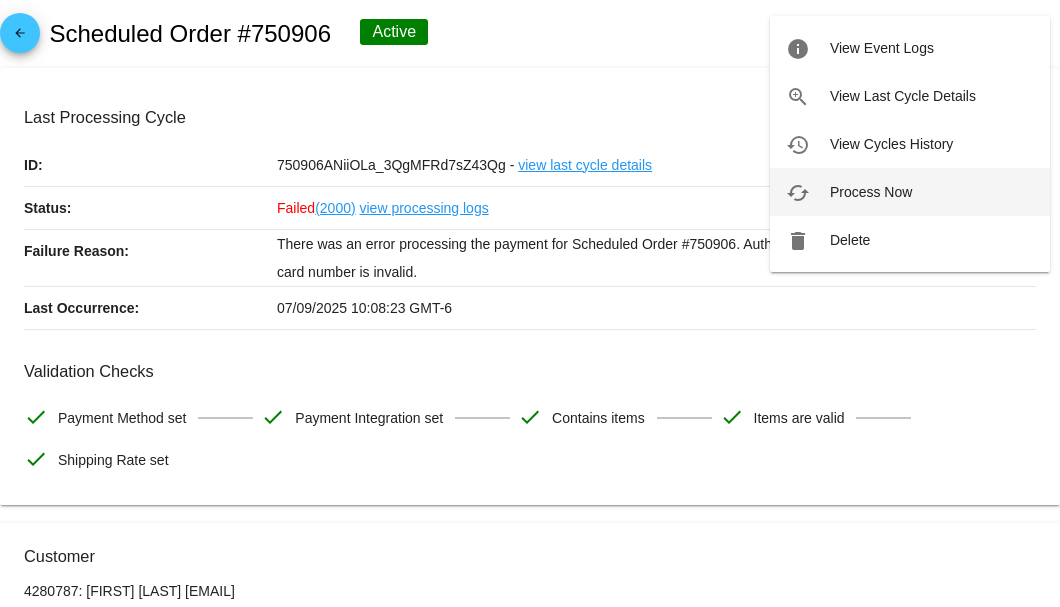 click on "Process Now" at bounding box center (882, 48) 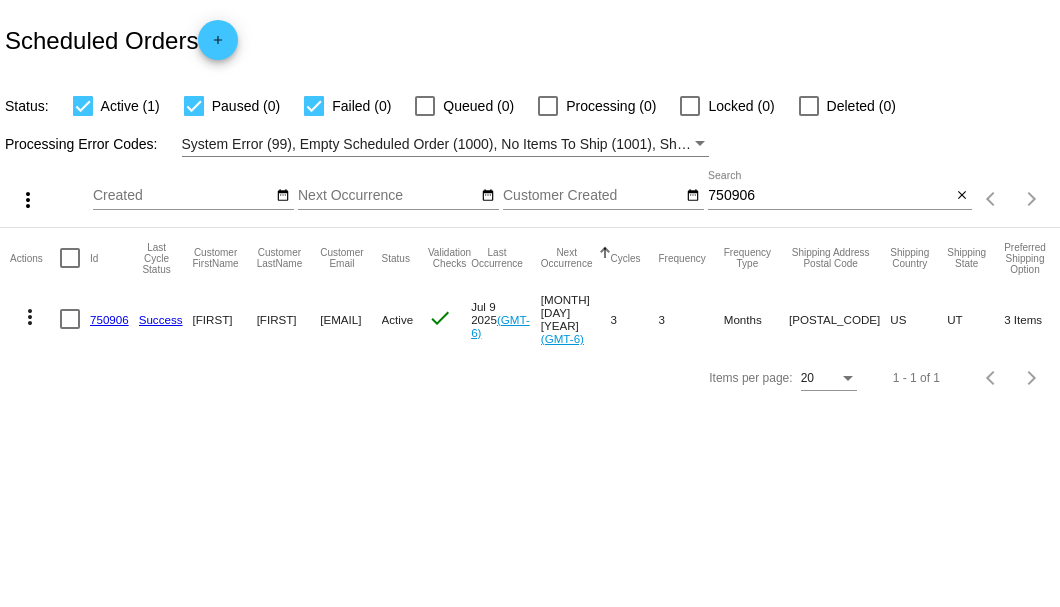 scroll, scrollTop: 0, scrollLeft: 0, axis: both 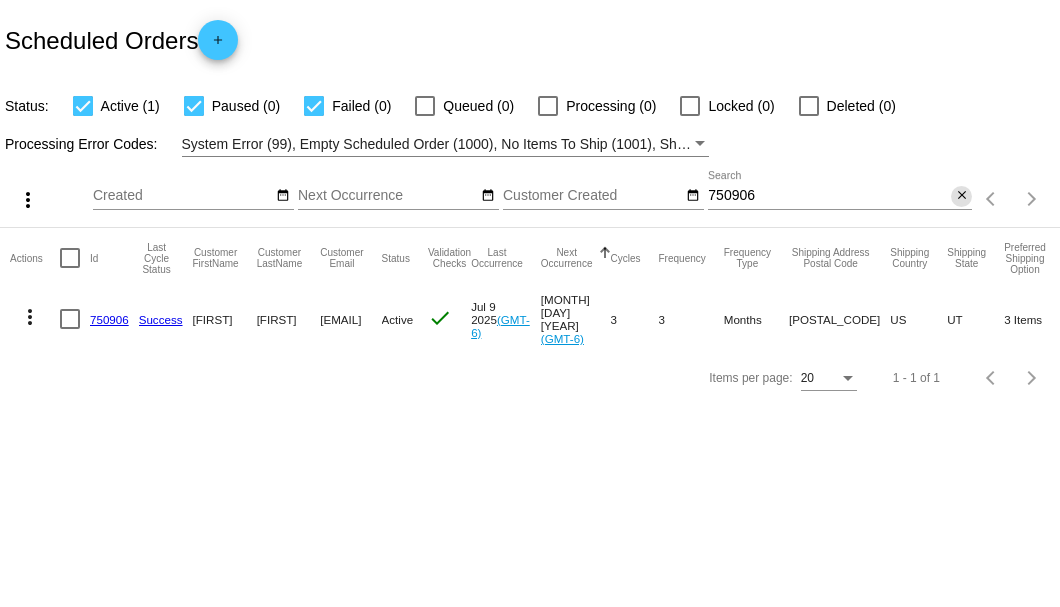 click on "close" at bounding box center [962, 196] 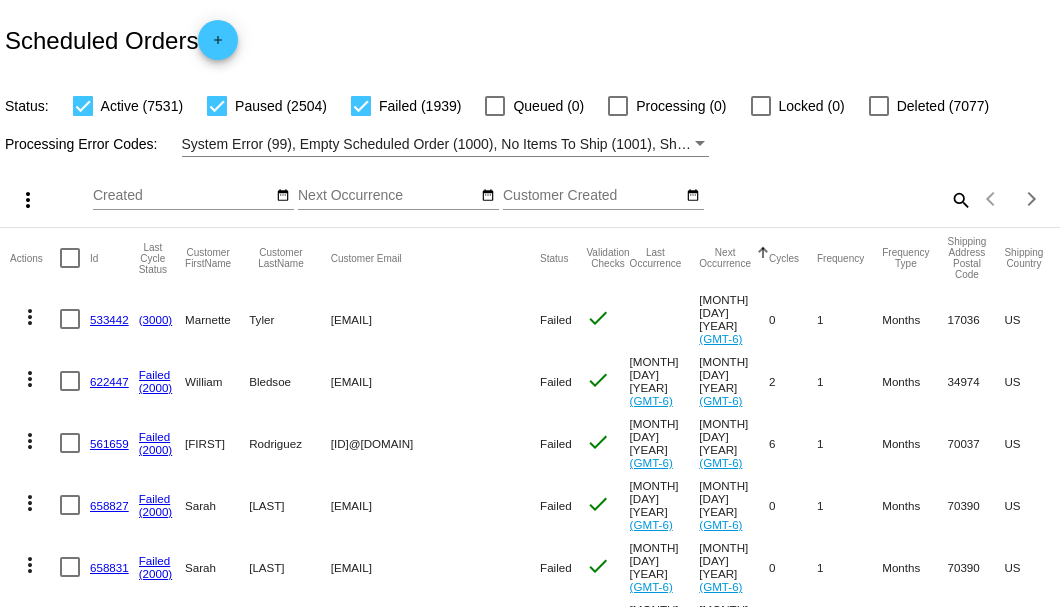 click on "search" at bounding box center [960, 199] 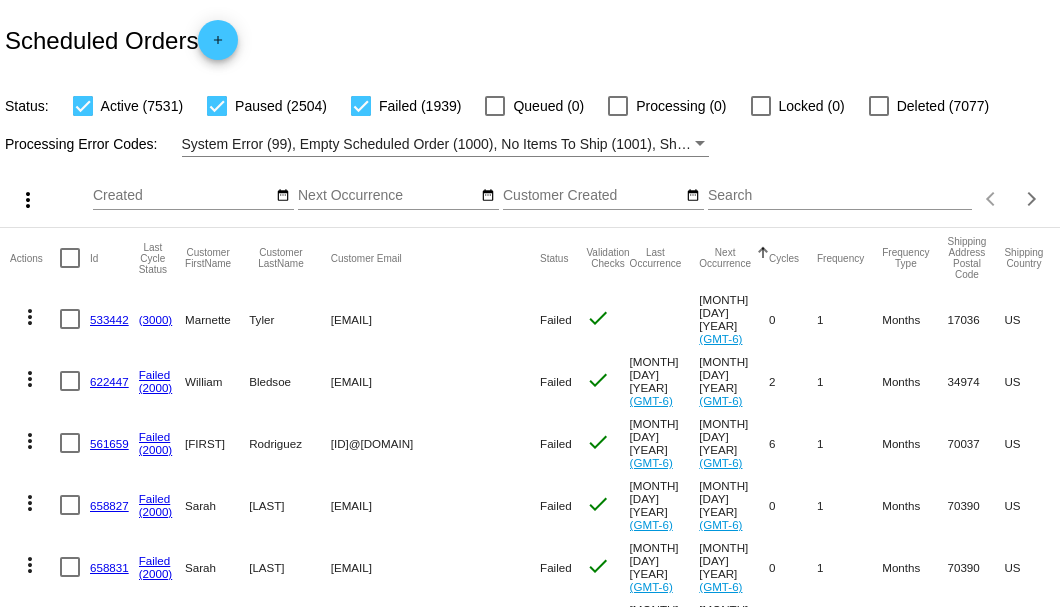 click on "Search" at bounding box center (840, 196) 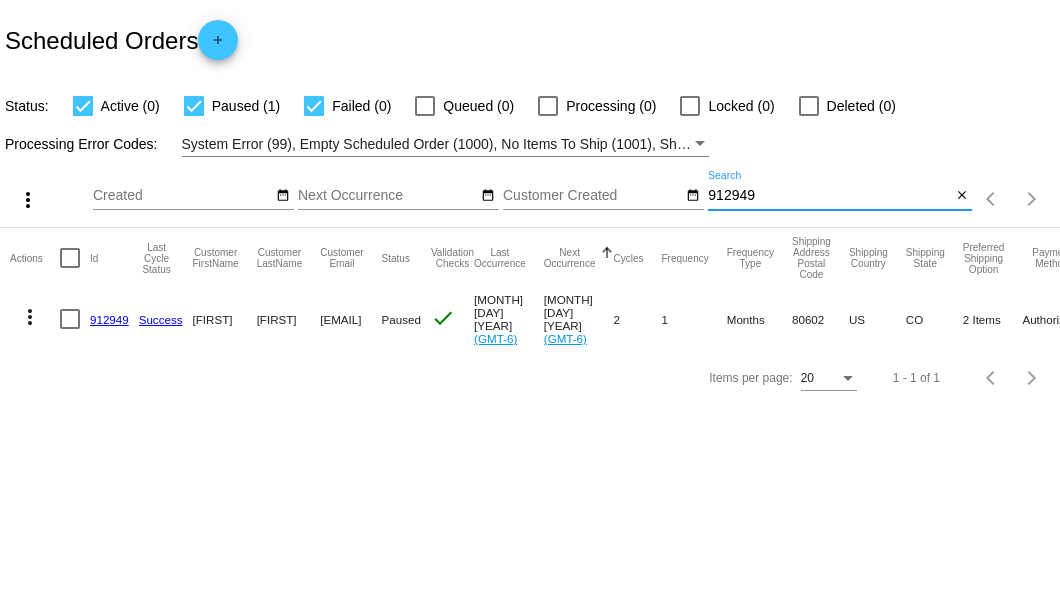type on "912949" 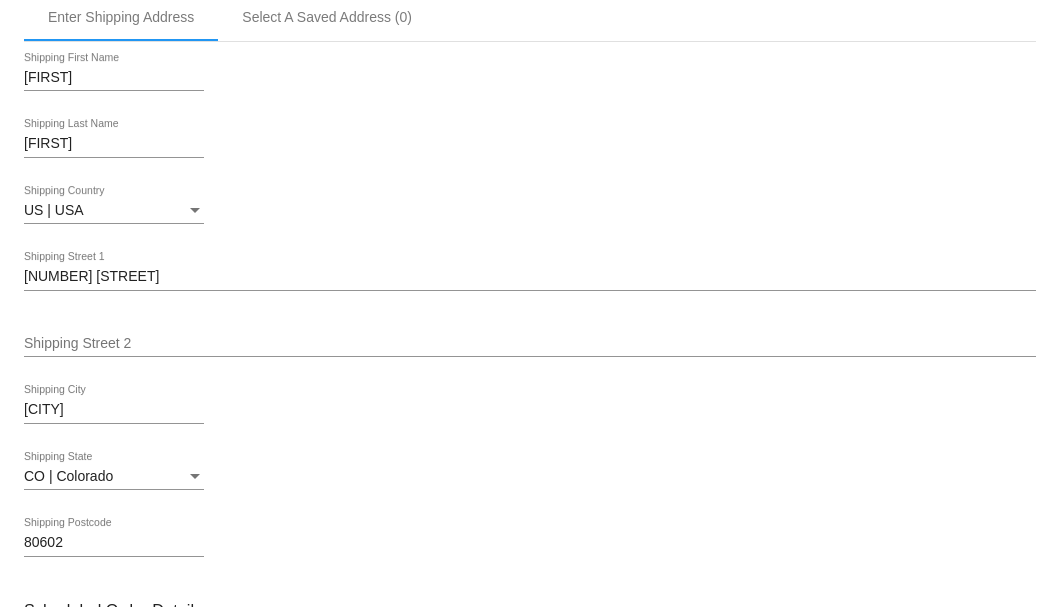 scroll, scrollTop: 866, scrollLeft: 0, axis: vertical 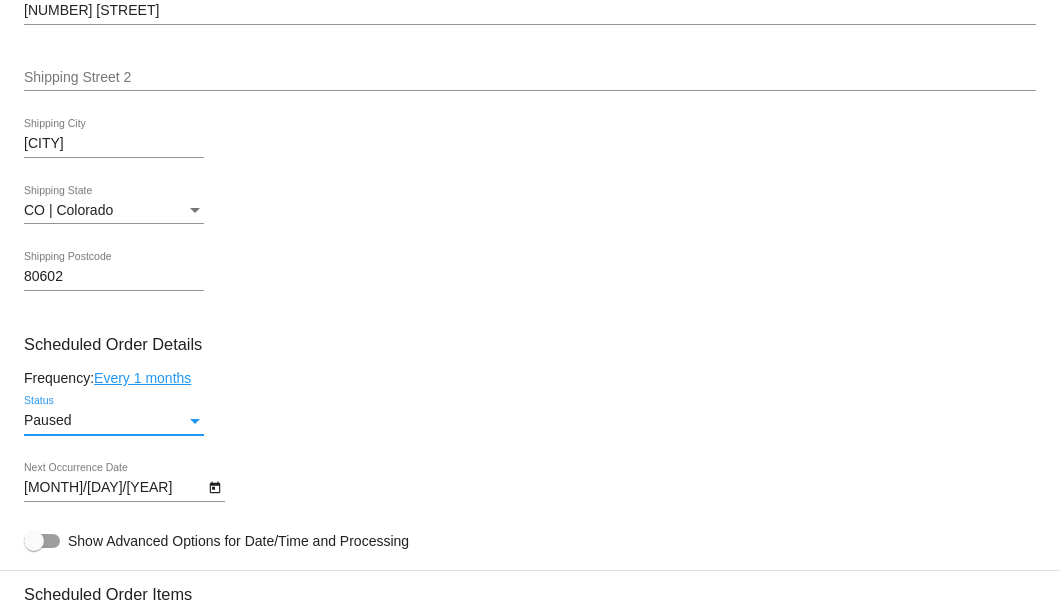 click at bounding box center [195, 421] 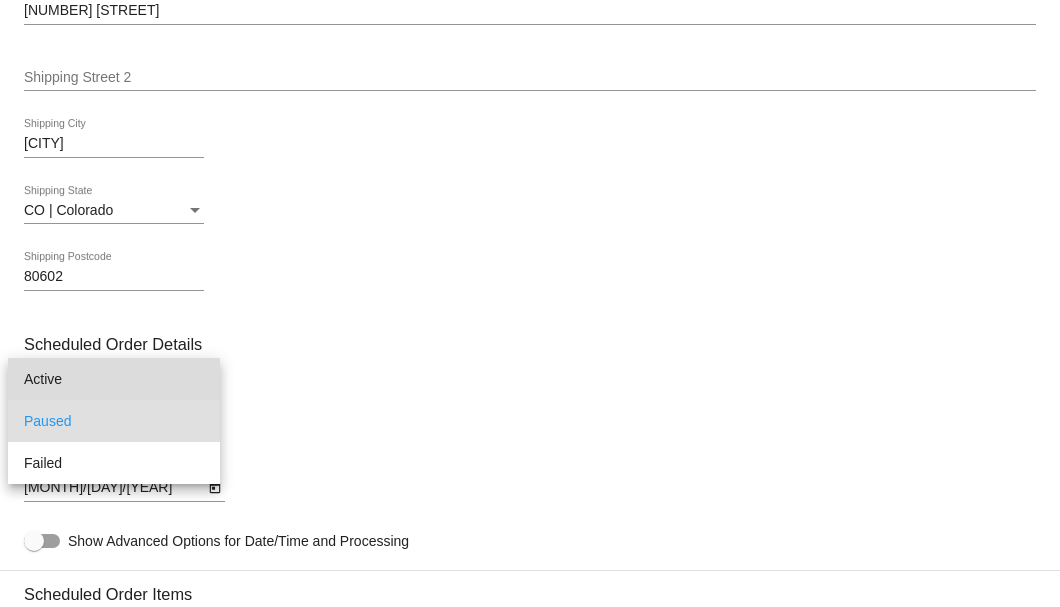 click on "Active" at bounding box center (114, 379) 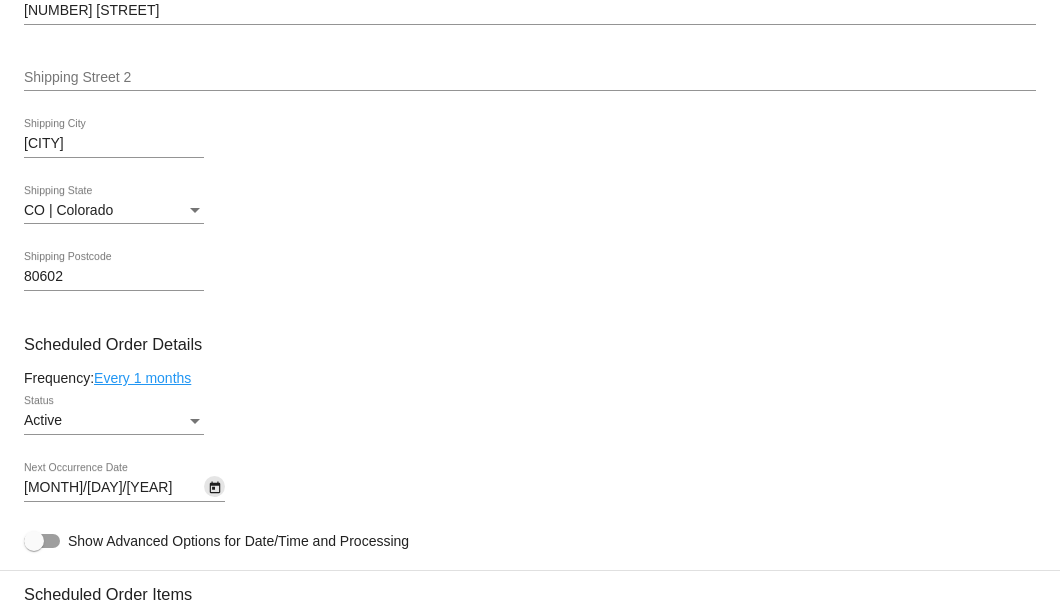 click at bounding box center [215, 488] 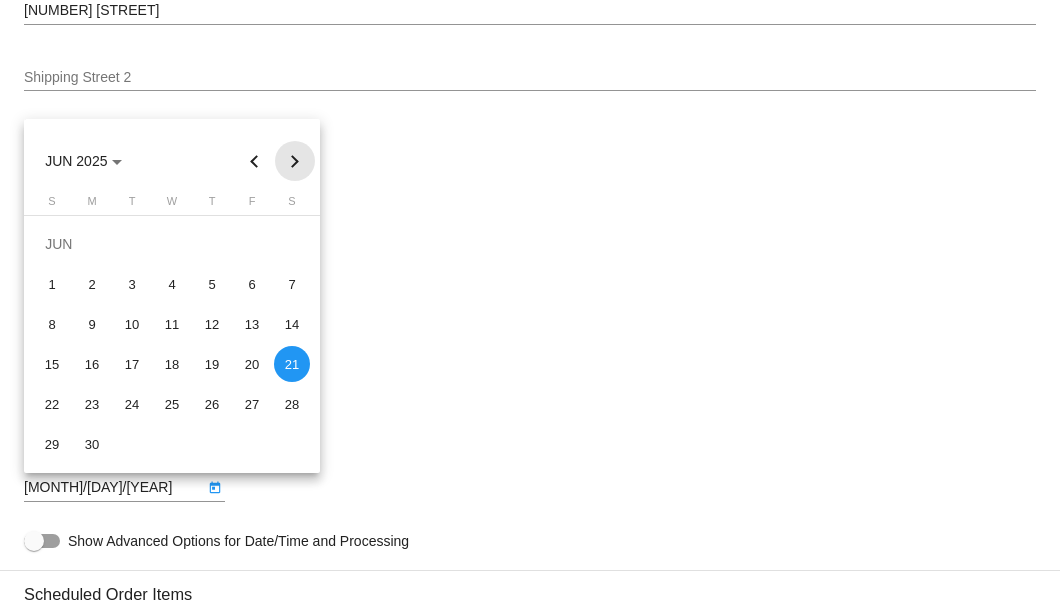 click at bounding box center [295, 161] 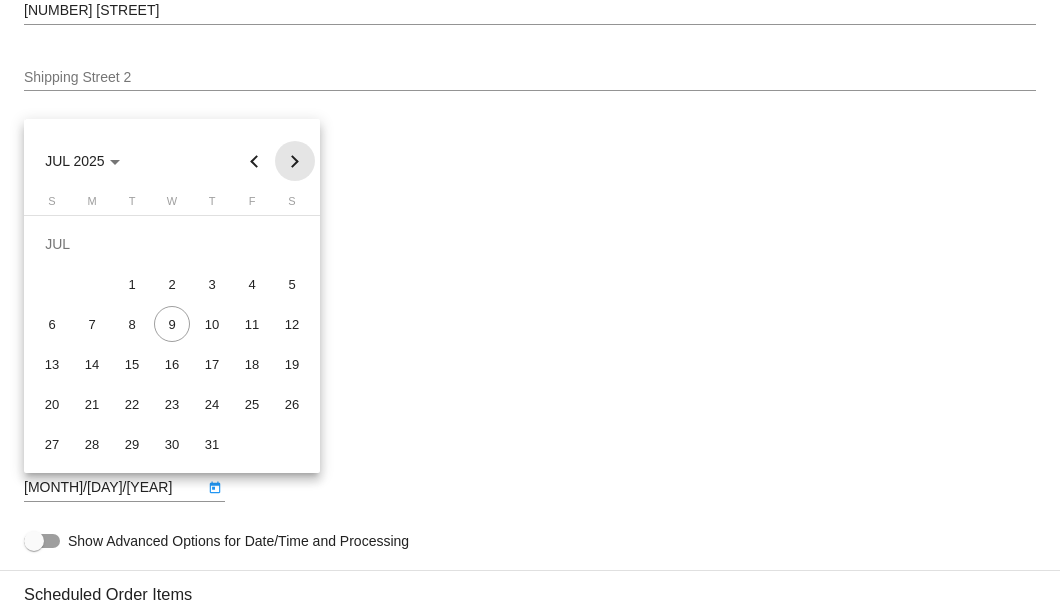 click at bounding box center [295, 161] 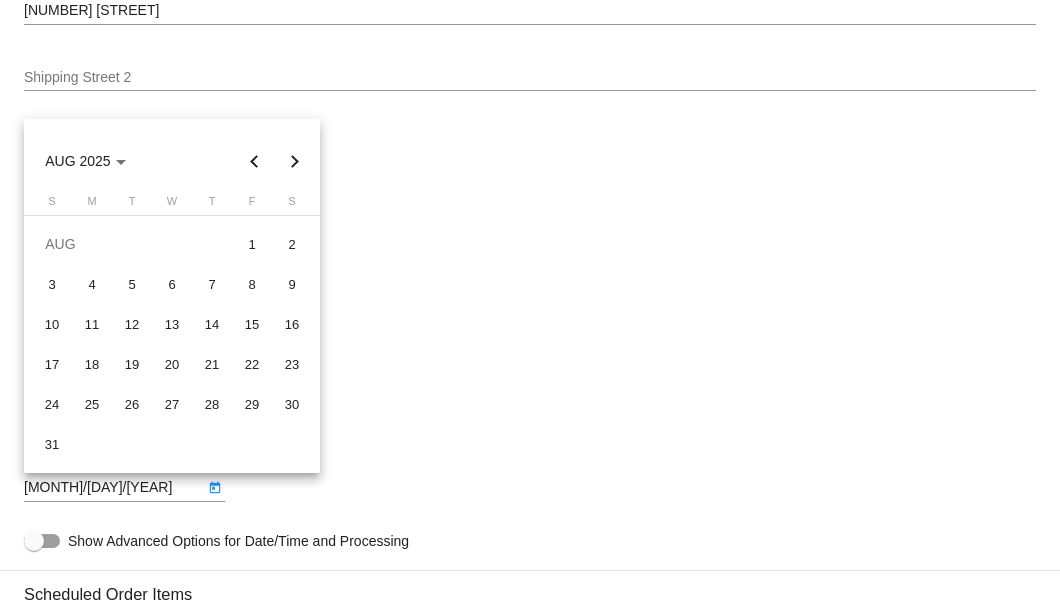click at bounding box center (255, 161) 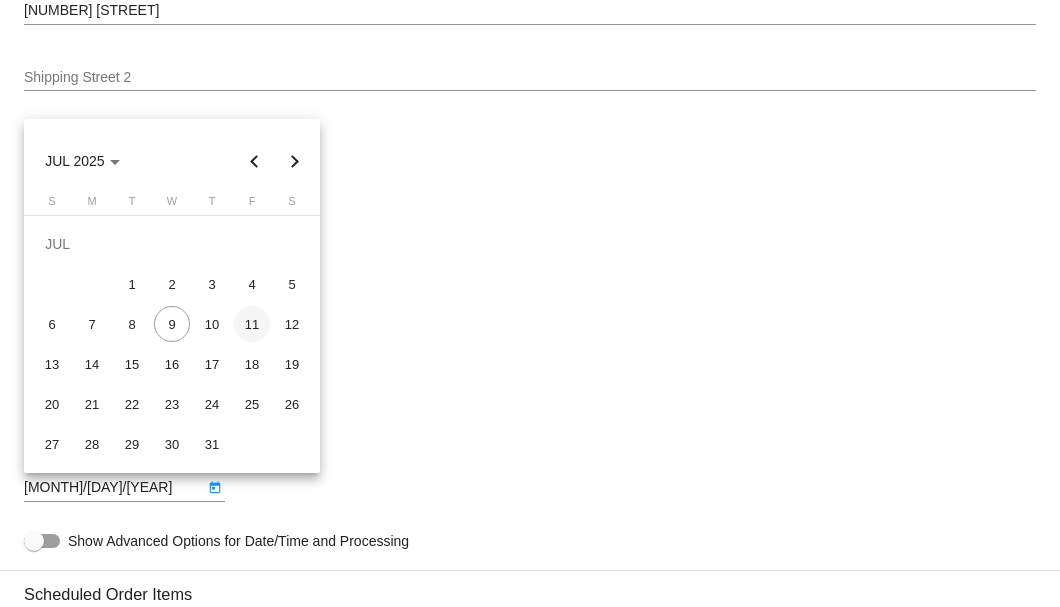 click on "11" at bounding box center (252, 324) 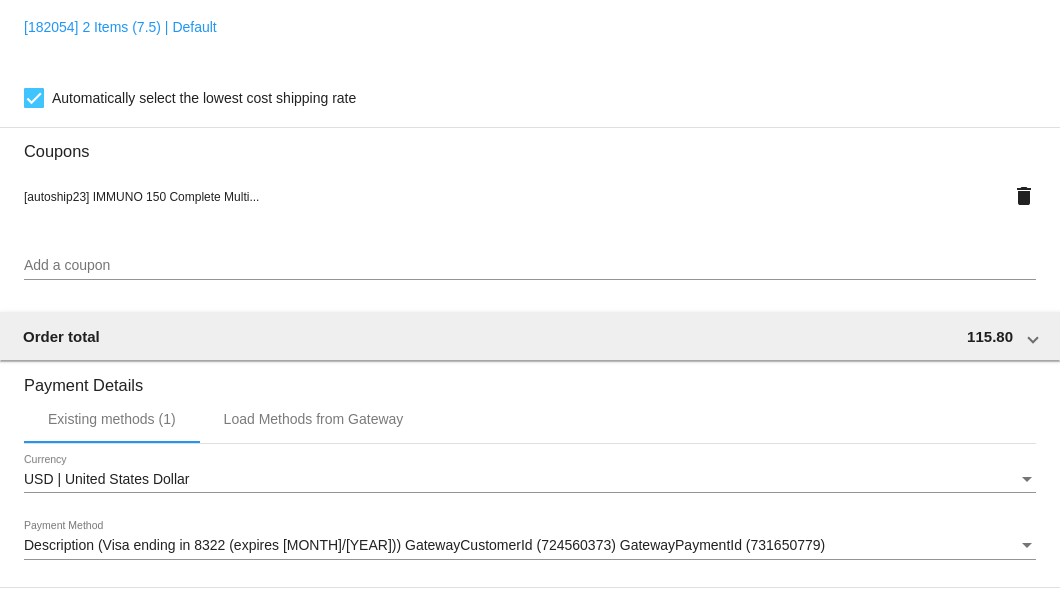 scroll, scrollTop: 1930, scrollLeft: 0, axis: vertical 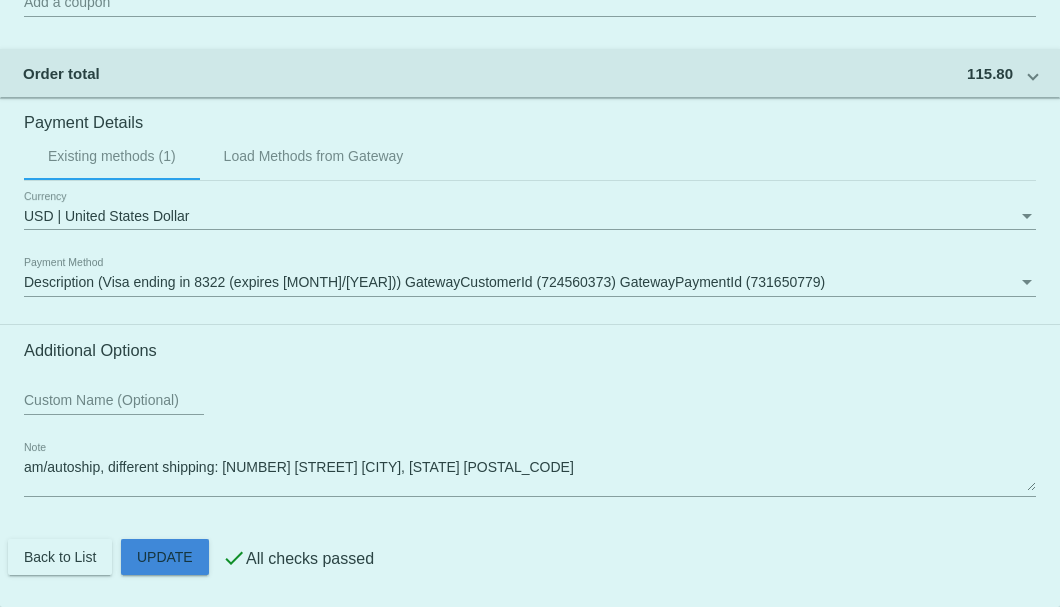 click on "Customer
6514715: Victor Stewart
pslm374@gmail.com
Customer Shipping
Enter Shipping Address Select A Saved Address (0)
Victor
Shipping First Name
Stewart
Shipping Last Name
US | USA
Shipping Country
8013 E 132nd Pl
Shipping Street 1
Shipping Street 2
Thornton
Shipping City
CO | Colorado
Shipping State
80602
Shipping Postcode
Scheduled Order Details
Frequency:
Every 1 months
Active
Status
2" at bounding box center (530, -428) 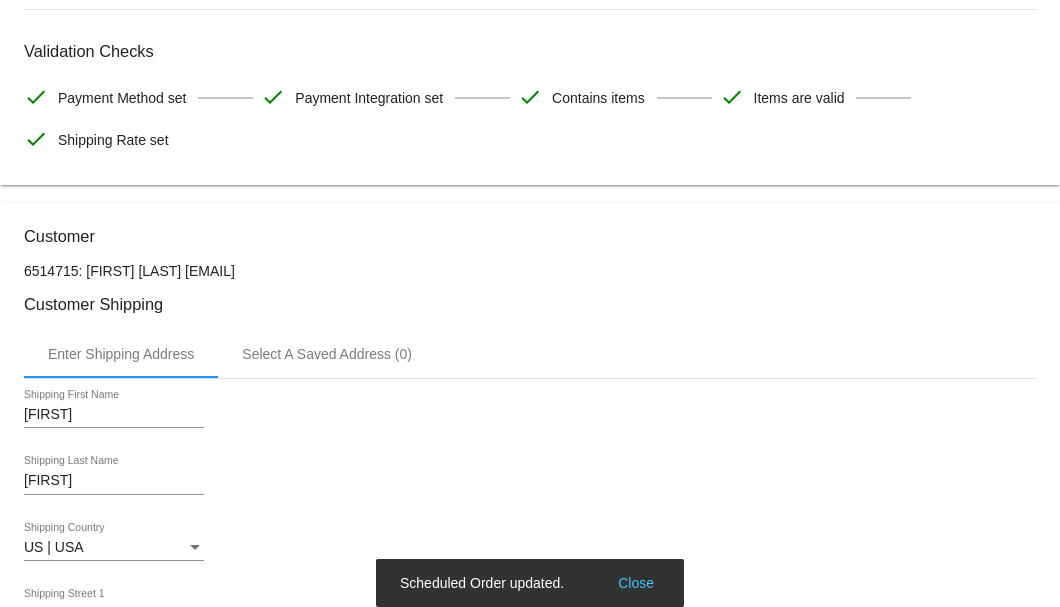 scroll, scrollTop: 63, scrollLeft: 0, axis: vertical 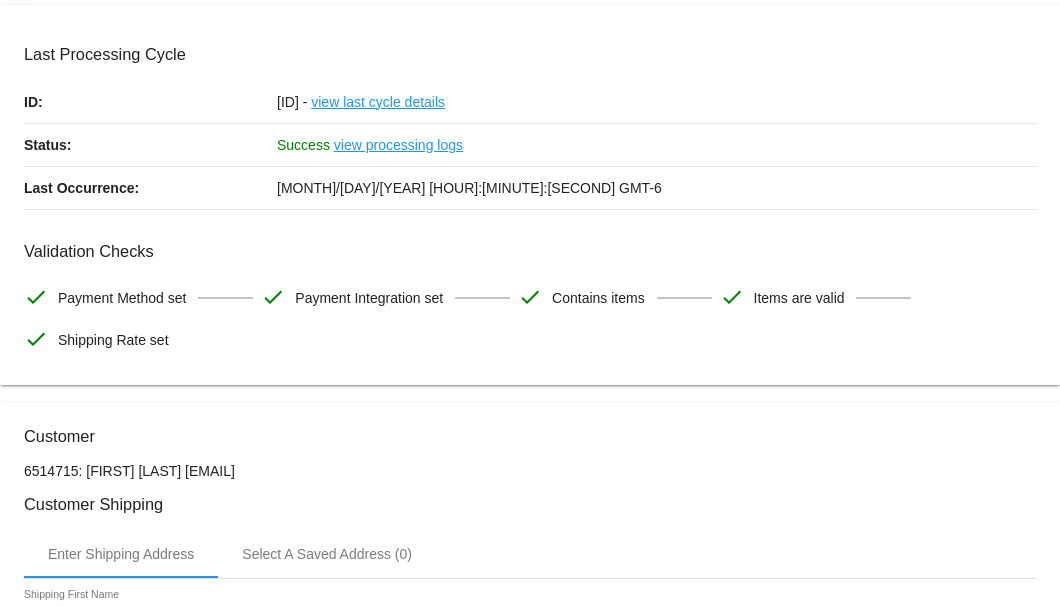 drag, startPoint x: 306, startPoint y: 466, endPoint x: 178, endPoint y: 468, distance: 128.01562 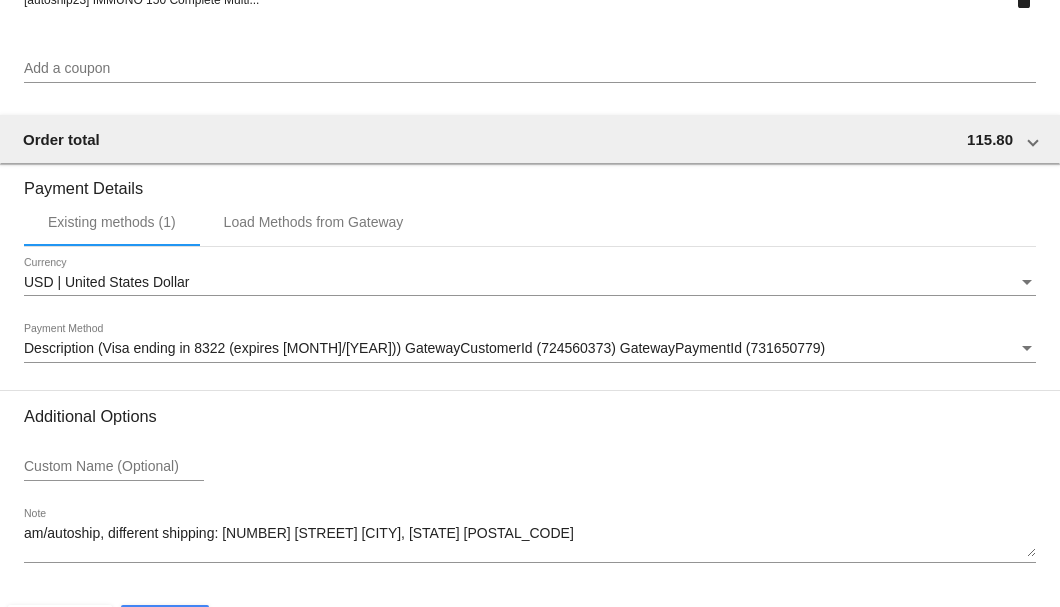 scroll, scrollTop: 1930, scrollLeft: 0, axis: vertical 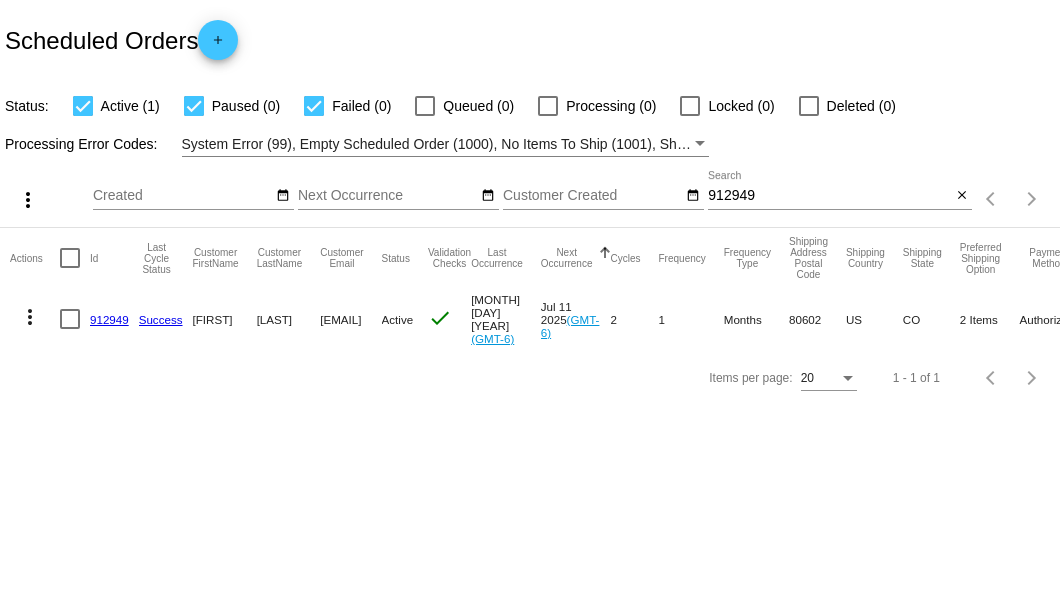 click on "912949" at bounding box center (829, 196) 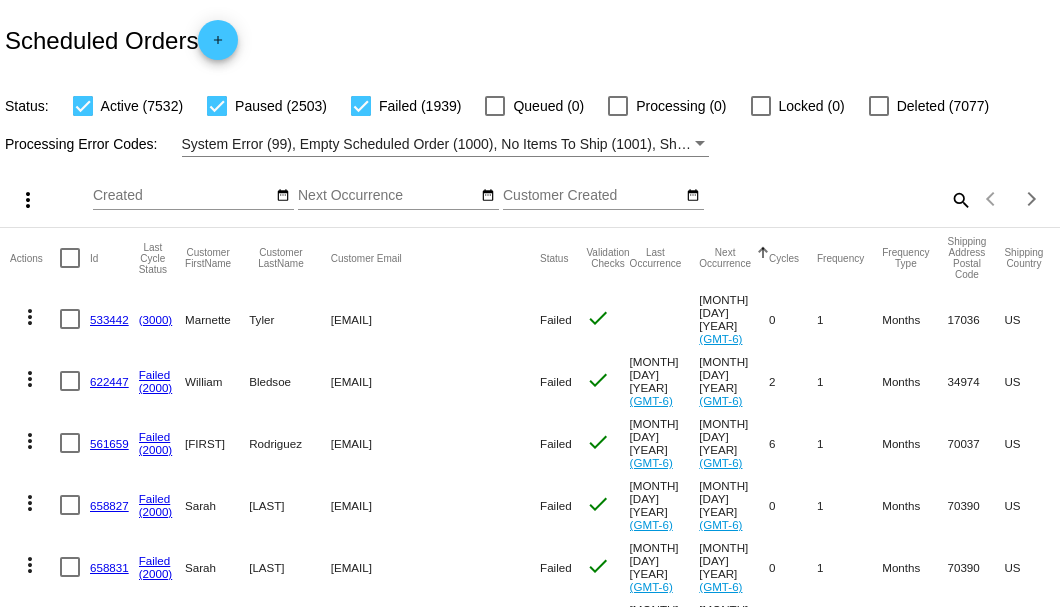 click on "search" at bounding box center [960, 199] 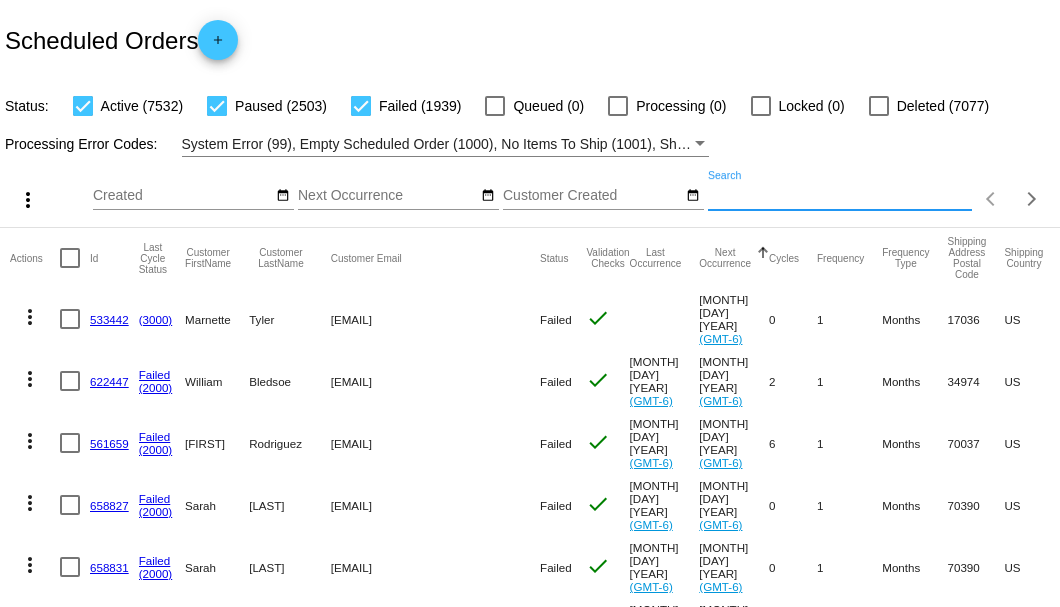 click on "Search" at bounding box center (840, 196) 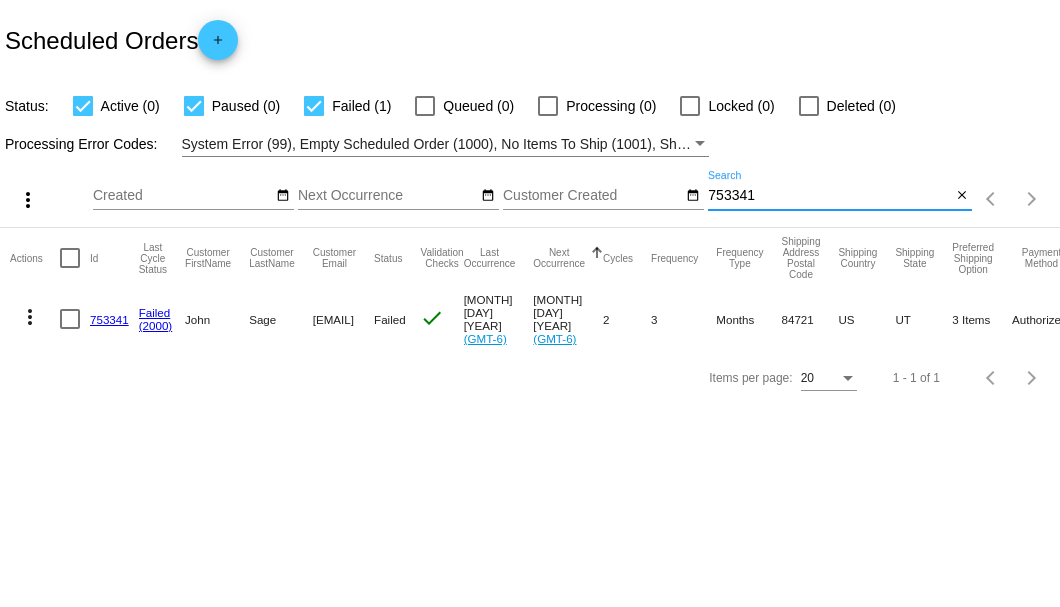 type on "753341" 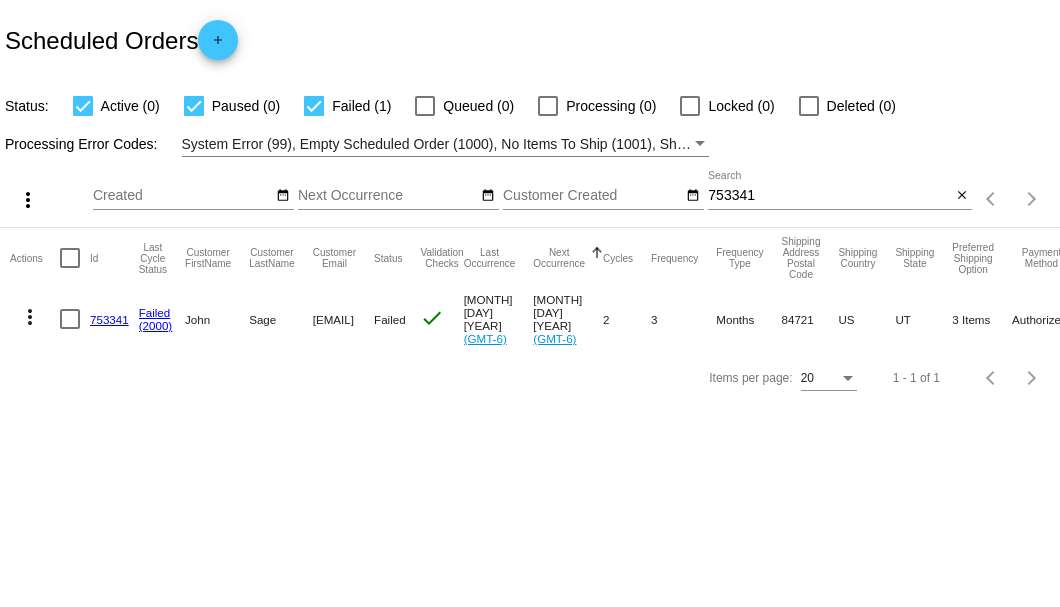 click on "753341" at bounding box center (109, 319) 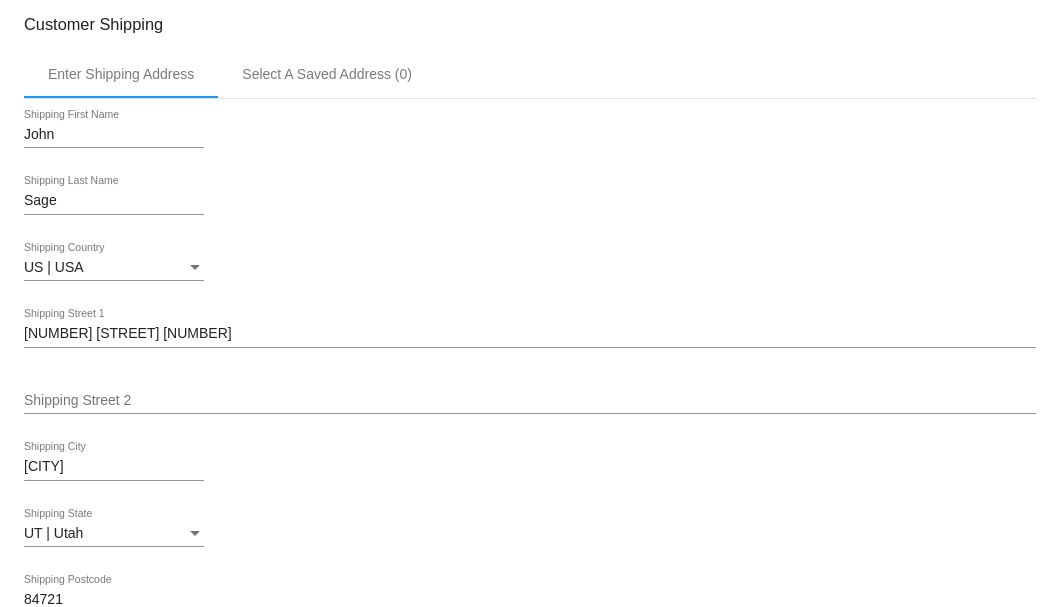 scroll, scrollTop: 1000, scrollLeft: 0, axis: vertical 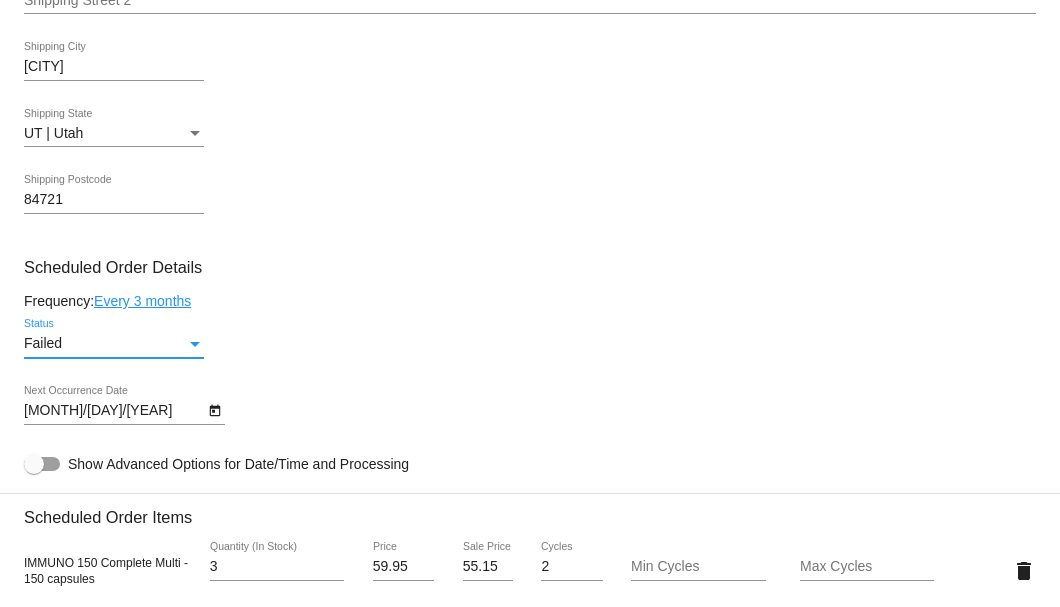click at bounding box center [195, 344] 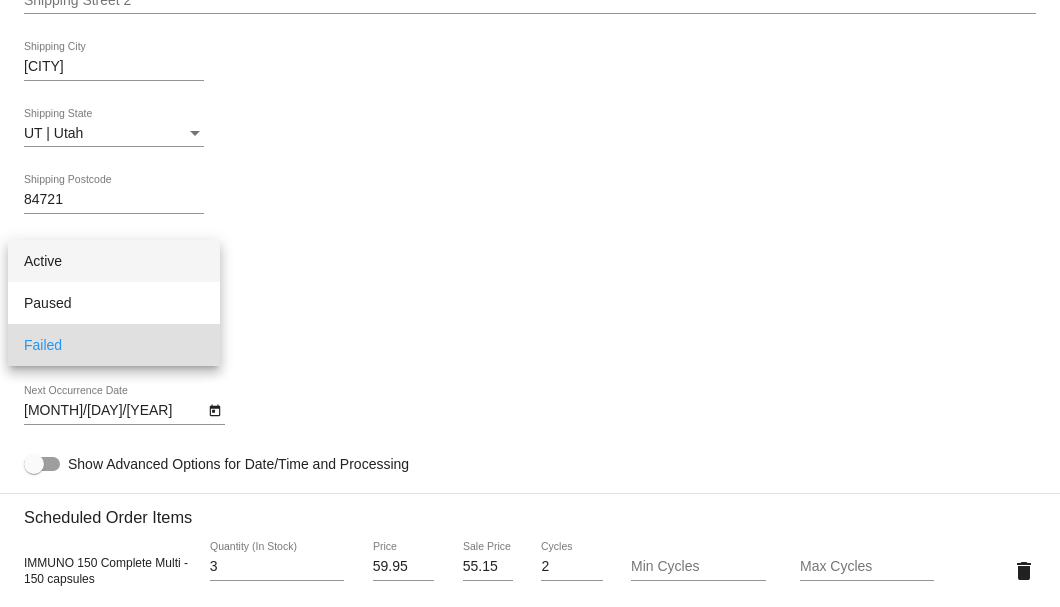 click on "Active" at bounding box center [114, 261] 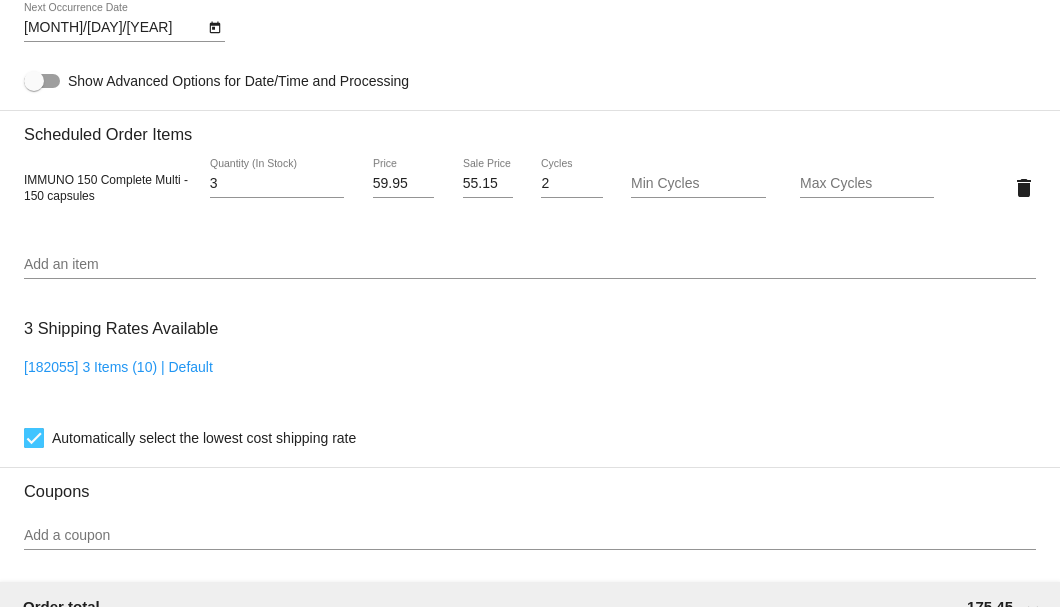 scroll, scrollTop: 1250, scrollLeft: 0, axis: vertical 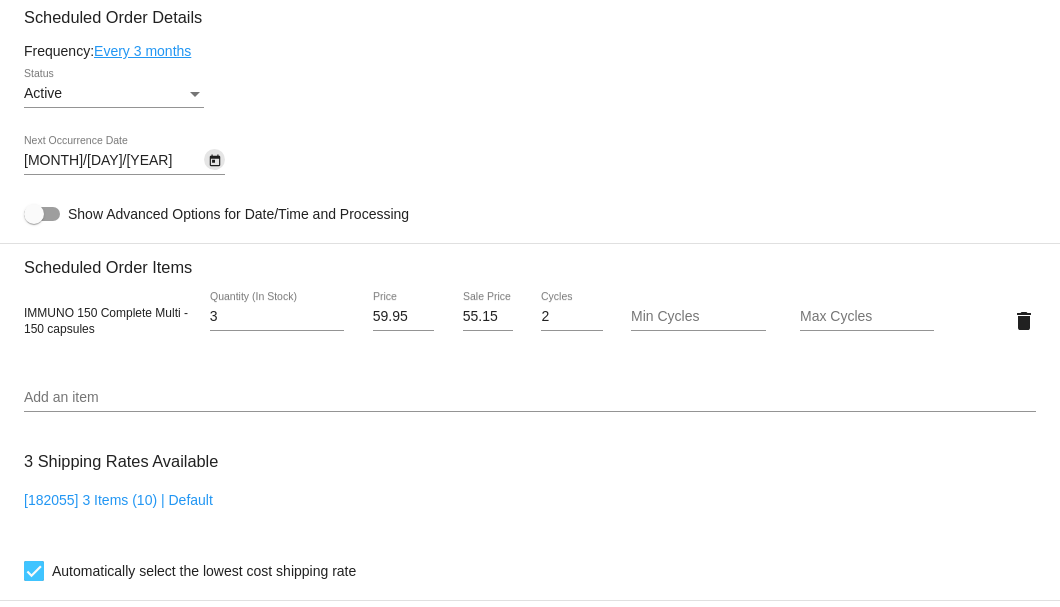 click at bounding box center (214, 161) 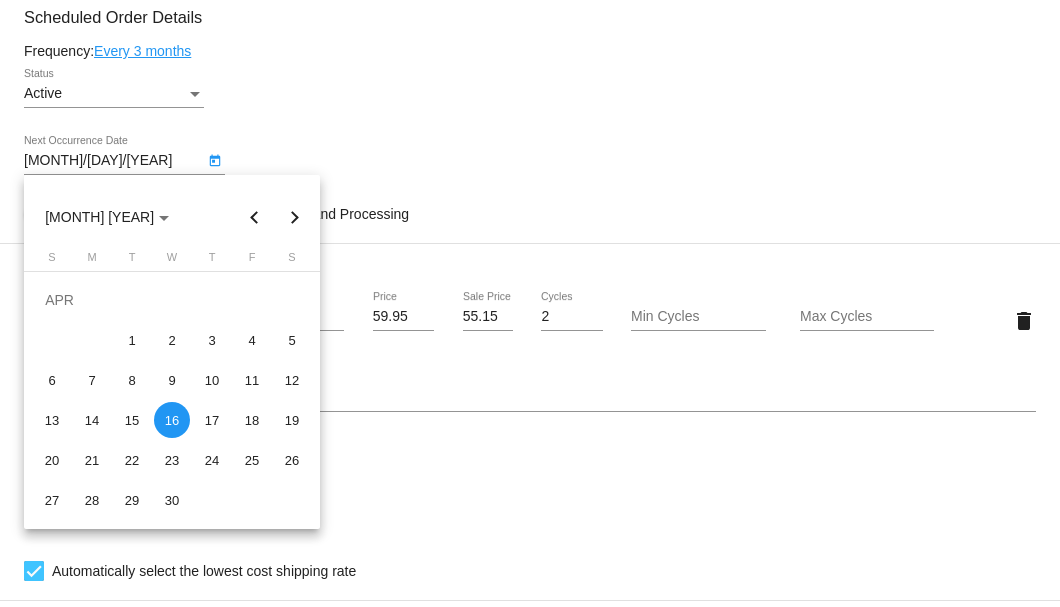 click at bounding box center (295, 217) 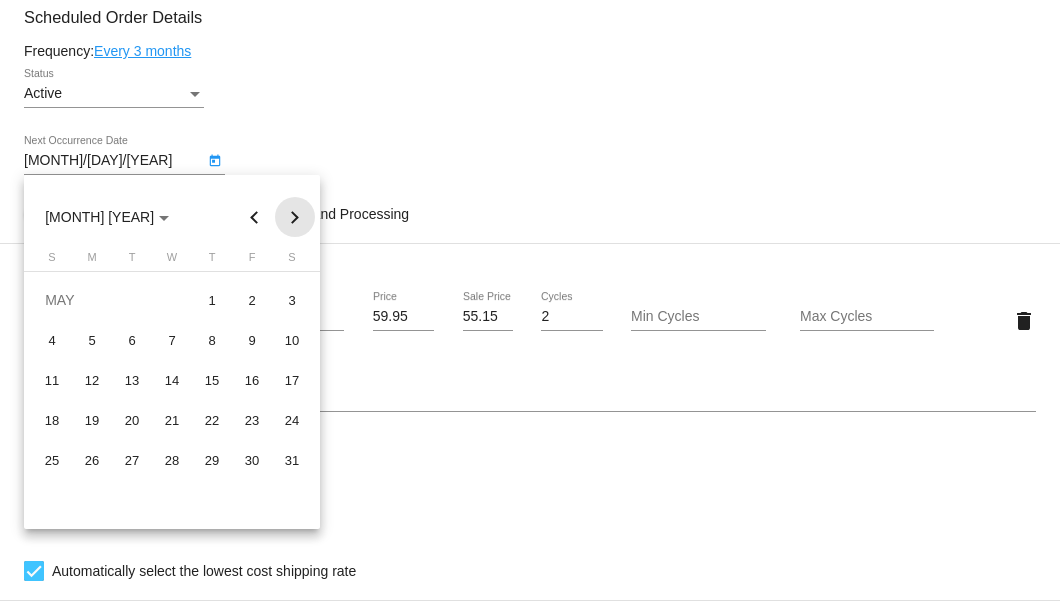 click at bounding box center (295, 217) 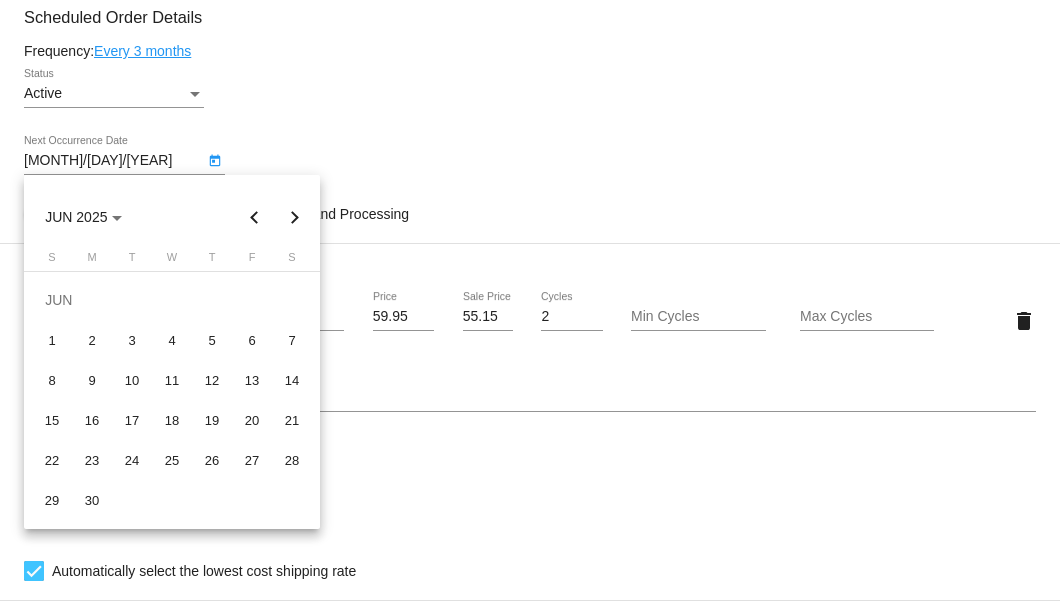 click at bounding box center (295, 217) 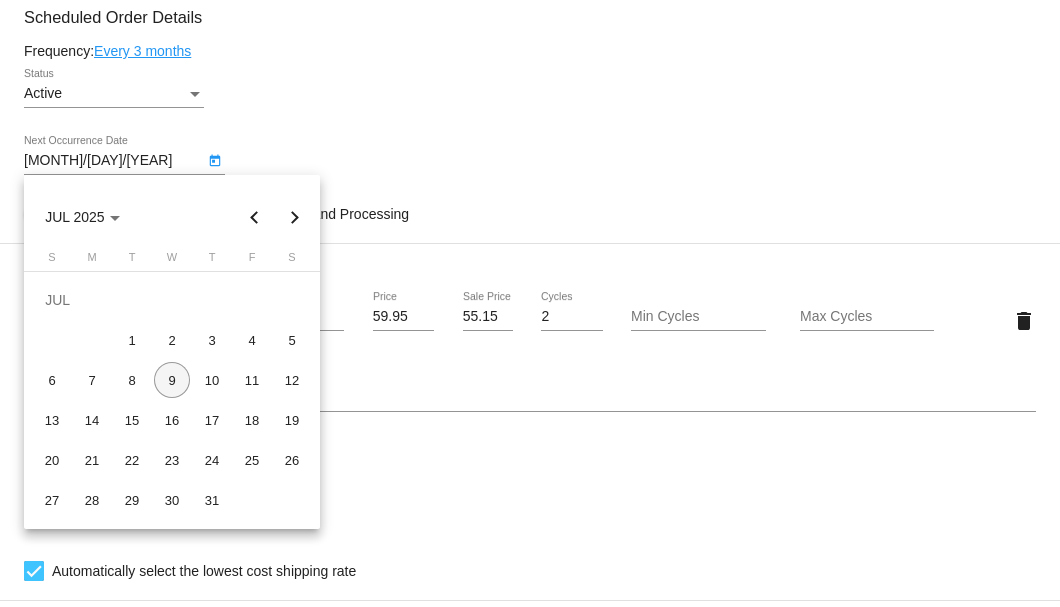 click on "9" at bounding box center [172, 380] 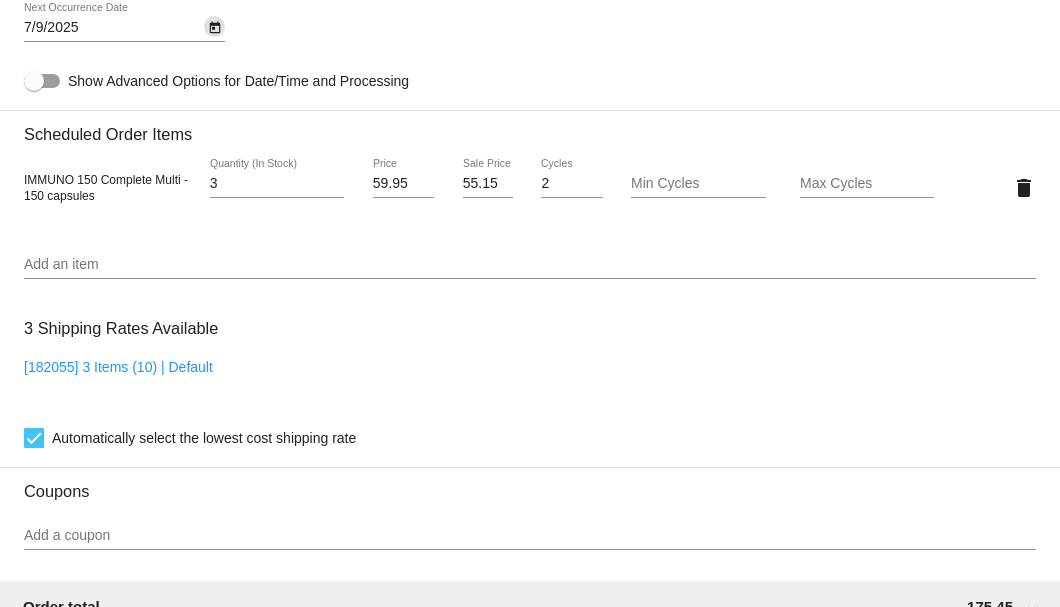 scroll, scrollTop: 1583, scrollLeft: 0, axis: vertical 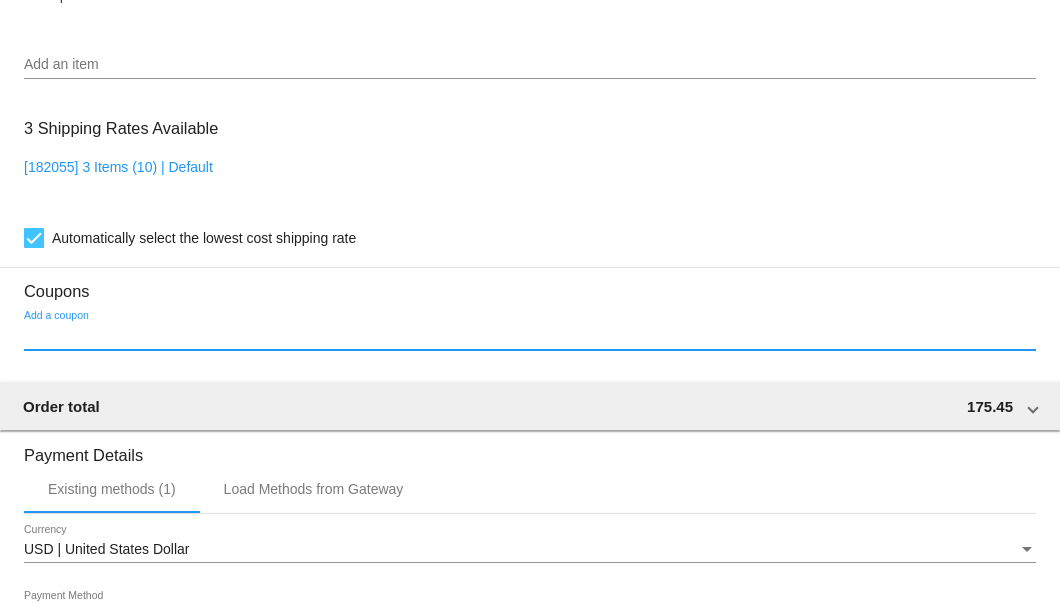 click on "Add a coupon" at bounding box center (530, 336) 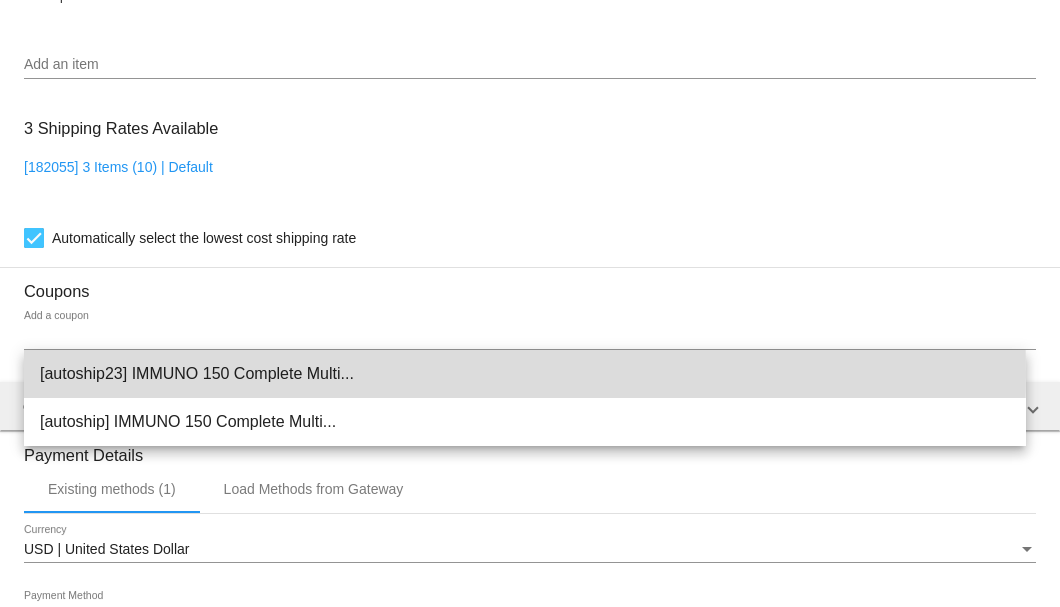 click on "[autoship23] IMMUNO 150 Complete Multi..." at bounding box center [525, 374] 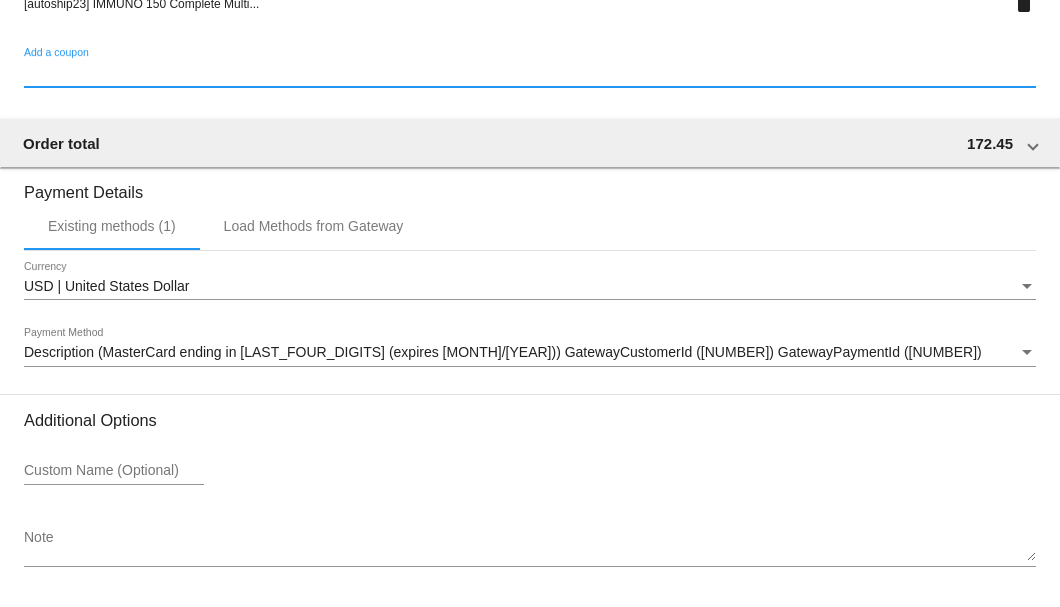 scroll, scrollTop: 1986, scrollLeft: 0, axis: vertical 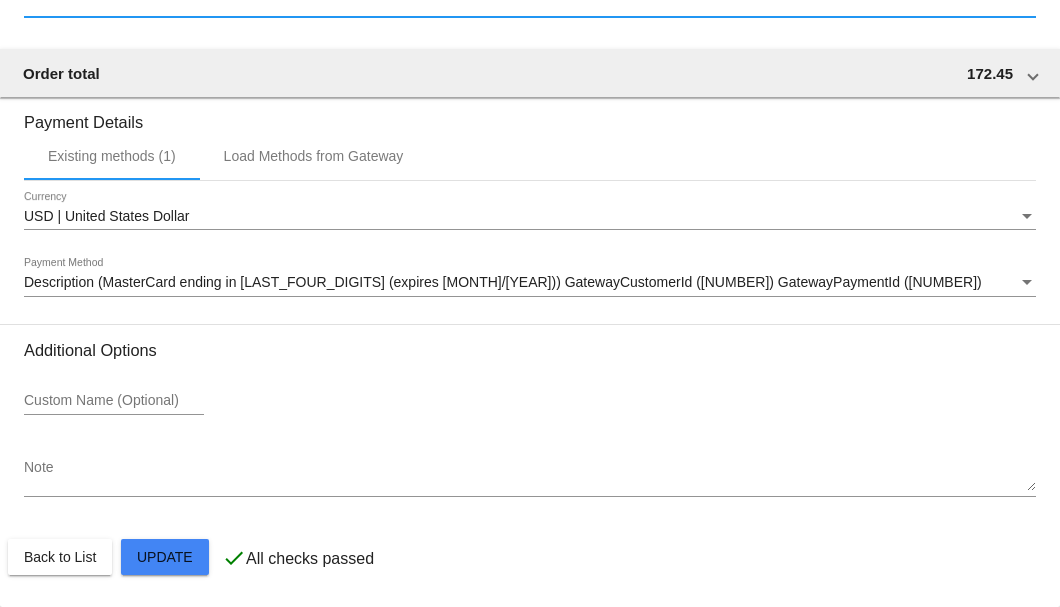 click on "Customer
3481787: John Sage
solarisminor@gmail.com
Customer Shipping
Enter Shipping Address Select A Saved Address (0)
John
Shipping First Name
Sage
Shipping Last Name
US | USA
Shipping Country
2181 West 2875 North
Shipping Street 1
Shipping Street 2
Cedar City
Shipping City
UT | Utah
Shipping State
84721
Shipping Postcode
Scheduled Order Details
Frequency:
Every 3 months
Active
Status
3 2" at bounding box center [530, -428] 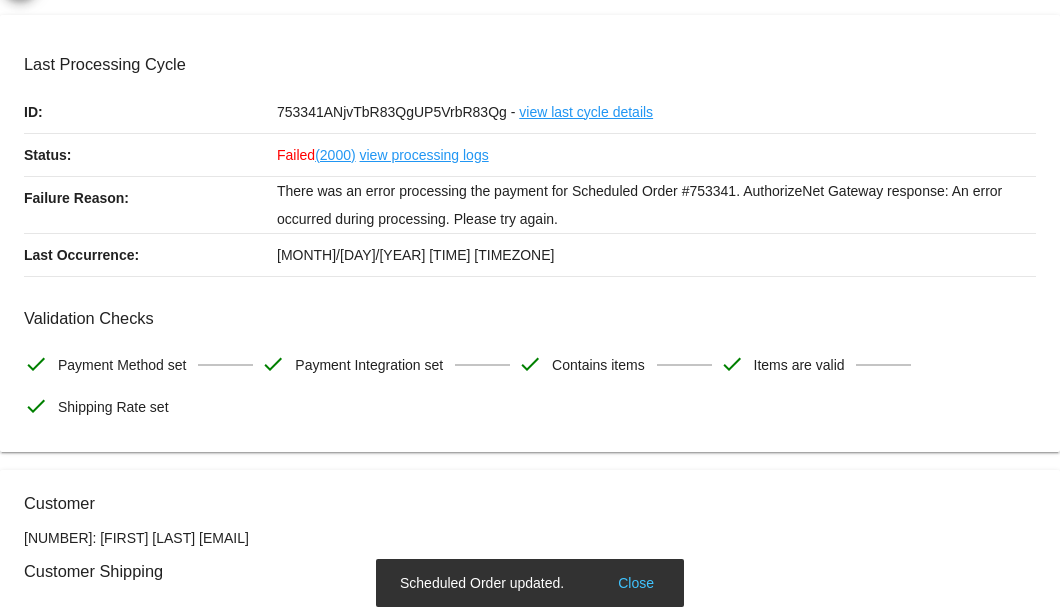scroll, scrollTop: 0, scrollLeft: 0, axis: both 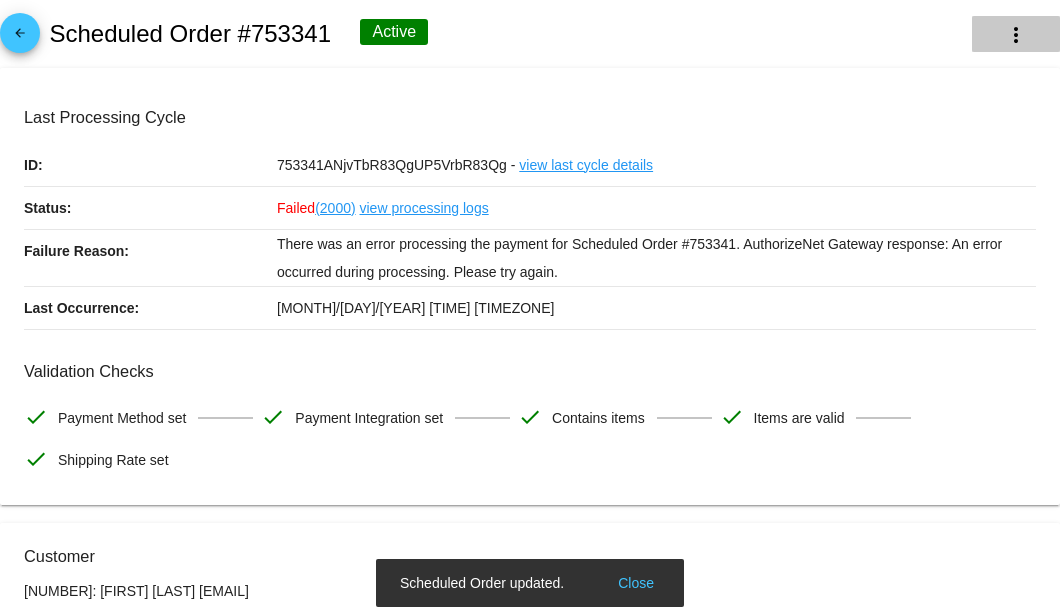 click on "more_vert" at bounding box center [1016, 35] 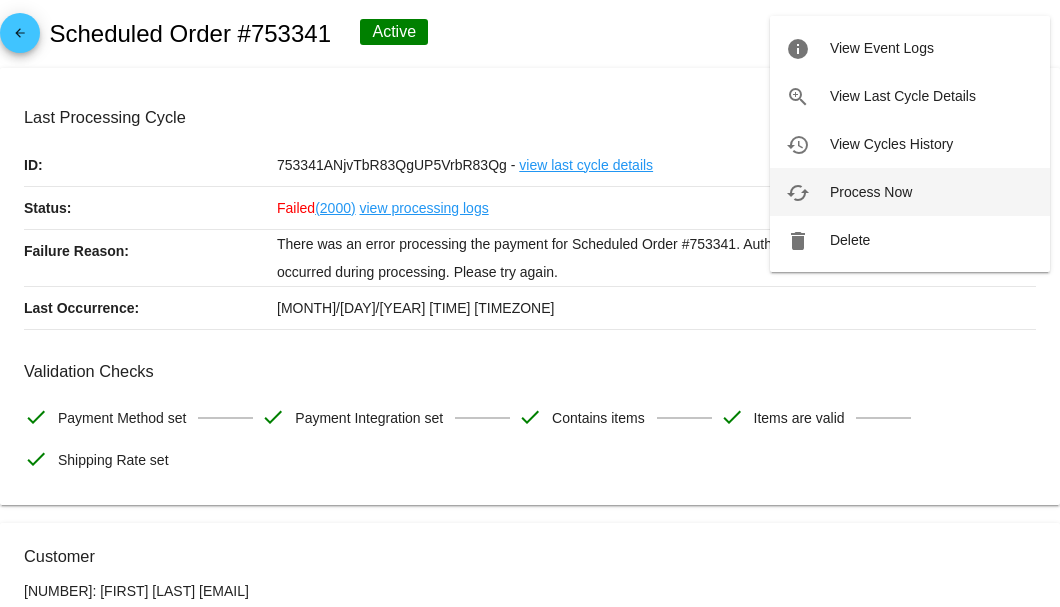 click on "Process Now" at bounding box center [882, 48] 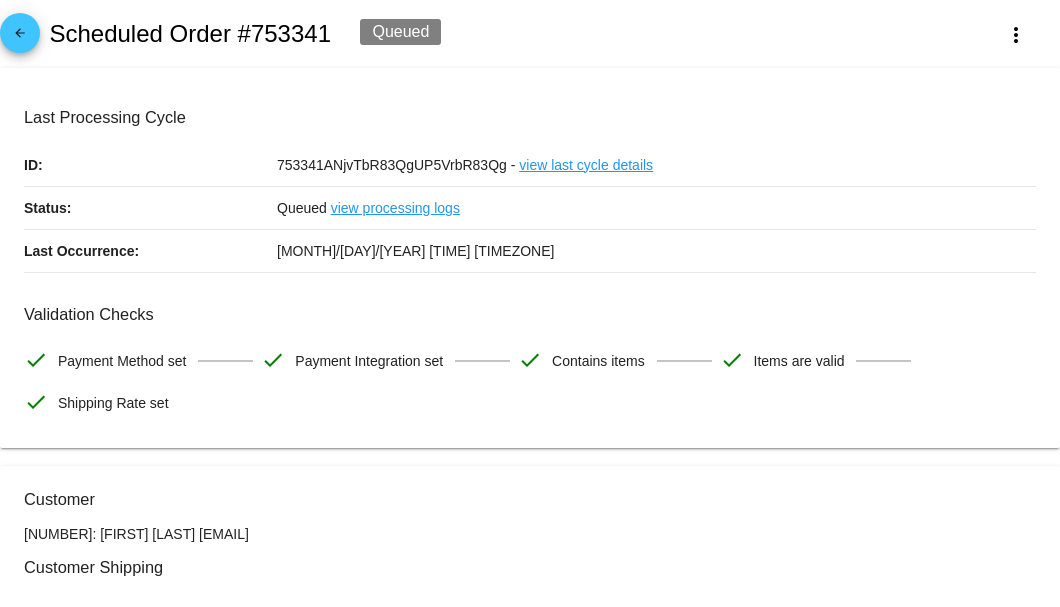 drag, startPoint x: 323, startPoint y: 534, endPoint x: 157, endPoint y: 535, distance: 166.003 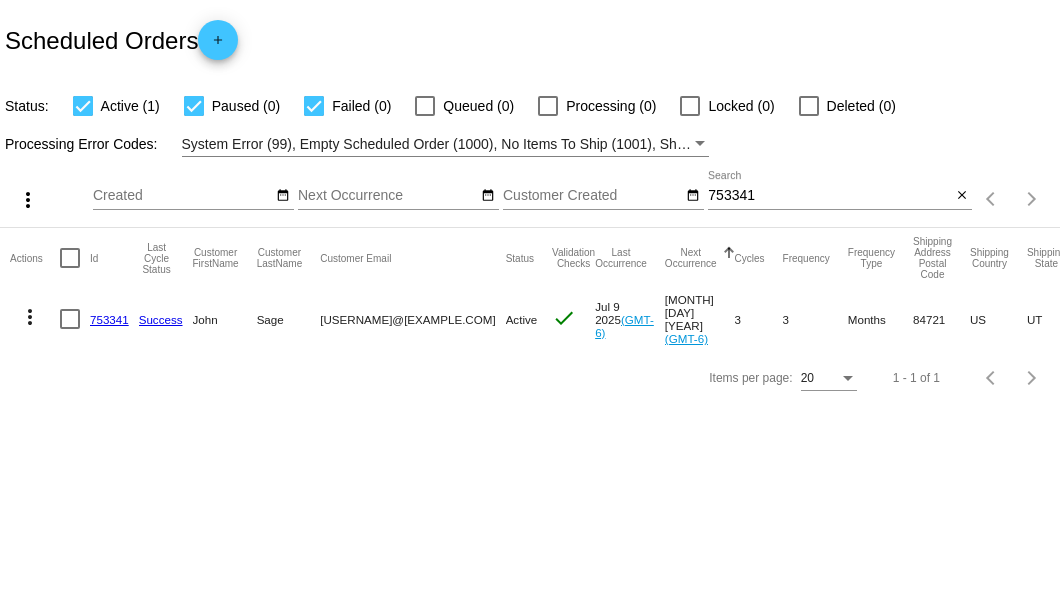 scroll, scrollTop: 0, scrollLeft: 0, axis: both 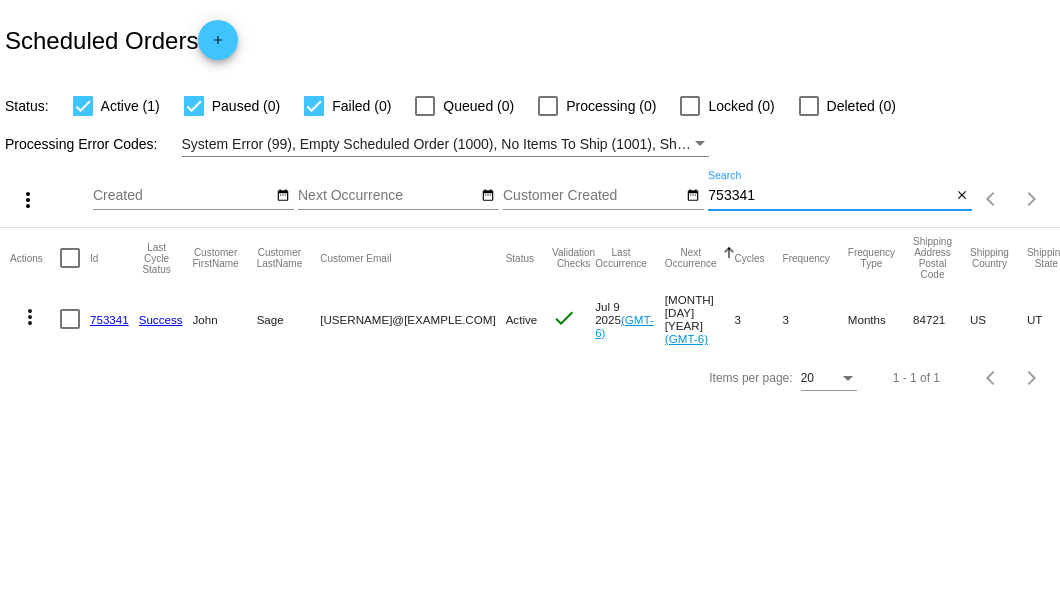 click on "753341" at bounding box center [829, 196] 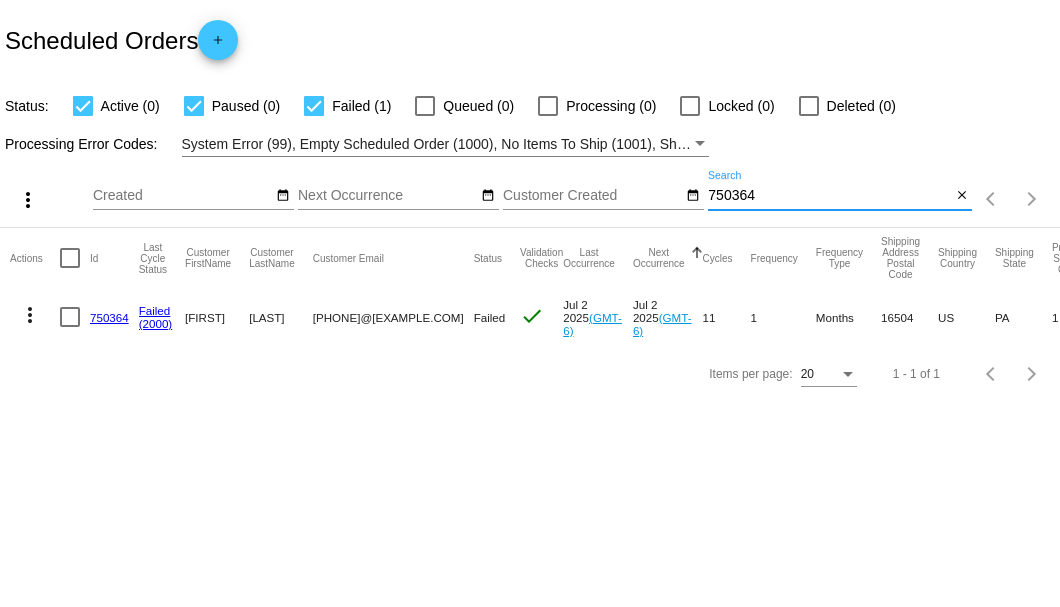 type on "750364" 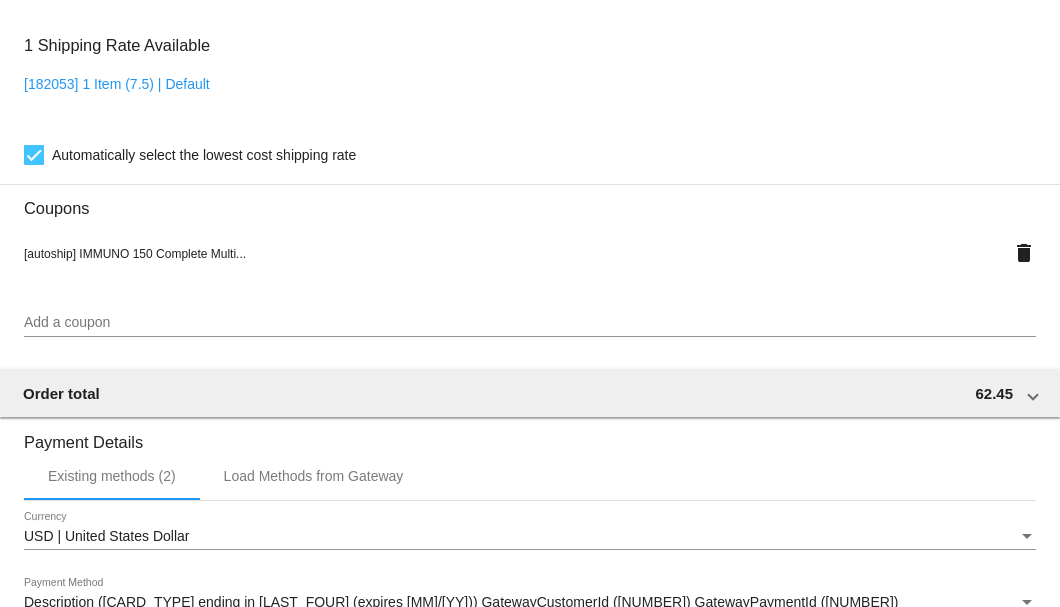scroll, scrollTop: 1986, scrollLeft: 0, axis: vertical 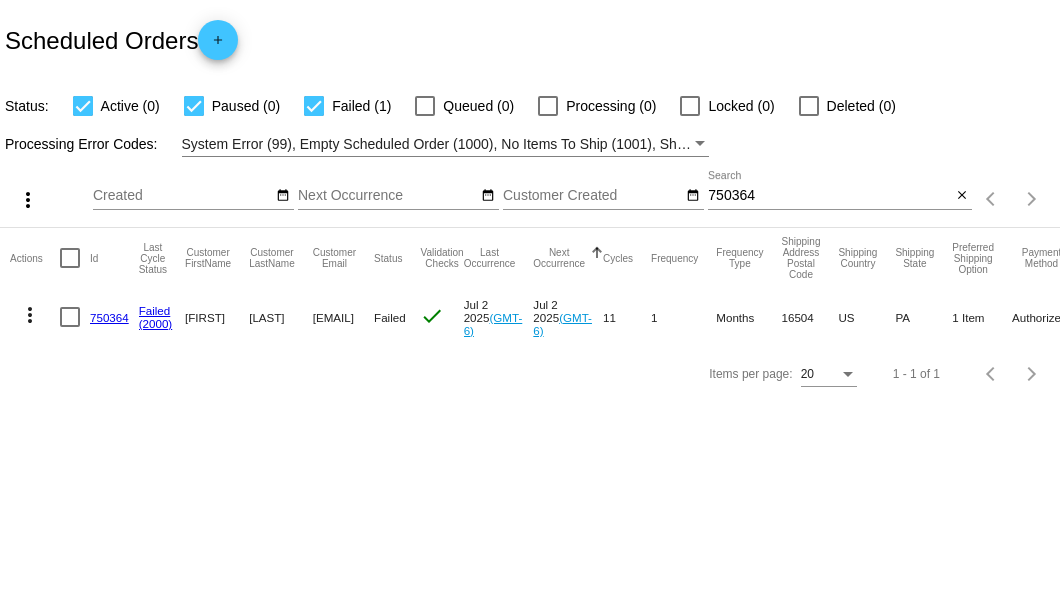 drag, startPoint x: 311, startPoint y: 318, endPoint x: 514, endPoint y: 319, distance: 203.00246 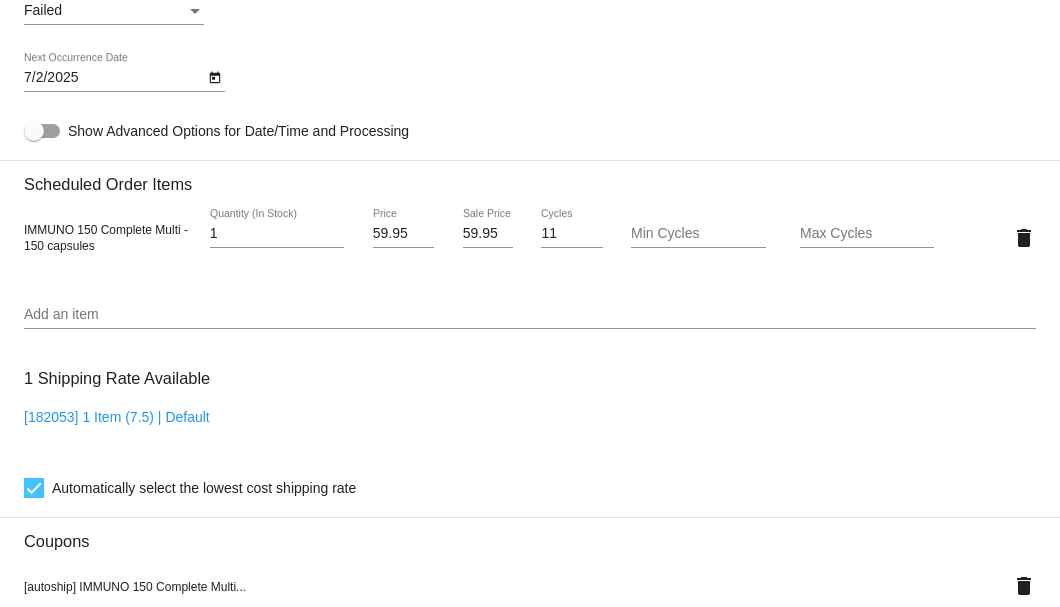 scroll, scrollTop: 1133, scrollLeft: 0, axis: vertical 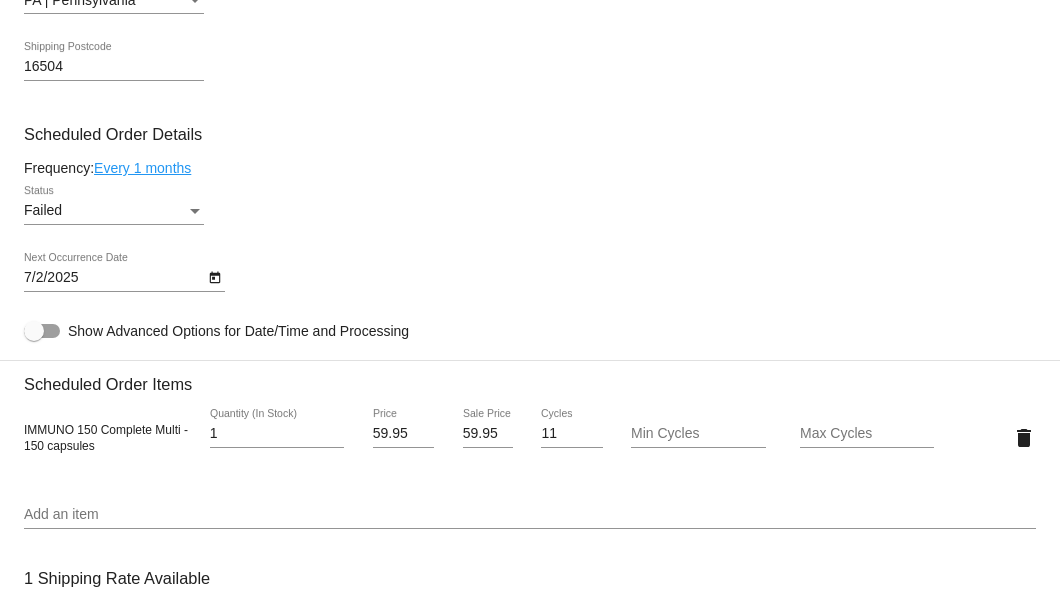 click on "arrow_back
Scheduled Order #750364
Failed
more_vert
Last Processing Cycle
ID:
750364AJi_Dza53QgkKVTm6Oh3Qg -
view last cycle details
Status:
Failed  (2000)
view processing logs
Failure Reason:
There was an error processing the payment for Scheduled Order #750364. AuthorizeNet Gateway response: The credit card has expired.
Last Occurrence:" at bounding box center [530, 303] 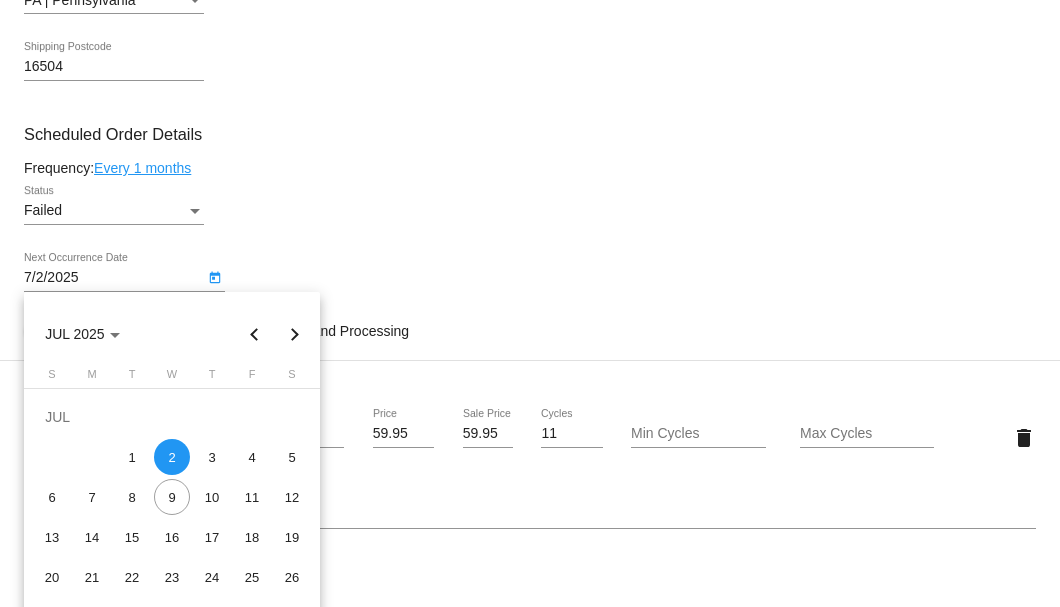 click at bounding box center [530, 303] 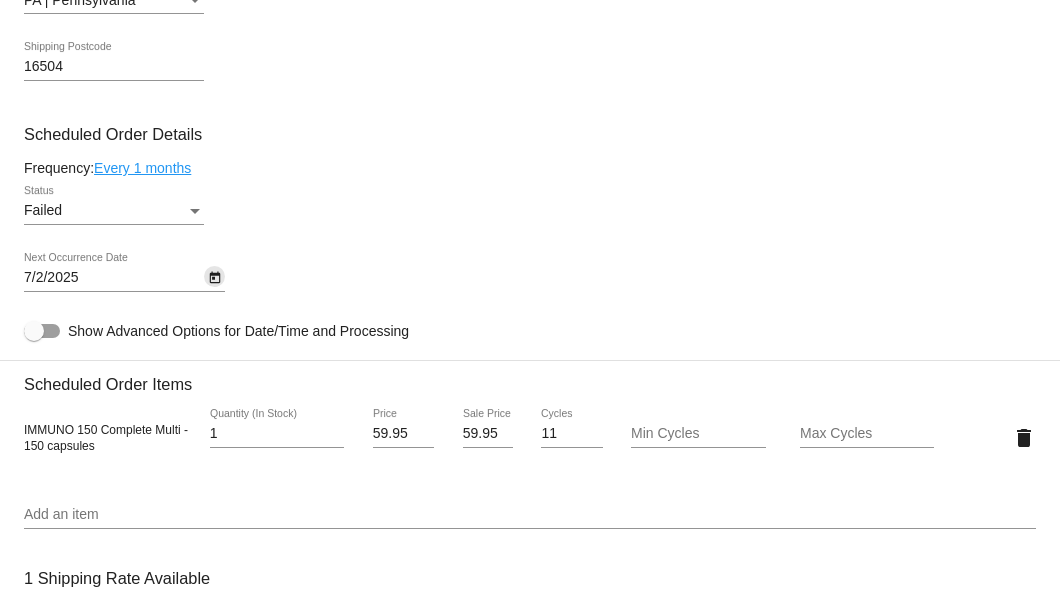 click at bounding box center (215, 278) 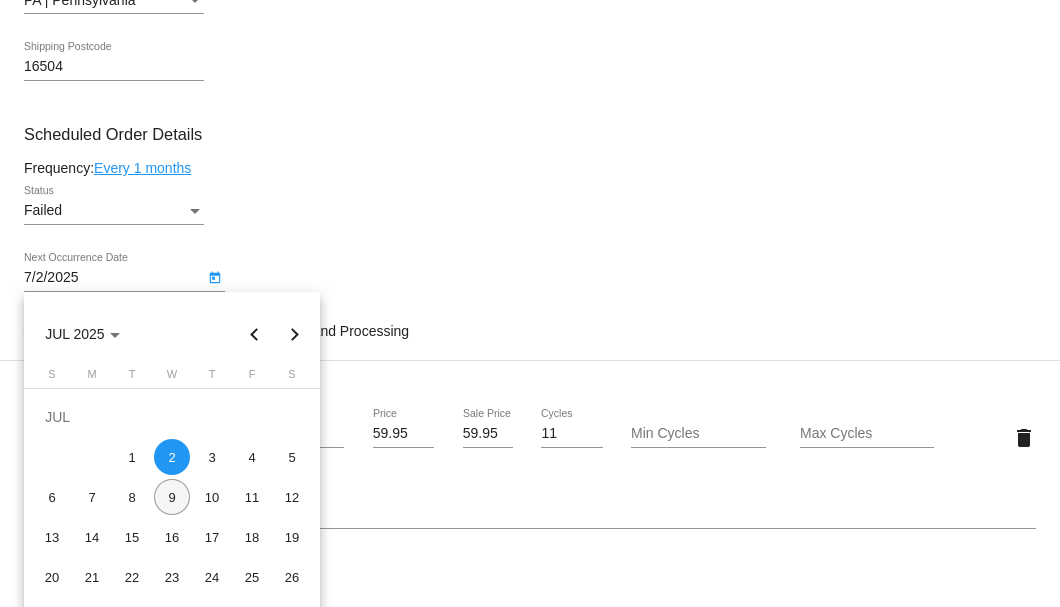 click on "9" at bounding box center (172, 497) 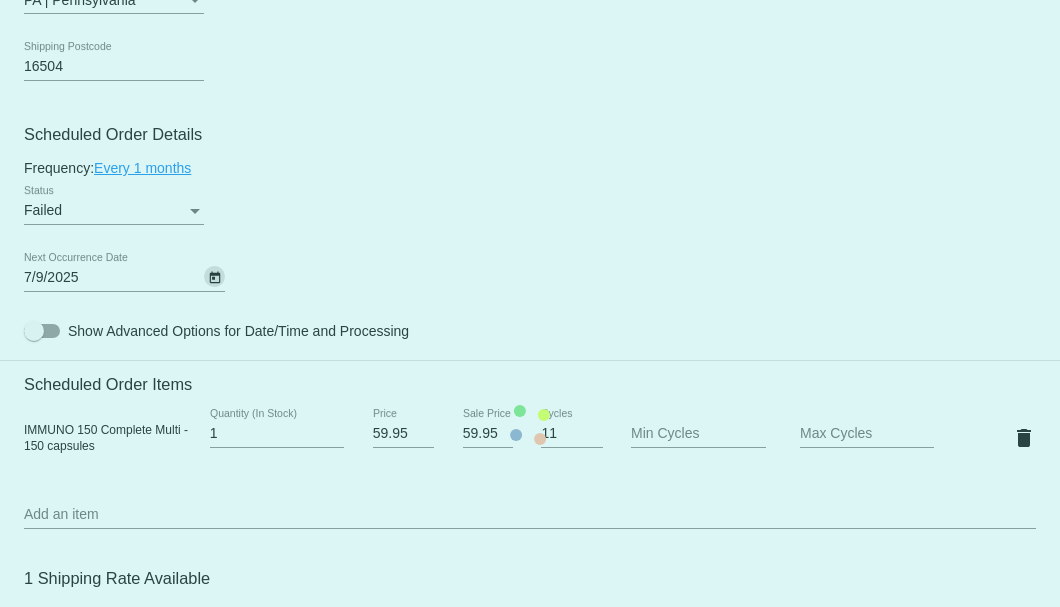 click on "Customer
5018206: Suzanne Michalczik
8144606926@exceptionalproducts.org
Customer Shipping
Enter Shipping Address Select A Saved Address (0)
Suzanne
Shipping First Name
Michalczik
Shipping Last Name
US | USA
Shipping Country
2922 Burns Avenue
Shipping Street 1
Shipping Street 2
Erie
Shipping City
PA | Pennsylvania
Shipping State
16504
Shipping Postcode
Scheduled Order Details
Frequency:
Every 1 months
Failed
1" at bounding box center (530, 425) 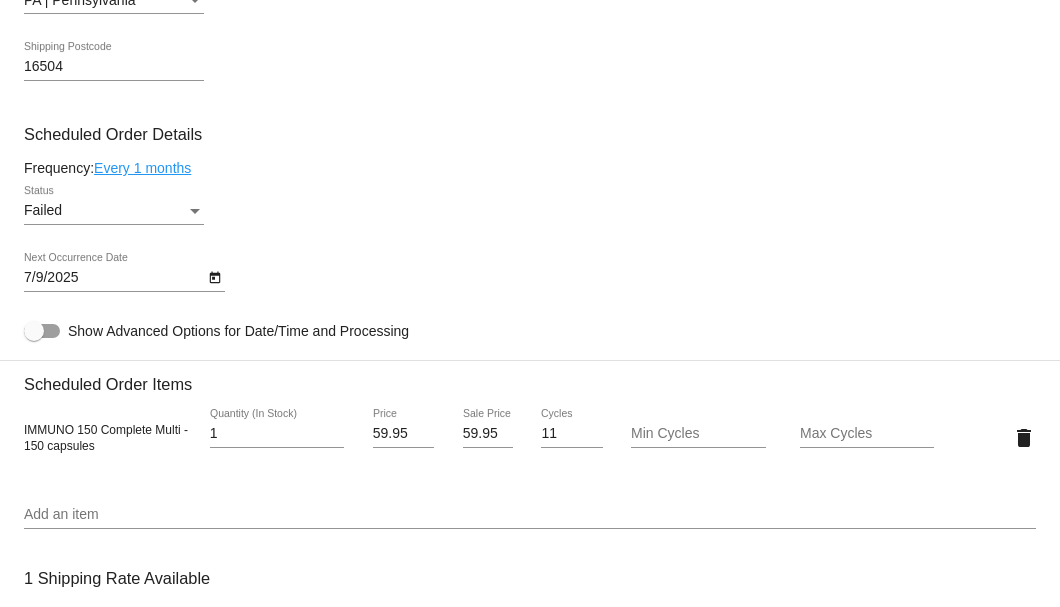 click at bounding box center (195, 211) 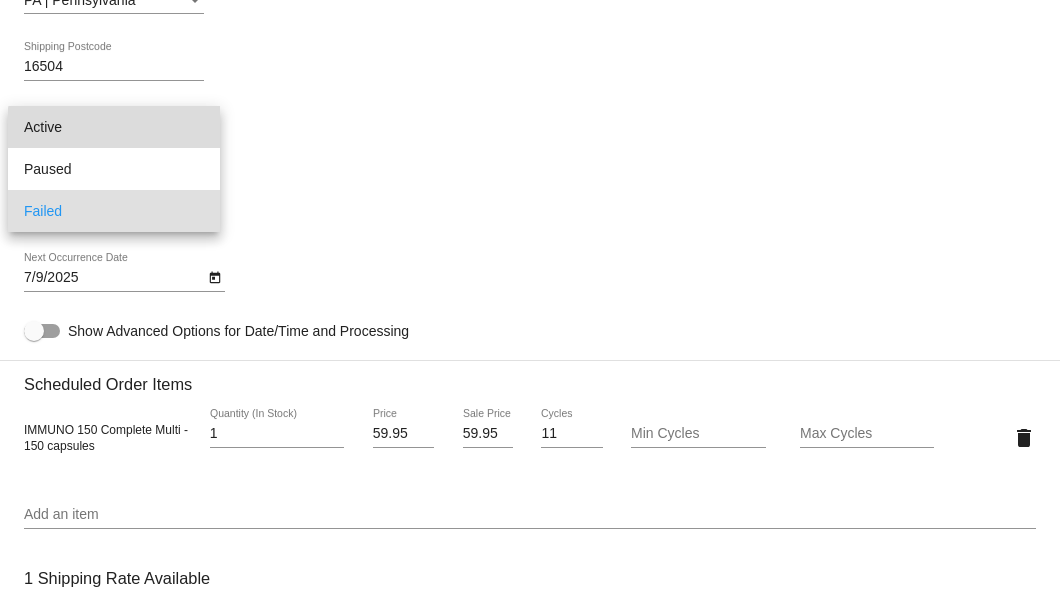 click on "Active" at bounding box center (114, 127) 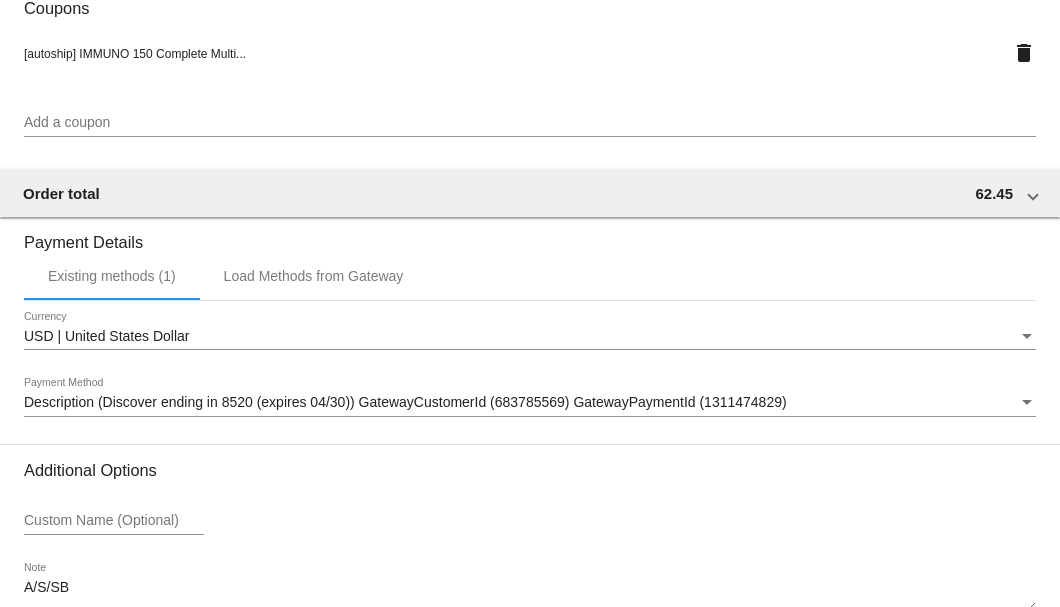 scroll, scrollTop: 1986, scrollLeft: 0, axis: vertical 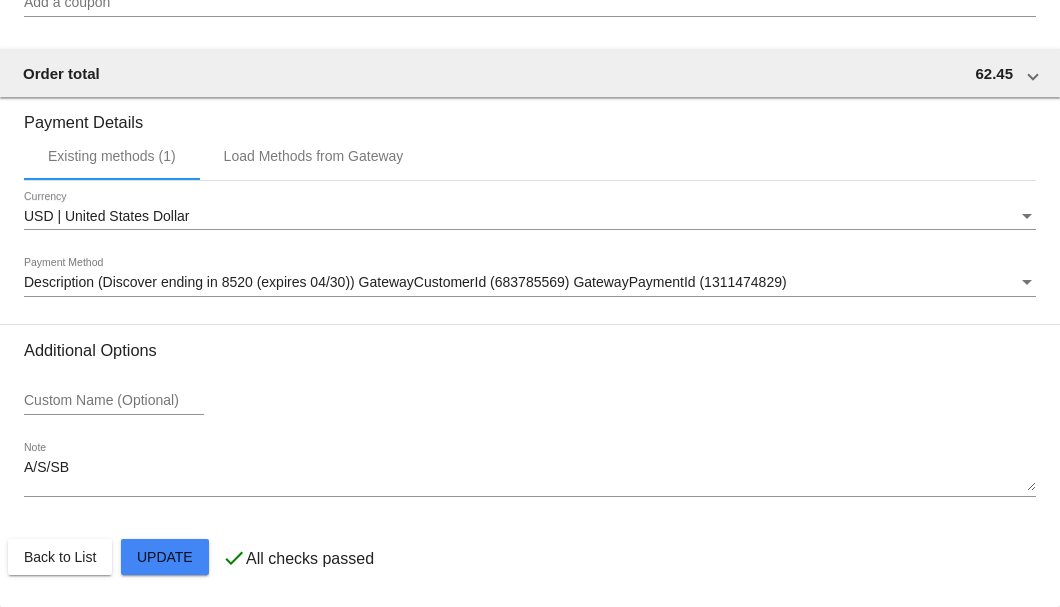click on "Customer
5018206: Suzanne Michalczik
8144606926@exceptionalproducts.org
Customer Shipping
Enter Shipping Address Select A Saved Address (0)
Suzanne
Shipping First Name
Michalczik
Shipping Last Name
US | USA
Shipping Country
2922 Burns Avenue
Shipping Street 1
Shipping Street 2
Erie
Shipping City
PA | Pennsylvania
Shipping State
16504
Shipping Postcode
Scheduled Order Details
Frequency:
Every 1 months
Active
1" at bounding box center [530, -428] 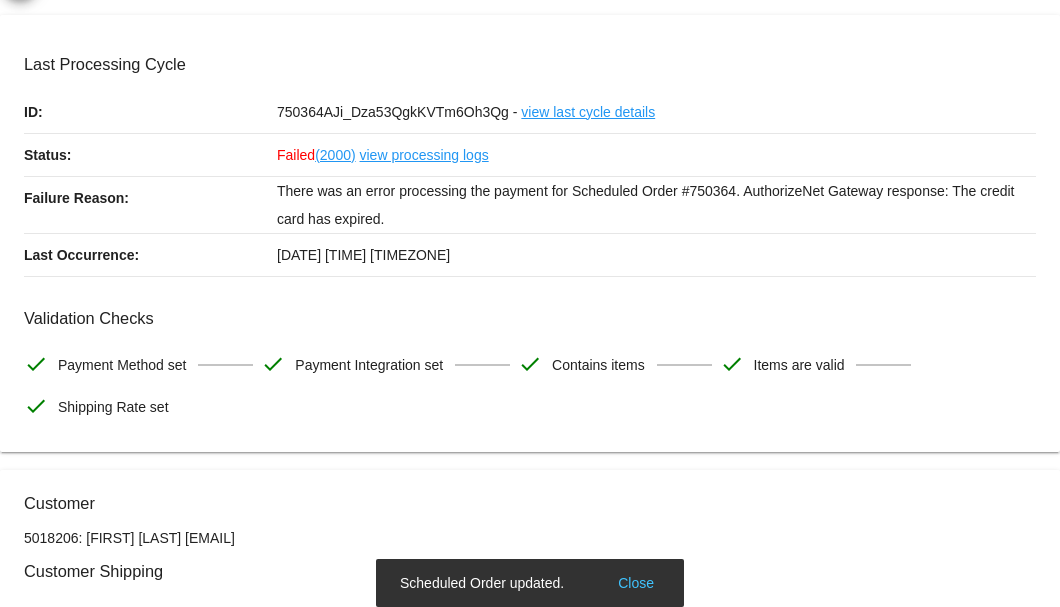 scroll, scrollTop: 0, scrollLeft: 0, axis: both 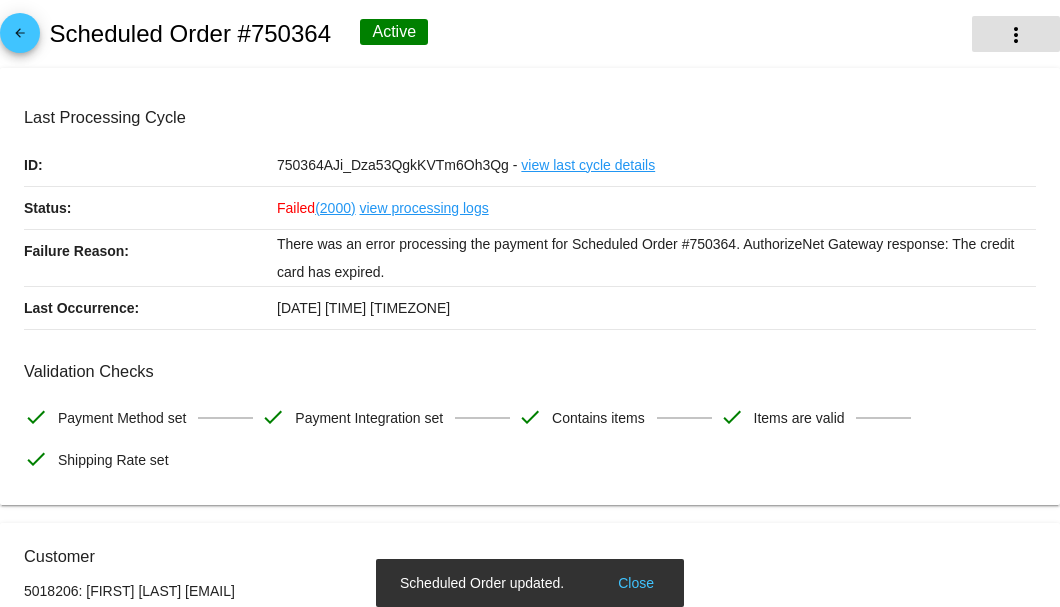 click on "more_vert" at bounding box center [1016, 34] 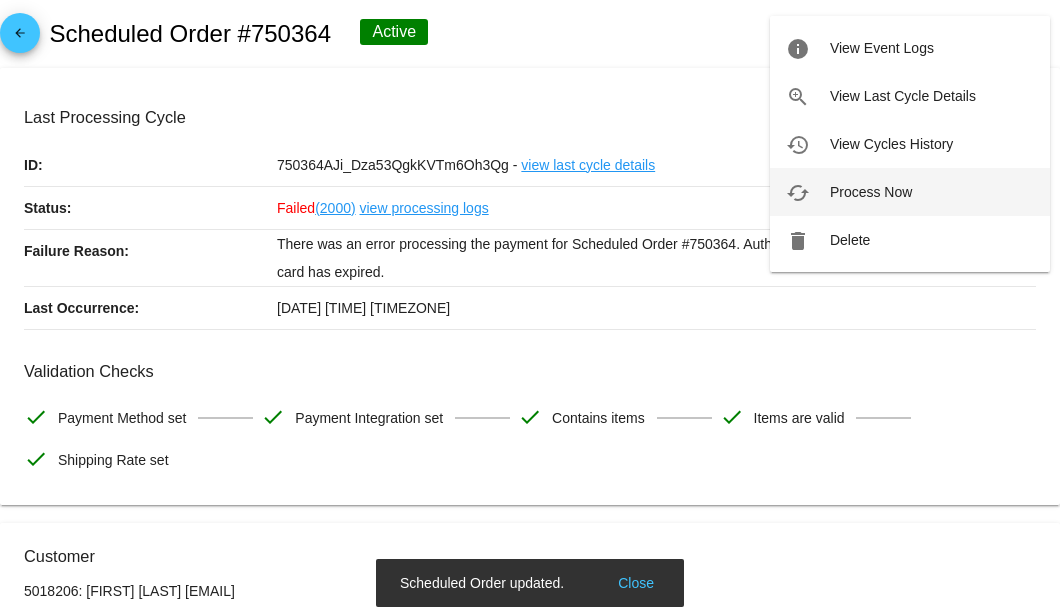 click on "Process Now" at bounding box center (882, 48) 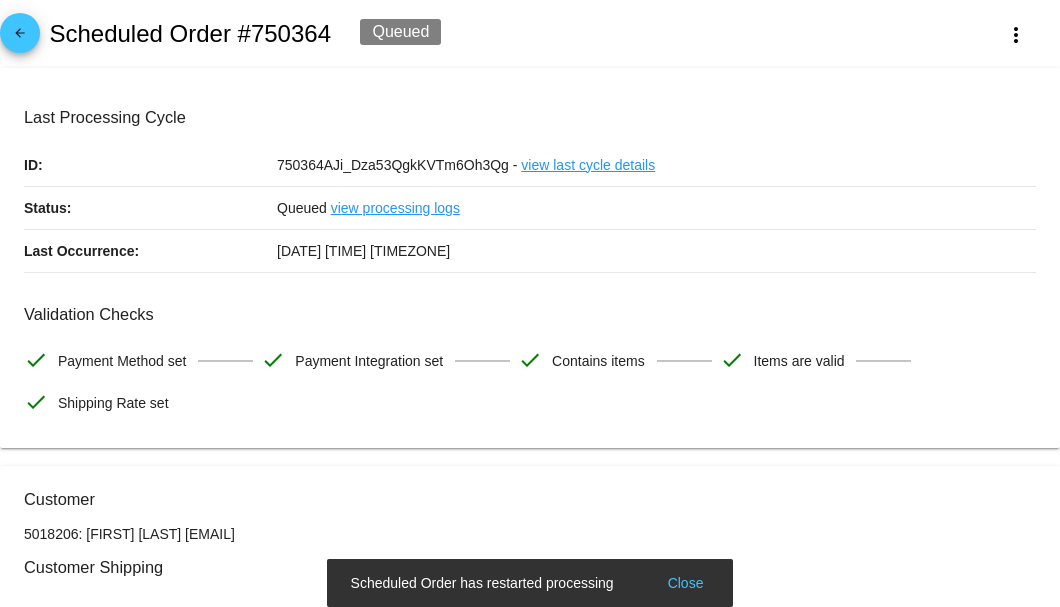 scroll, scrollTop: 266, scrollLeft: 0, axis: vertical 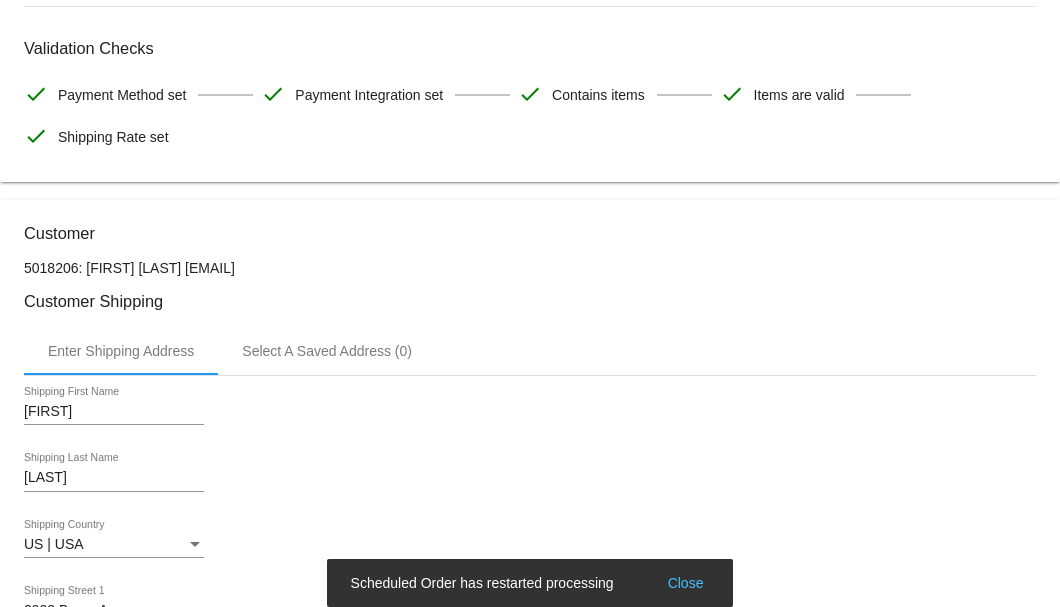 drag, startPoint x: 456, startPoint y: 261, endPoint x: 398, endPoint y: 272, distance: 59.03389 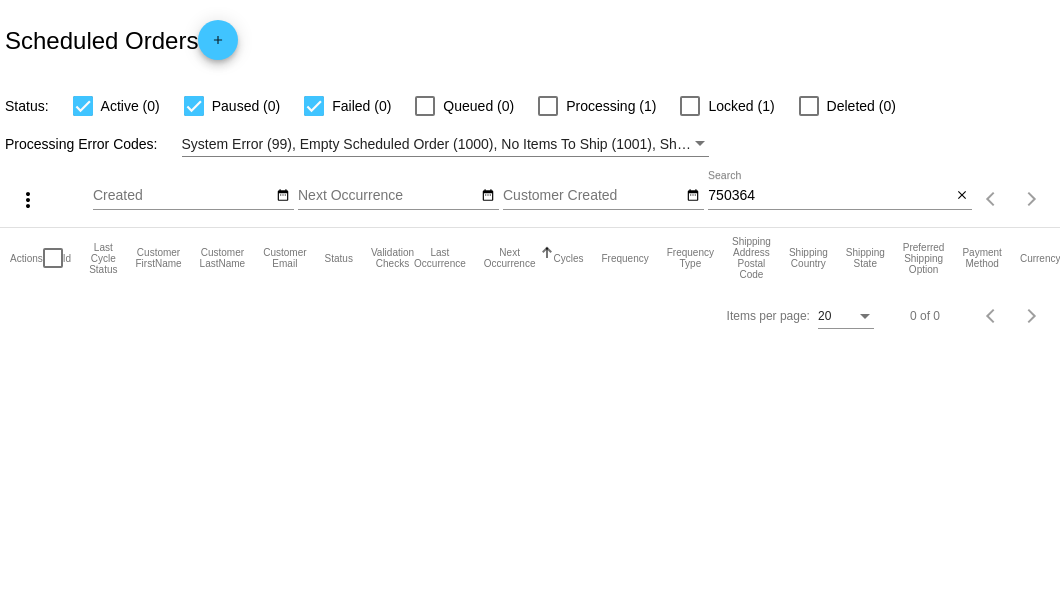 scroll, scrollTop: 0, scrollLeft: 0, axis: both 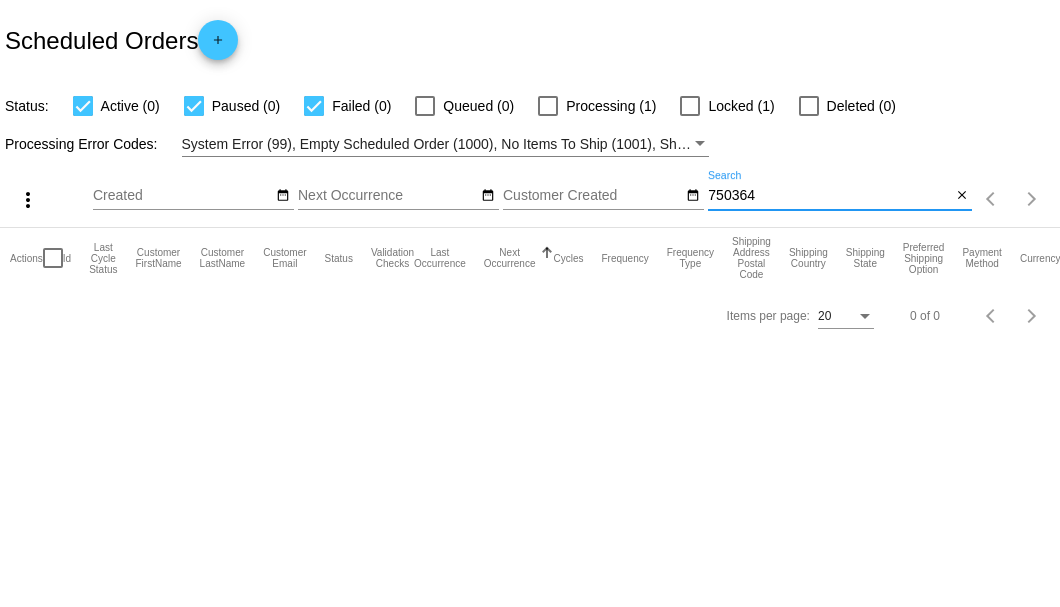 click on "750364" at bounding box center (829, 196) 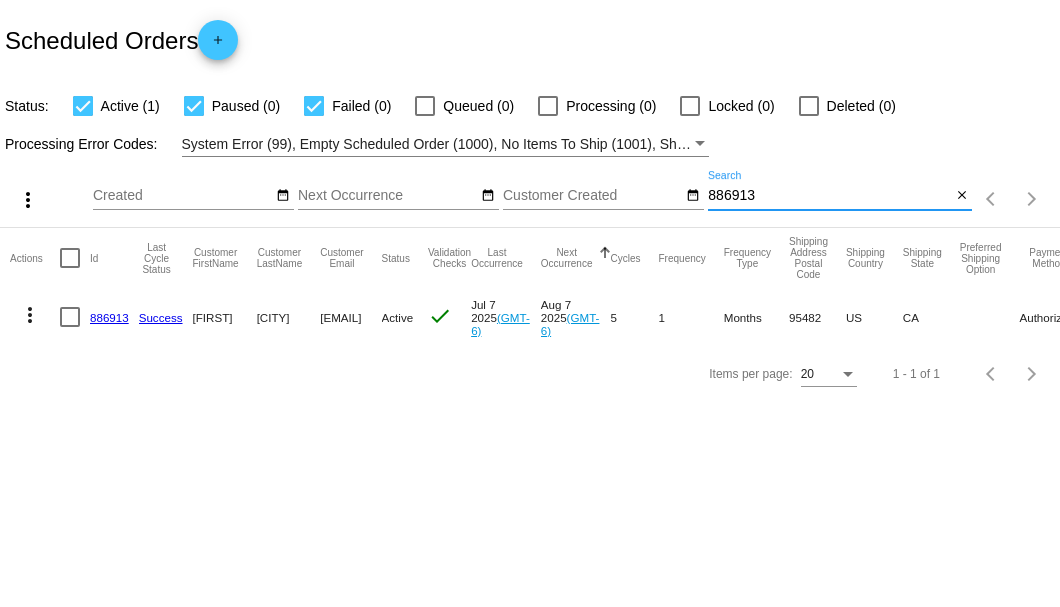 type on "886913" 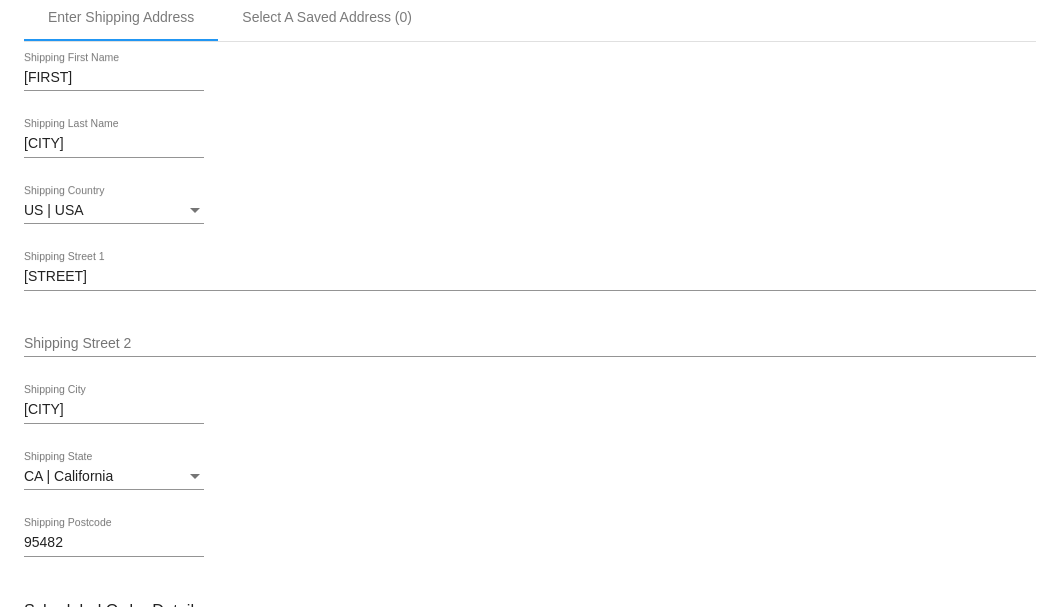 scroll, scrollTop: 466, scrollLeft: 0, axis: vertical 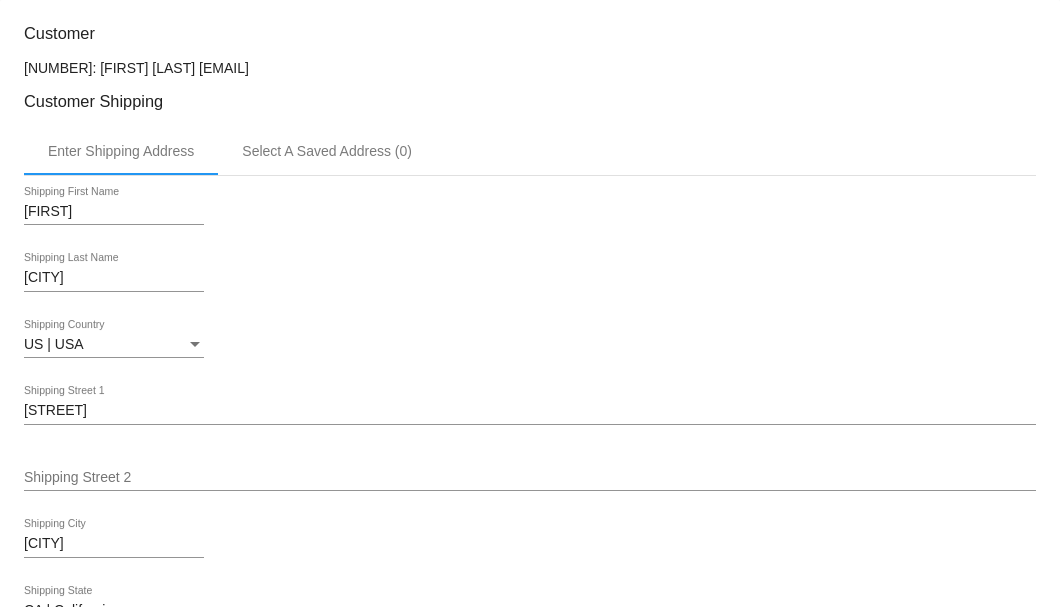 drag, startPoint x: 352, startPoint y: 62, endPoint x: 232, endPoint y: 66, distance: 120.06665 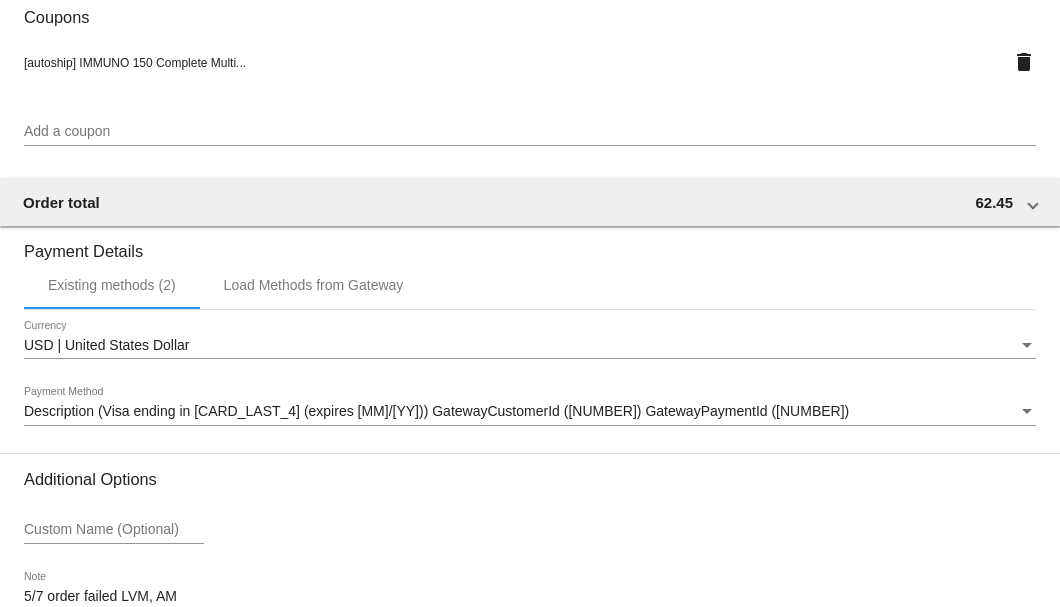 scroll, scrollTop: 1930, scrollLeft: 0, axis: vertical 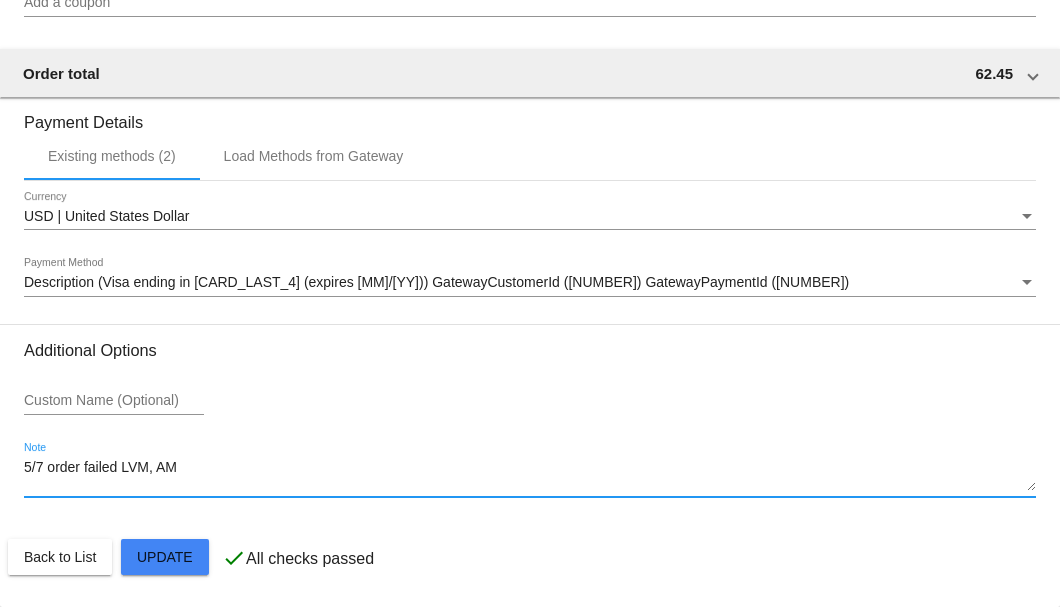 drag, startPoint x: 181, startPoint y: 472, endPoint x: 11, endPoint y: 476, distance: 170.04706 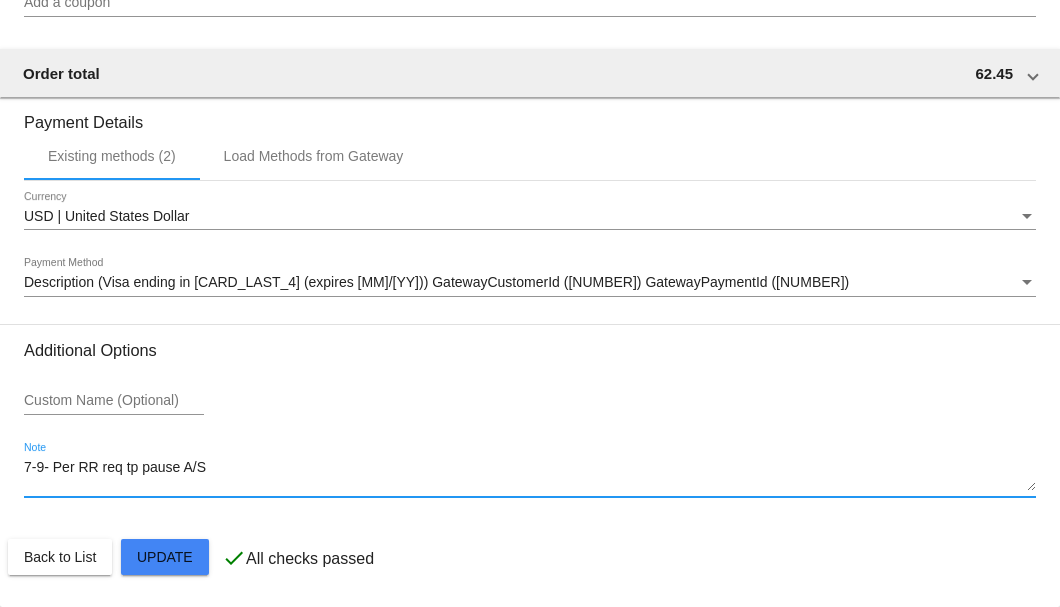 click on "7-9- Per RR req tp pause A/S" at bounding box center (530, 476) 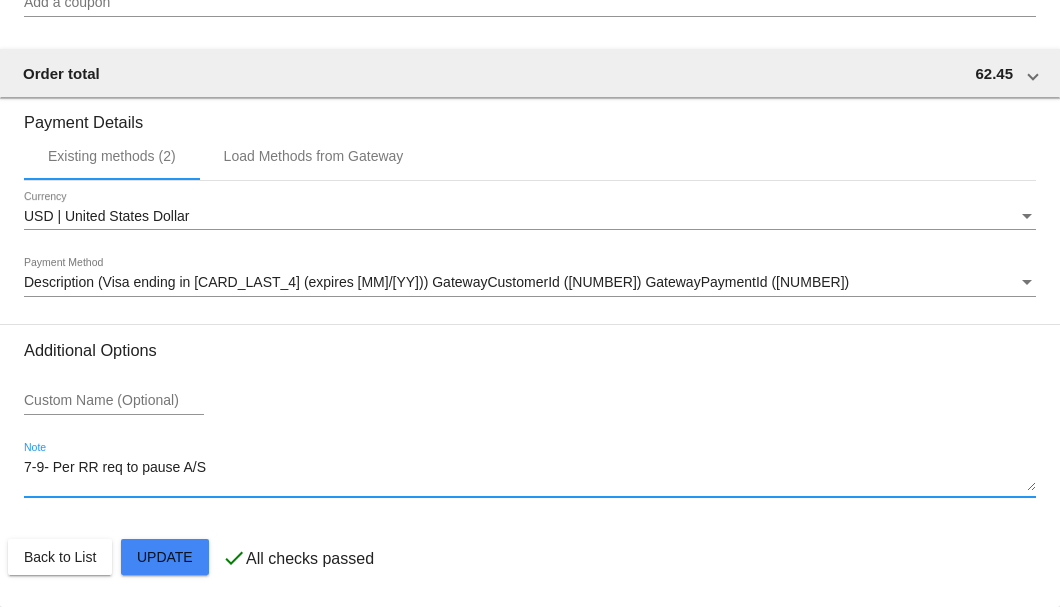 click on "7-9- Per RR req to pause A/S" at bounding box center [530, 476] 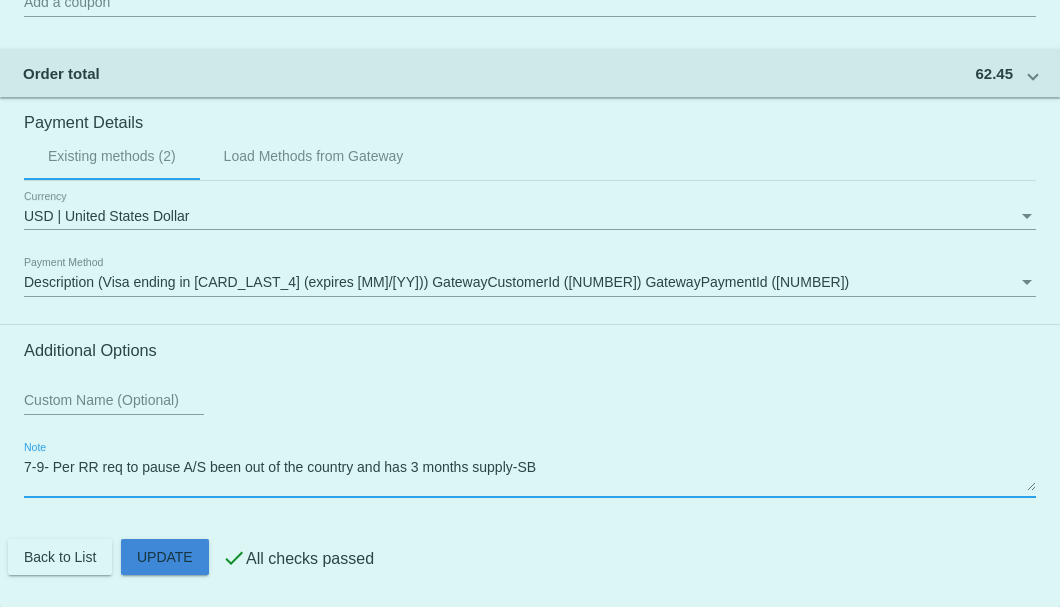 click on "Customer
6349375: Gabriel Santa Coloma
megliv8@gmail.com
Customer Shipping
Enter Shipping Address Select A Saved Address (0)
Gabriel
Shipping First Name
Santa Coloma
Shipping Last Name
US | USA
Shipping Country
534 Donner Ct
Shipping Street 1
Shipping Street 2
Ukiah
Shipping City
CA | California
Shipping State
95482
Shipping Postcode
Scheduled Order Details
Frequency:
Every 1 months
Active
Status" at bounding box center (530, -428) 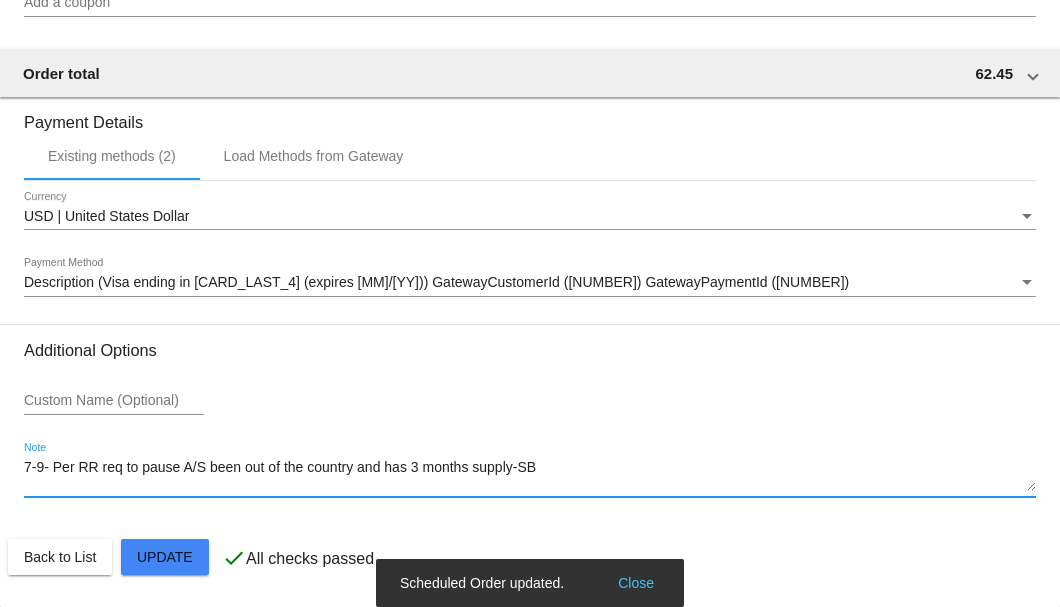 type on "7-9- Per RR req to pause A/S been out of the country and has 3 months supply-SB" 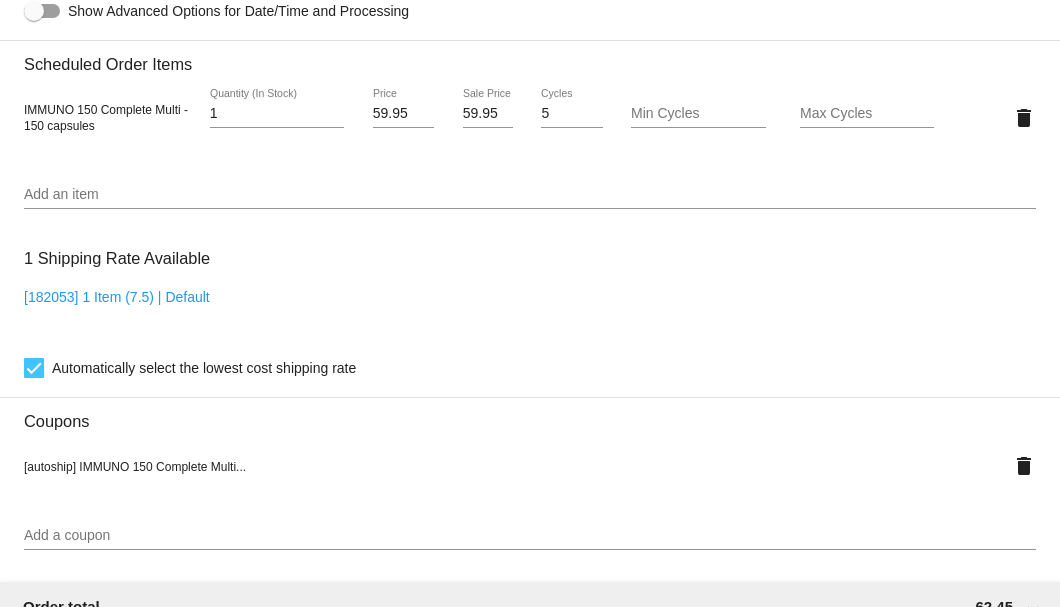 scroll, scrollTop: 1130, scrollLeft: 0, axis: vertical 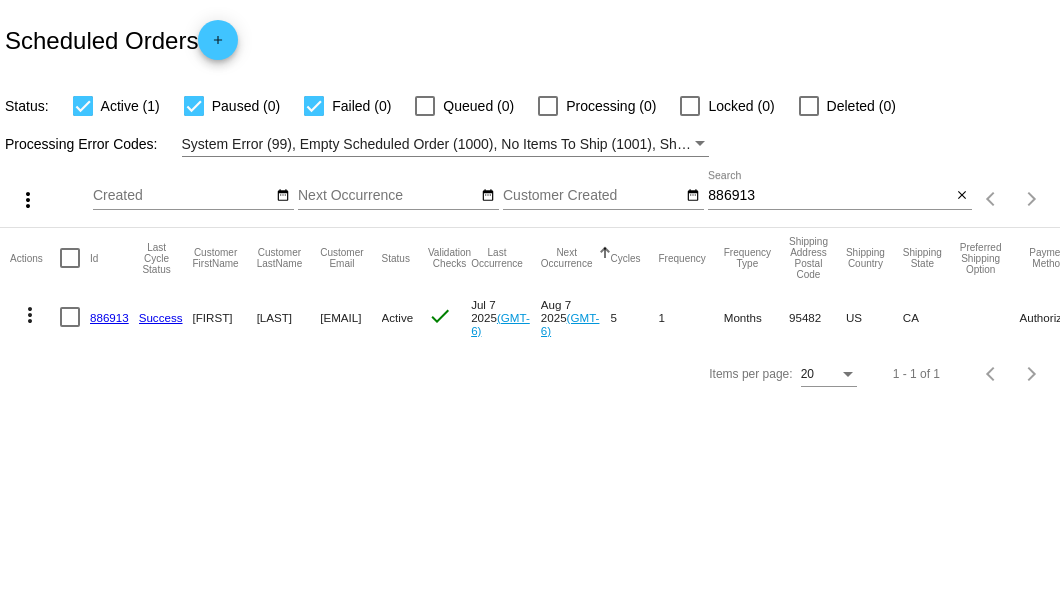 click on "886913" at bounding box center [109, 317] 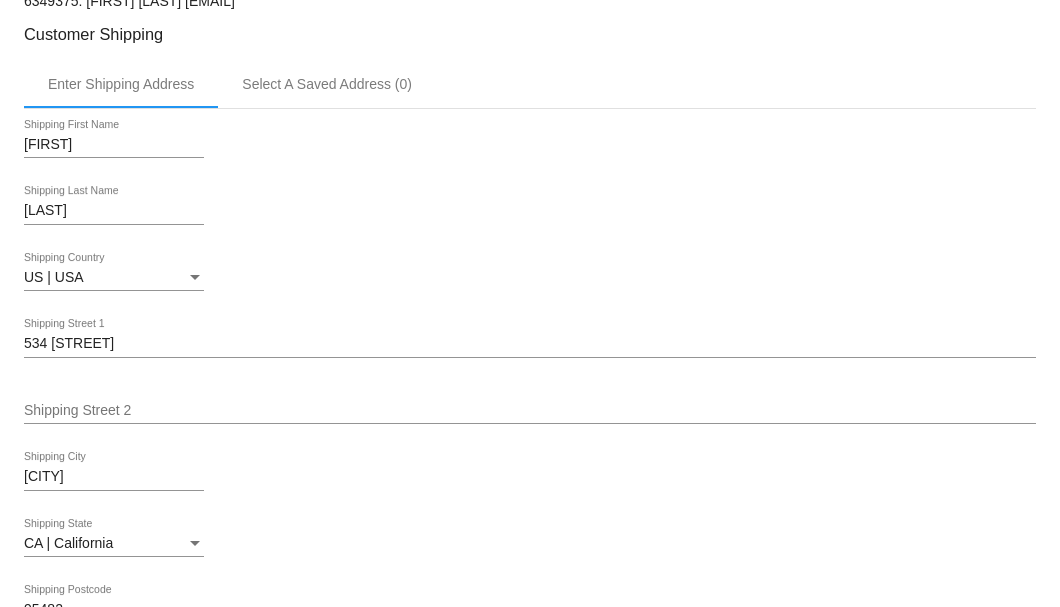 scroll, scrollTop: 400, scrollLeft: 0, axis: vertical 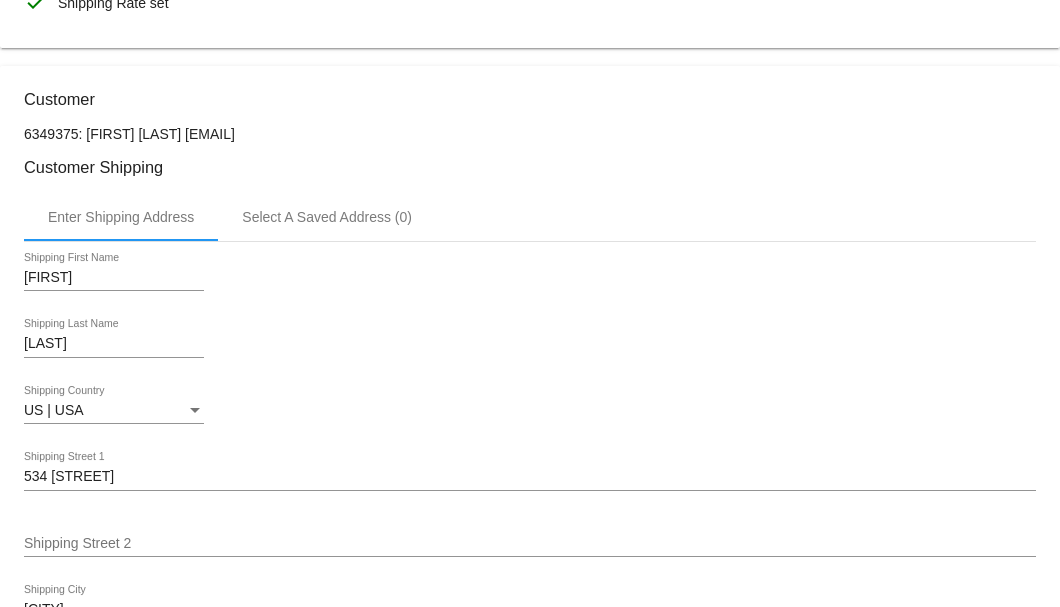 drag, startPoint x: 329, startPoint y: 130, endPoint x: 229, endPoint y: 130, distance: 100 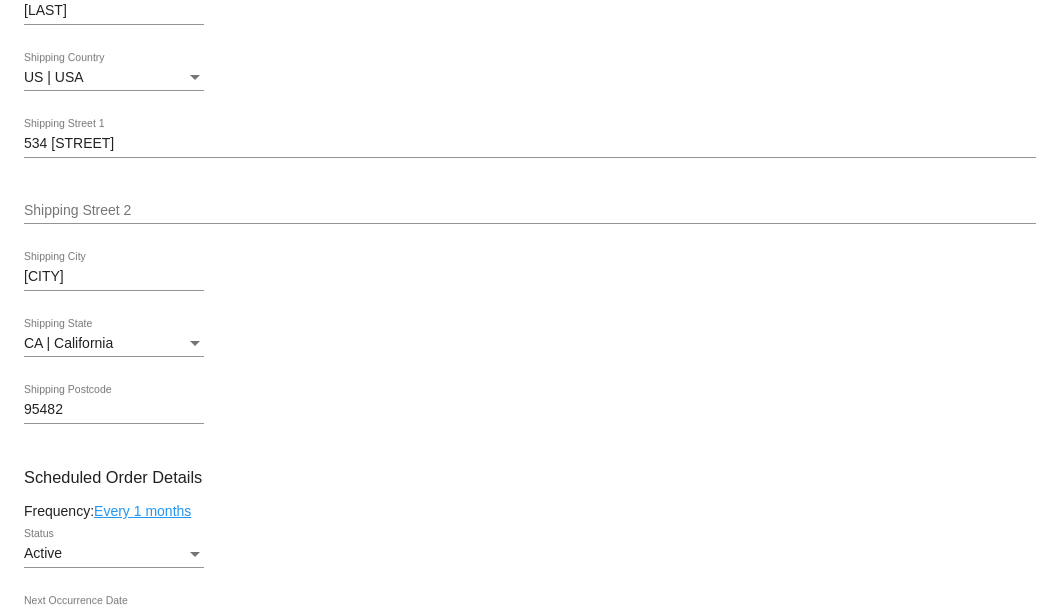 scroll, scrollTop: 1000, scrollLeft: 0, axis: vertical 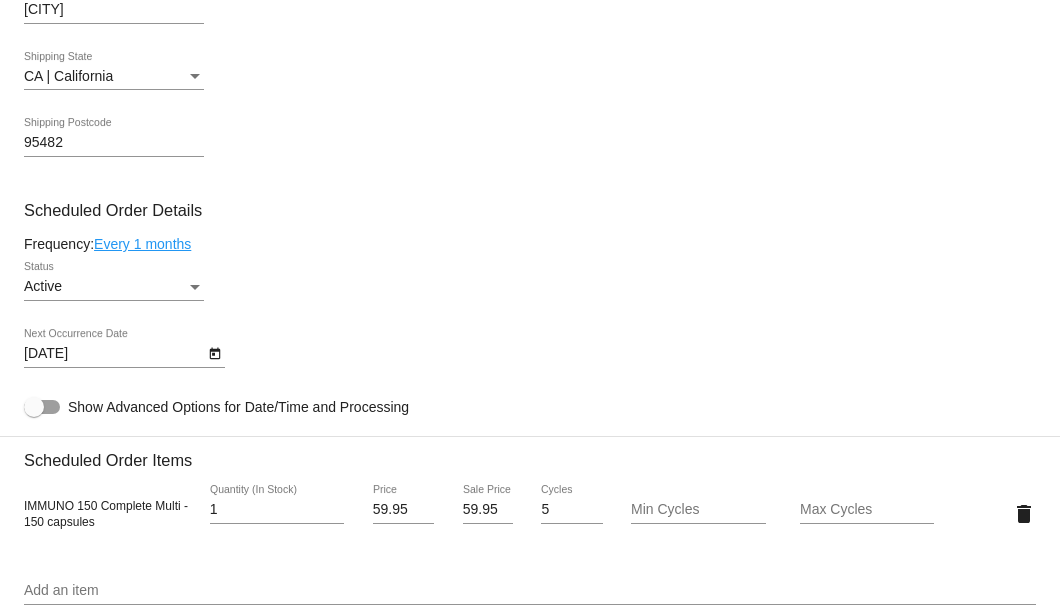 click at bounding box center [195, 287] 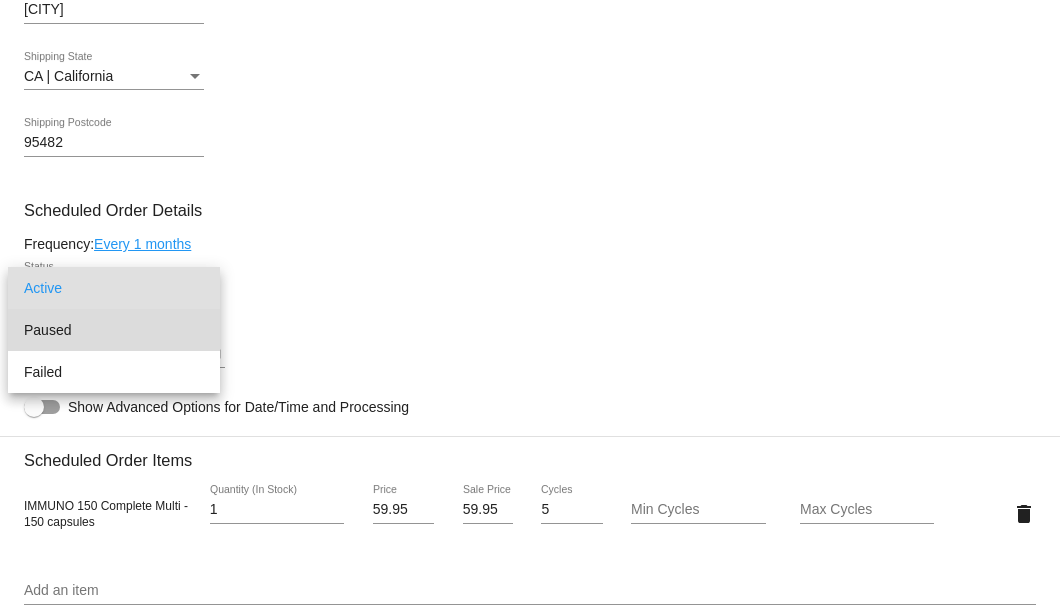 click on "Paused" at bounding box center (114, 330) 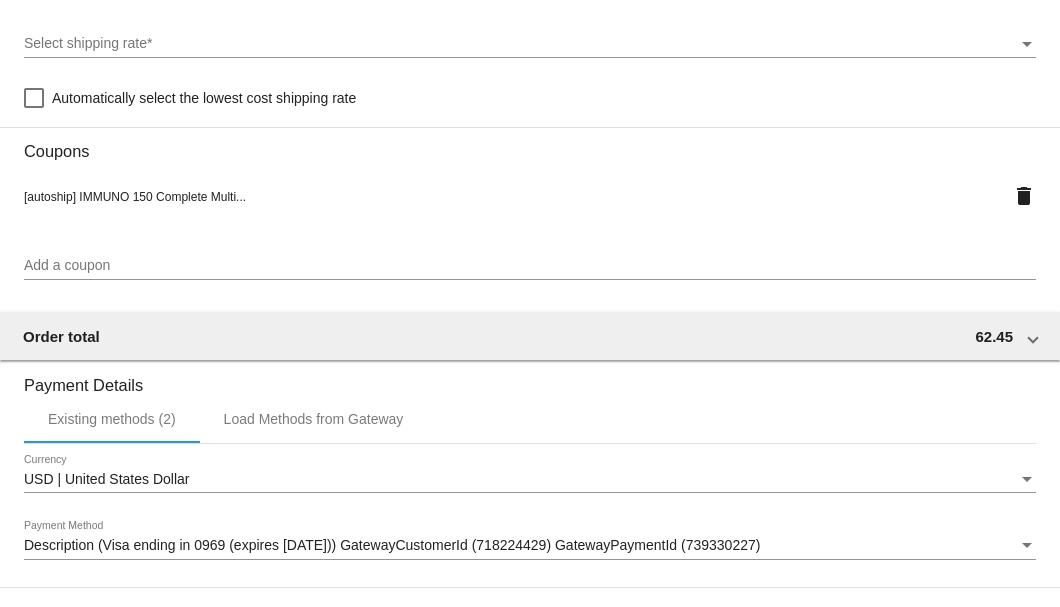 scroll, scrollTop: 1930, scrollLeft: 0, axis: vertical 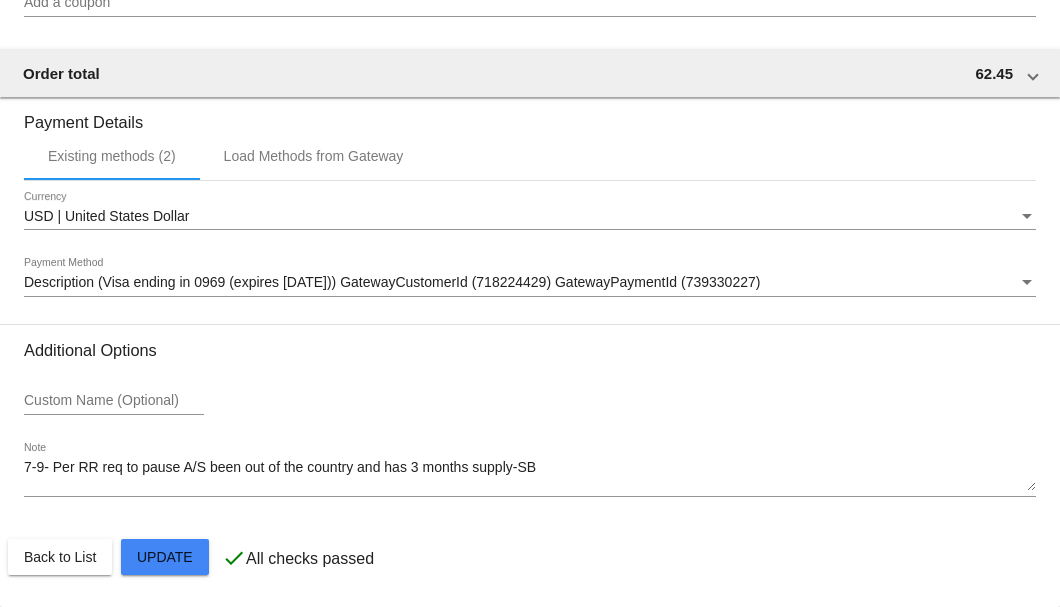 click on "Customer
6349375: [FIRST] [LAST]
[EMAIL]
Customer Shipping
Enter Shipping Address Select A Saved Address (0)
[FIRST]
Shipping First Name
[LAST]
Shipping Last Name
US | USA
Shipping Country
534 [STREET]
Shipping Street 1
Shipping Street 2
[CITY]
Shipping City
CA | California
Shipping State
95482
Shipping Postcode
Scheduled Order Details
Frequency:
Every 1 months
Paused
Status" at bounding box center (530, -428) 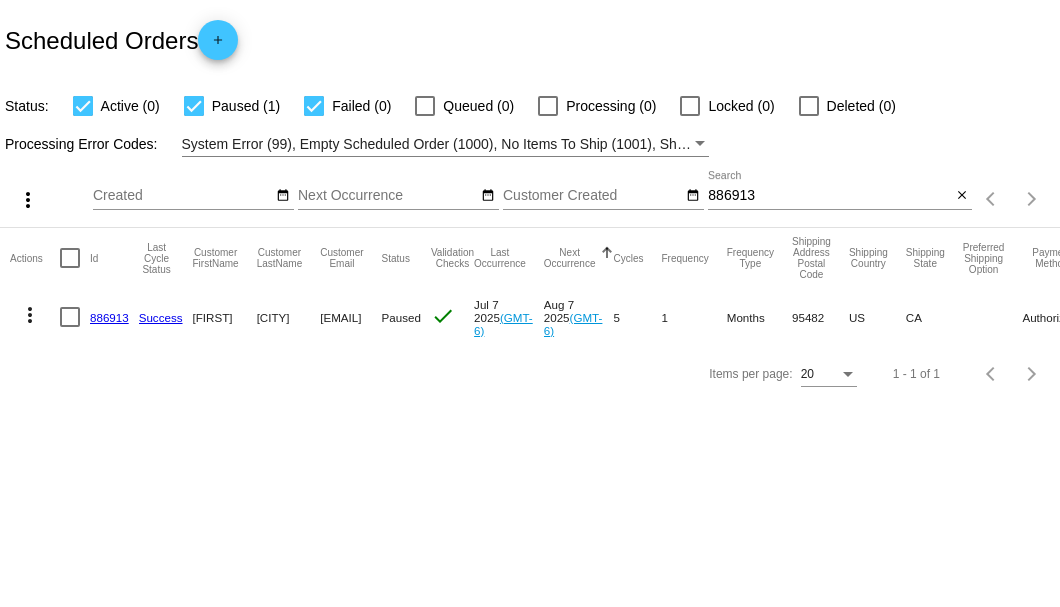 scroll, scrollTop: 0, scrollLeft: 0, axis: both 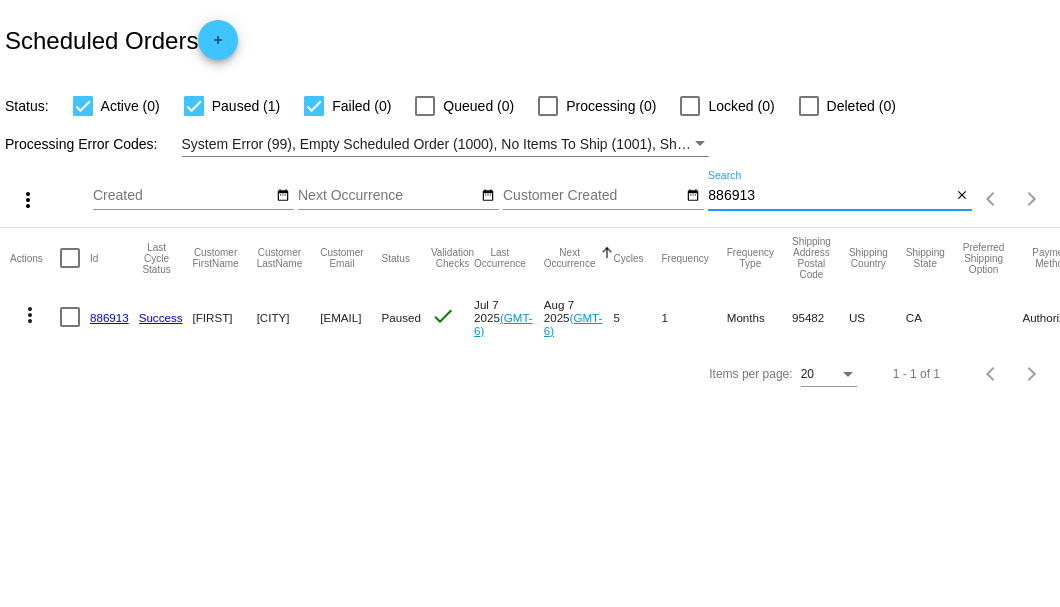 click on "886913" at bounding box center [829, 196] 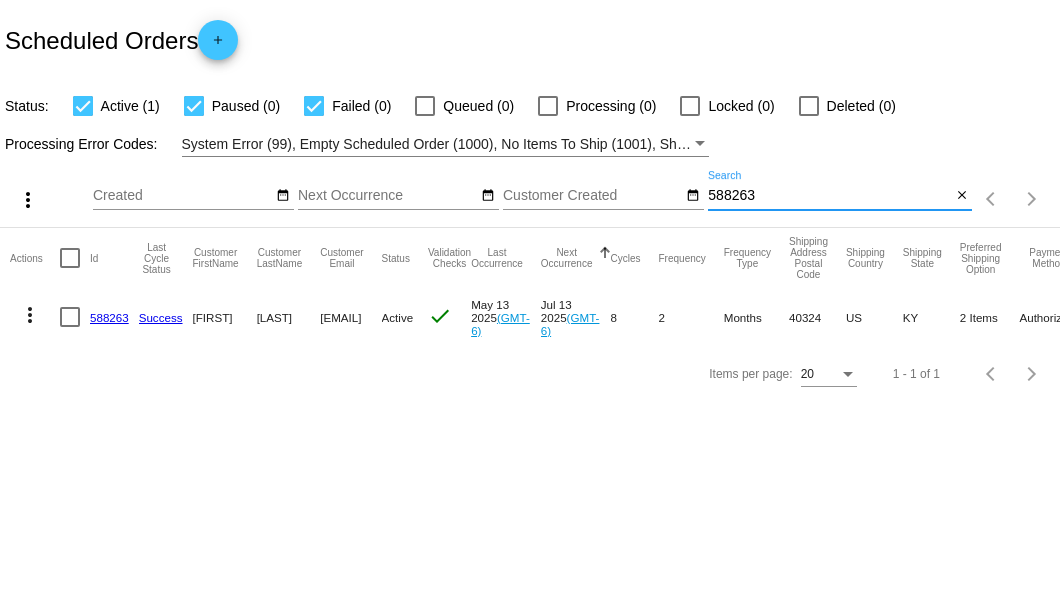 type on "588263" 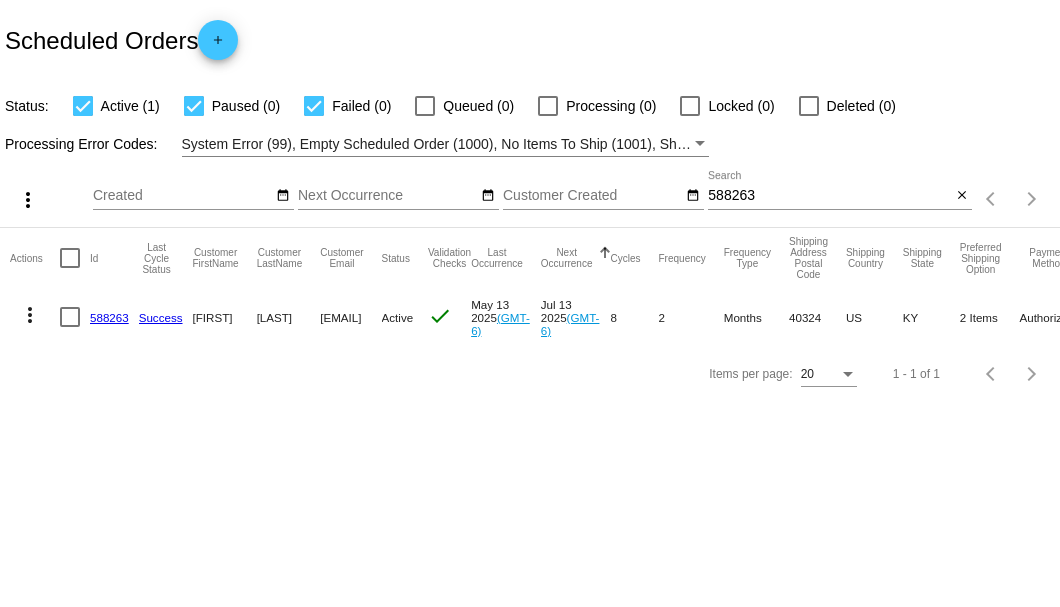 click on "588263" at bounding box center [109, 317] 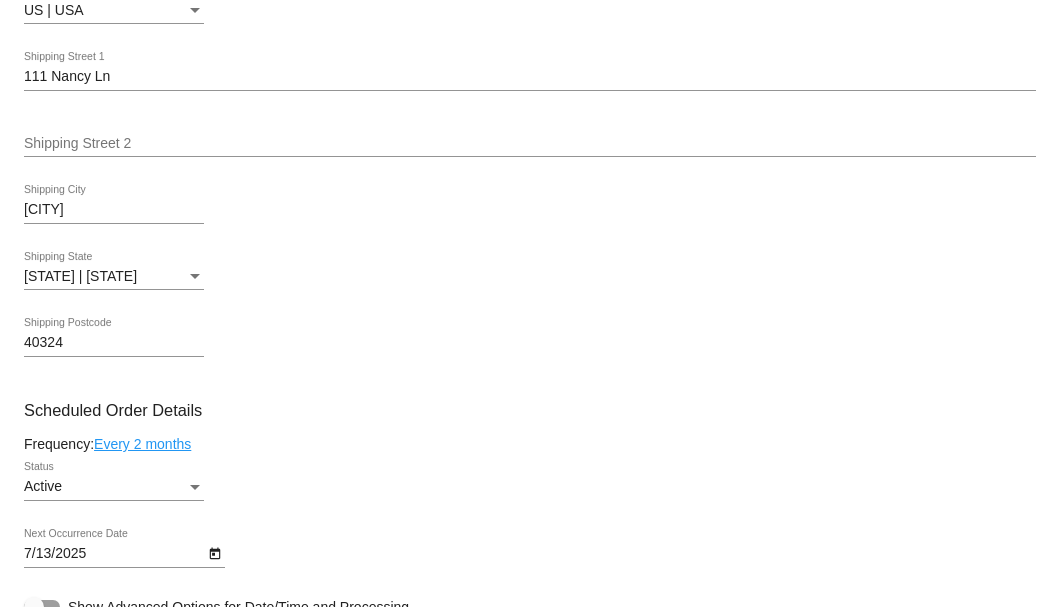 scroll, scrollTop: 1133, scrollLeft: 0, axis: vertical 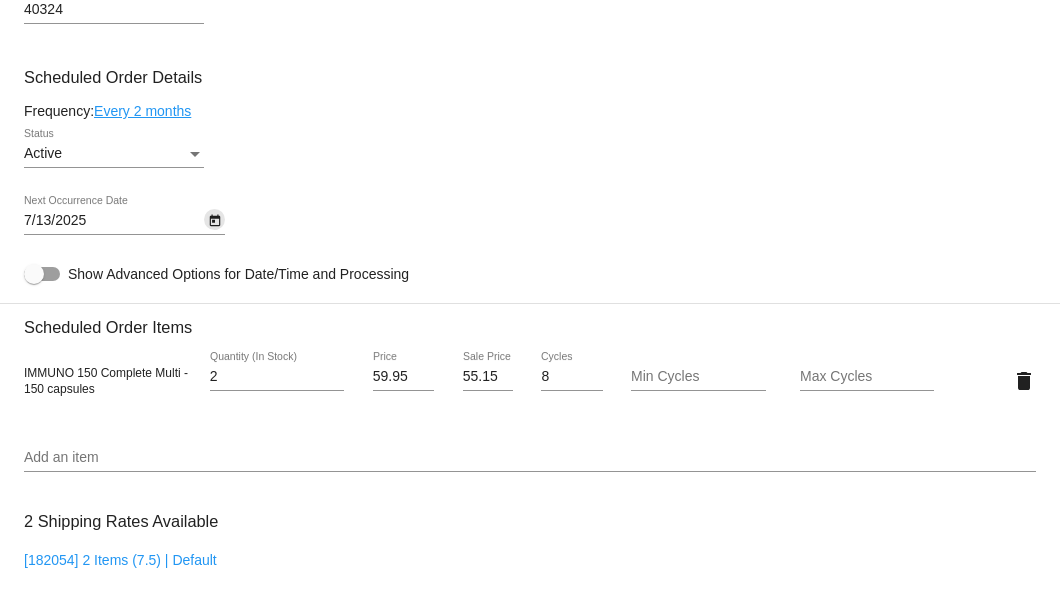 click at bounding box center (214, 221) 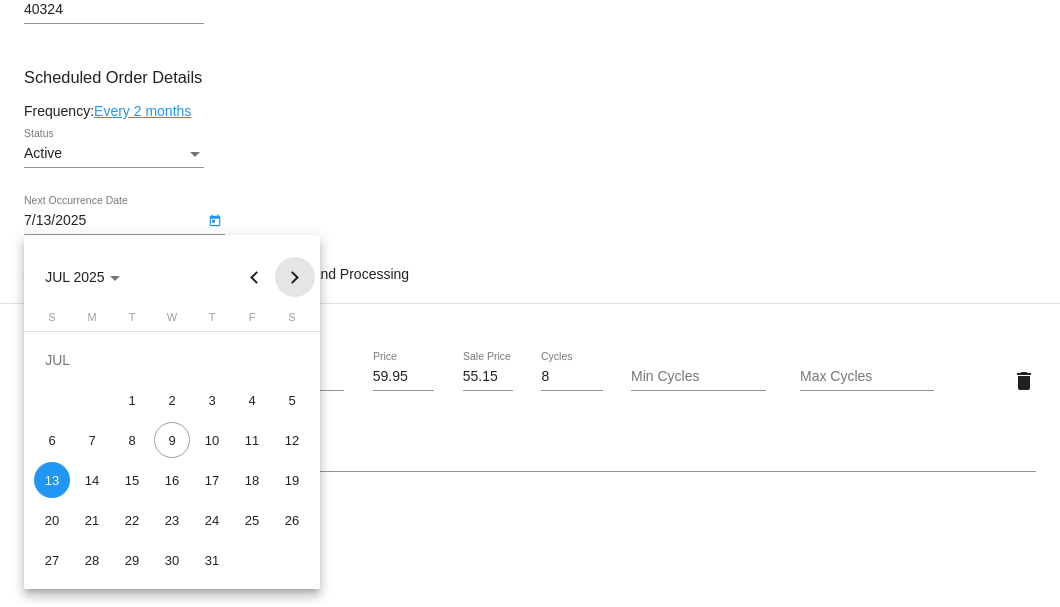 click at bounding box center [295, 277] 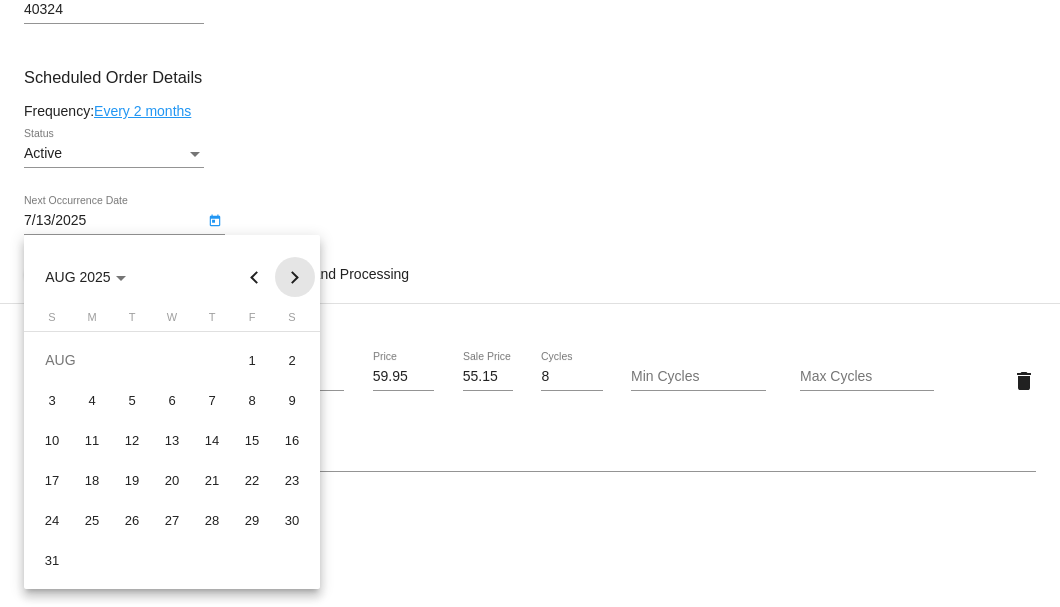 click at bounding box center [295, 277] 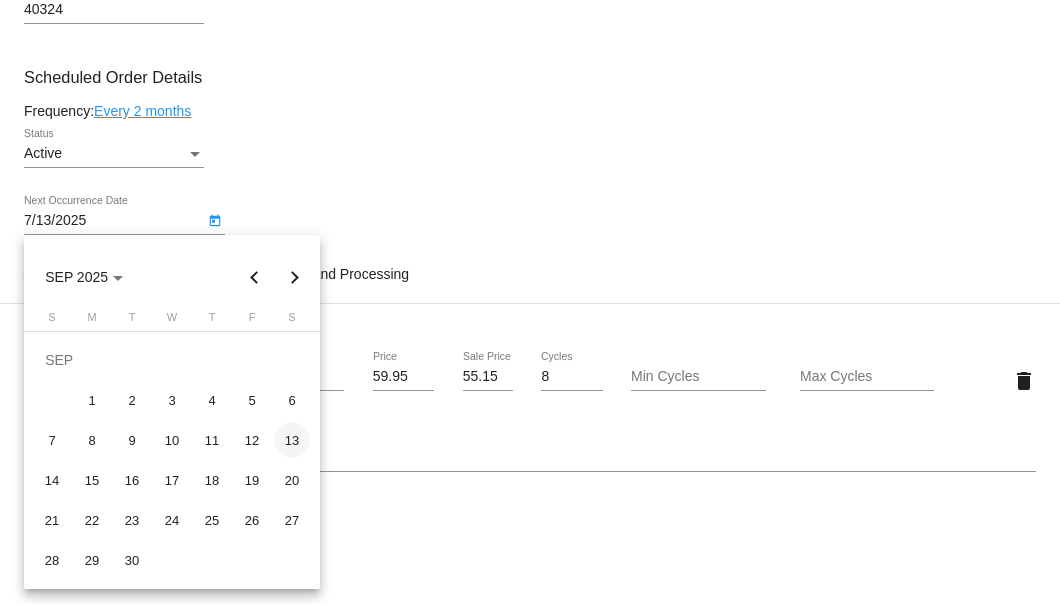 click on "13" at bounding box center [292, 440] 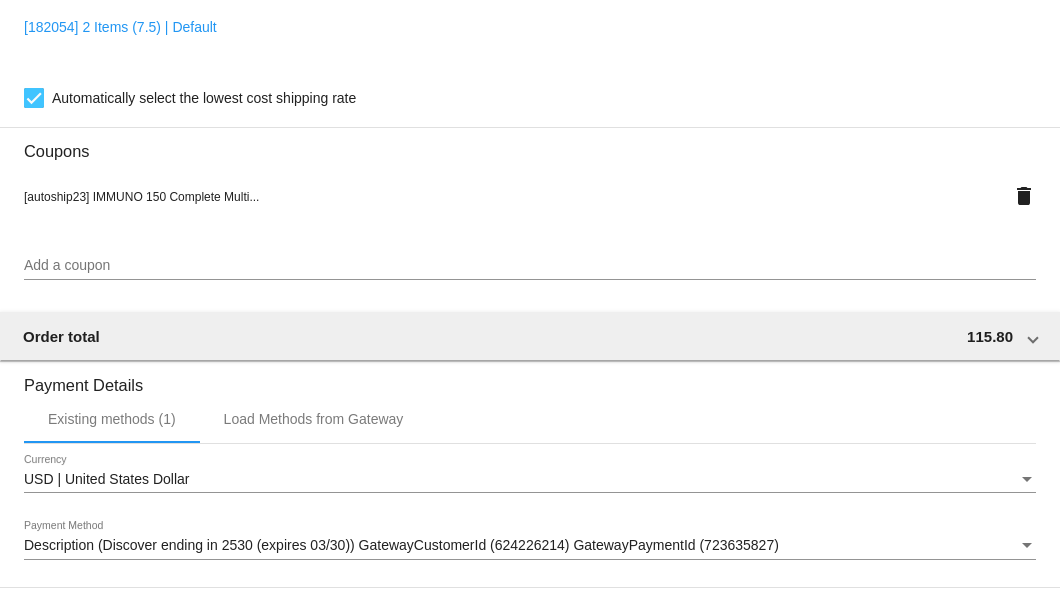 scroll, scrollTop: 1930, scrollLeft: 0, axis: vertical 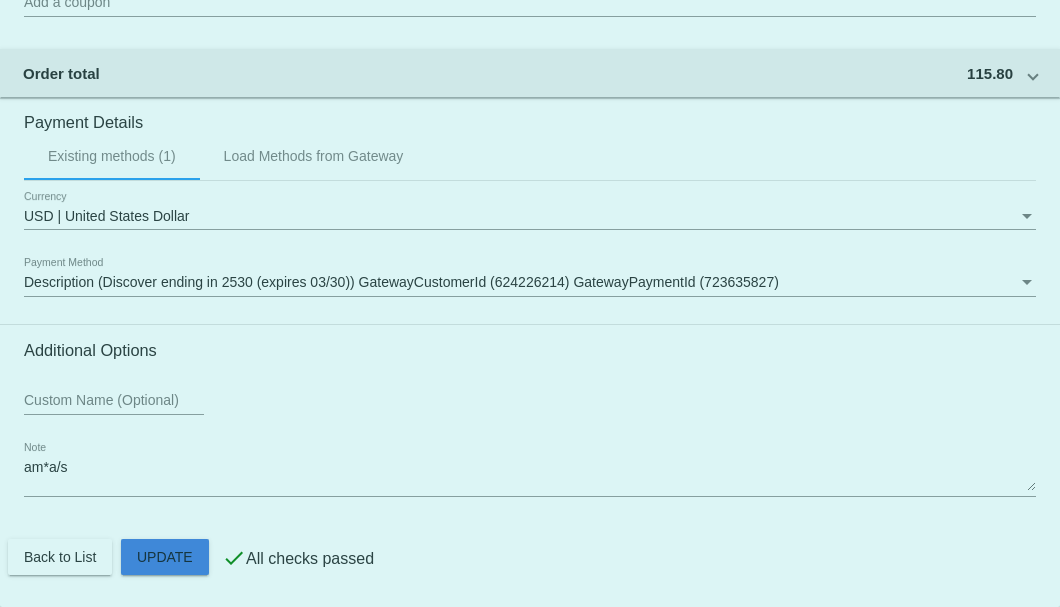click on "Customer
2798917: kenneth middleton
kdmiddle@bellsouth.net
Customer Shipping
Enter Shipping Address Select A Saved Address (0)
kenneth
Shipping First Name
middleton
Shipping Last Name
US | USA
Shipping Country
111 Nancy Ln
Shipping Street 1
Shipping Street 2
Georgetown
Shipping City
KY | Kentucky
Shipping State
40324
Shipping Postcode
Scheduled Order Details
Frequency:
Every 2 months
Active
Status" at bounding box center [530, -428] 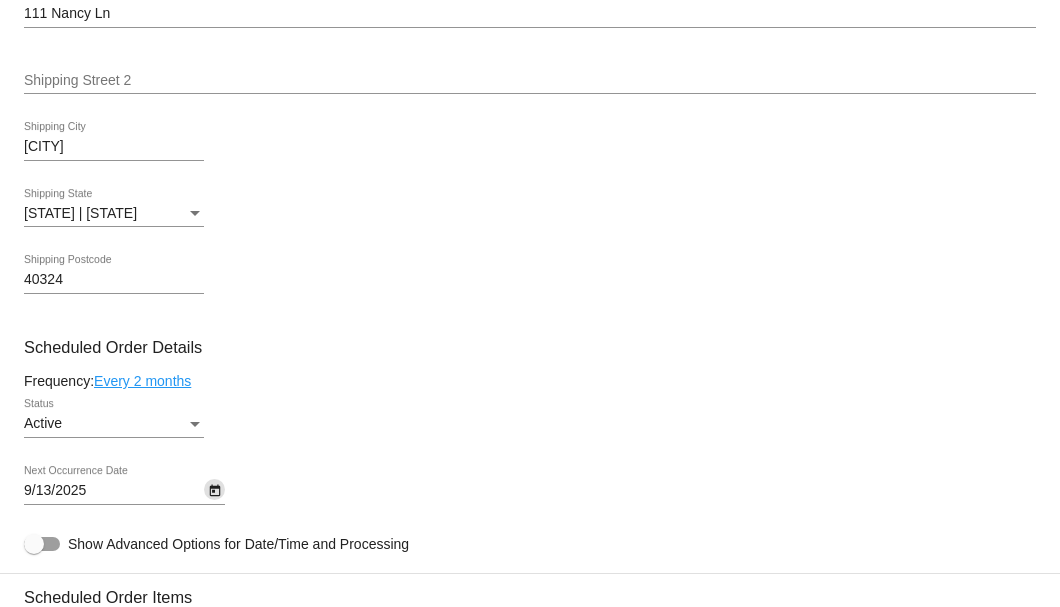 scroll, scrollTop: 796, scrollLeft: 0, axis: vertical 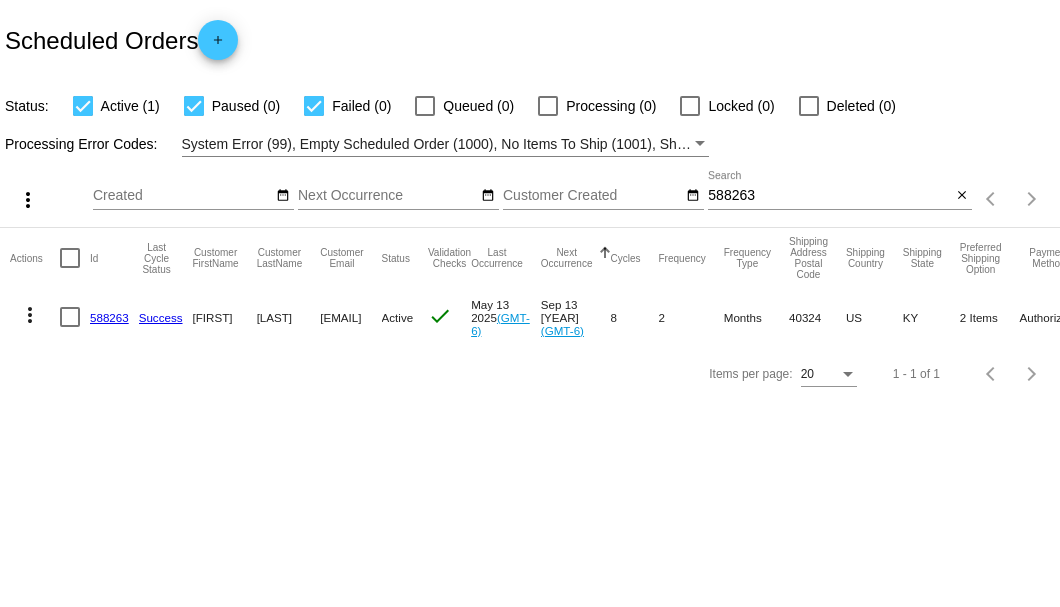 click on "588263" at bounding box center (829, 196) 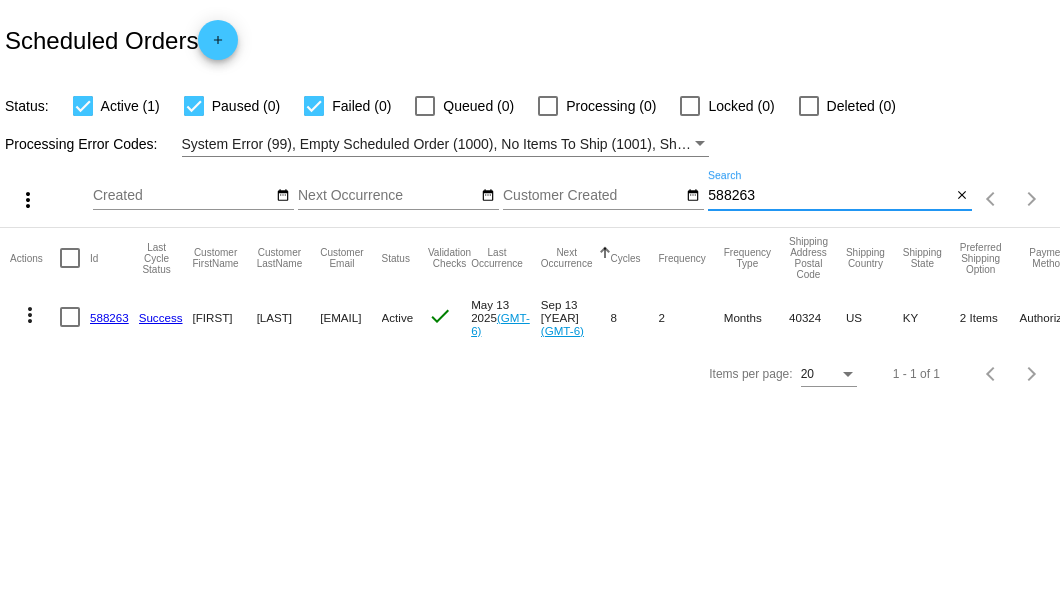 click on "588263" at bounding box center [829, 196] 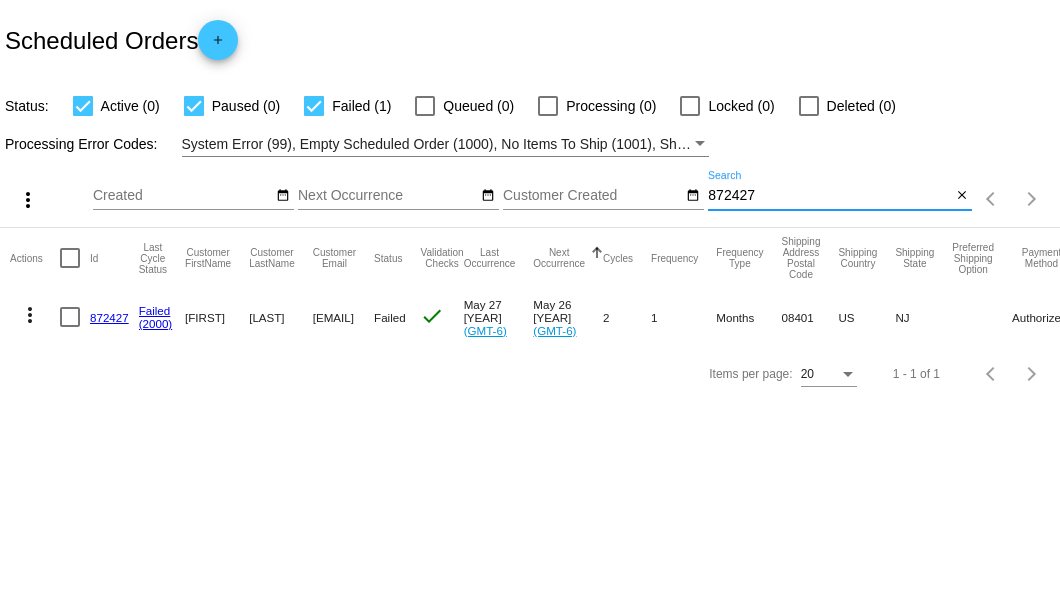 type on "872427" 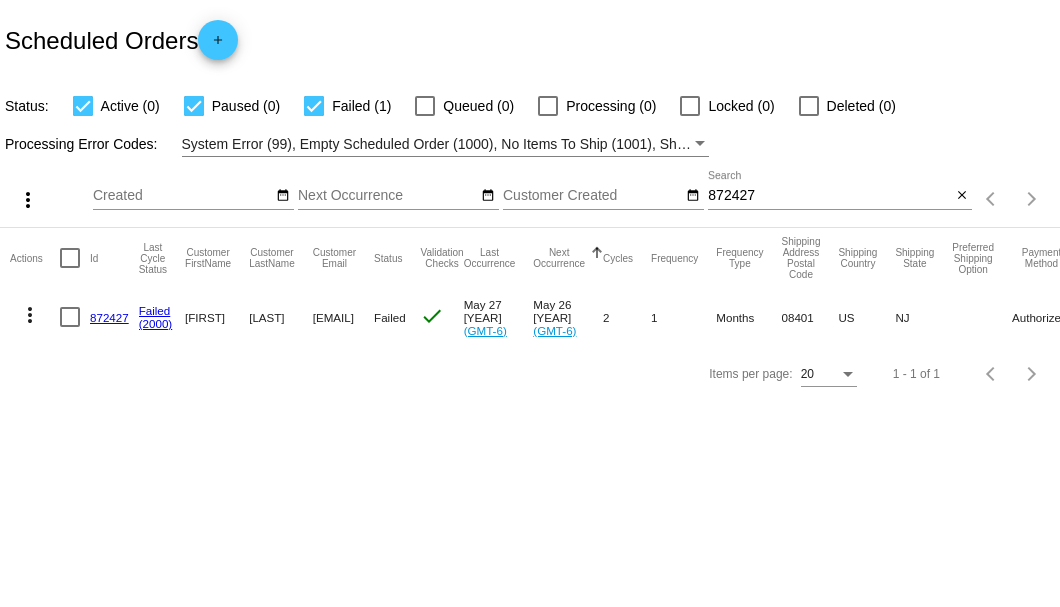 click on "872427" at bounding box center [109, 317] 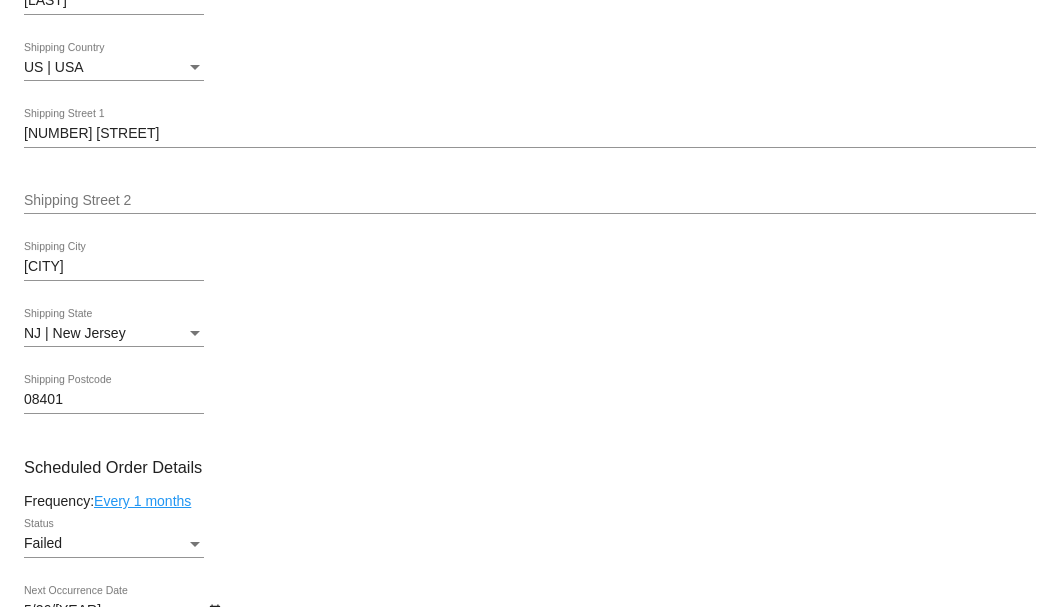 scroll, scrollTop: 1133, scrollLeft: 0, axis: vertical 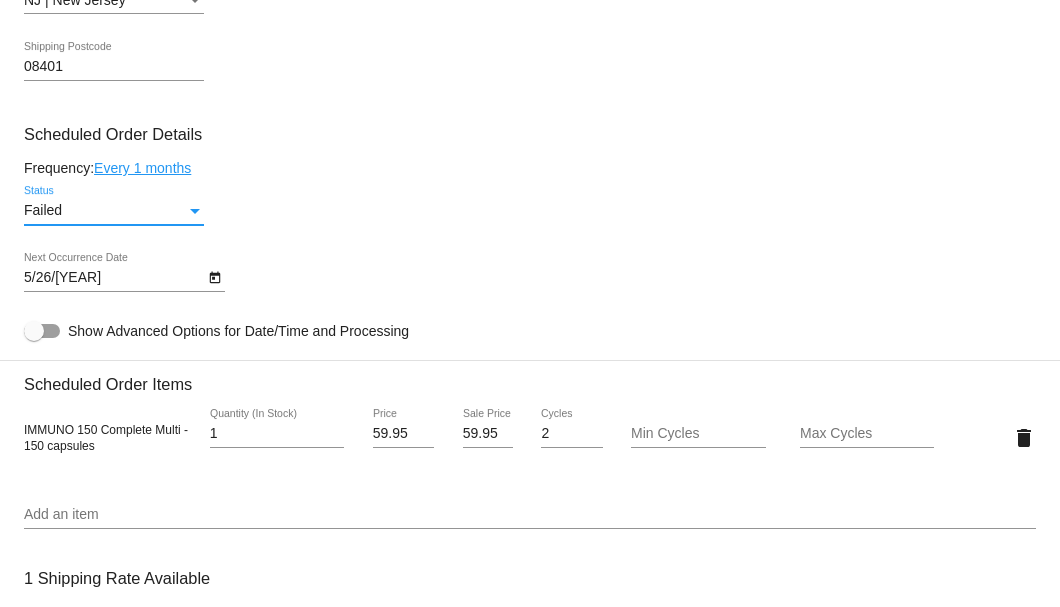 click on "Failed" at bounding box center (105, 211) 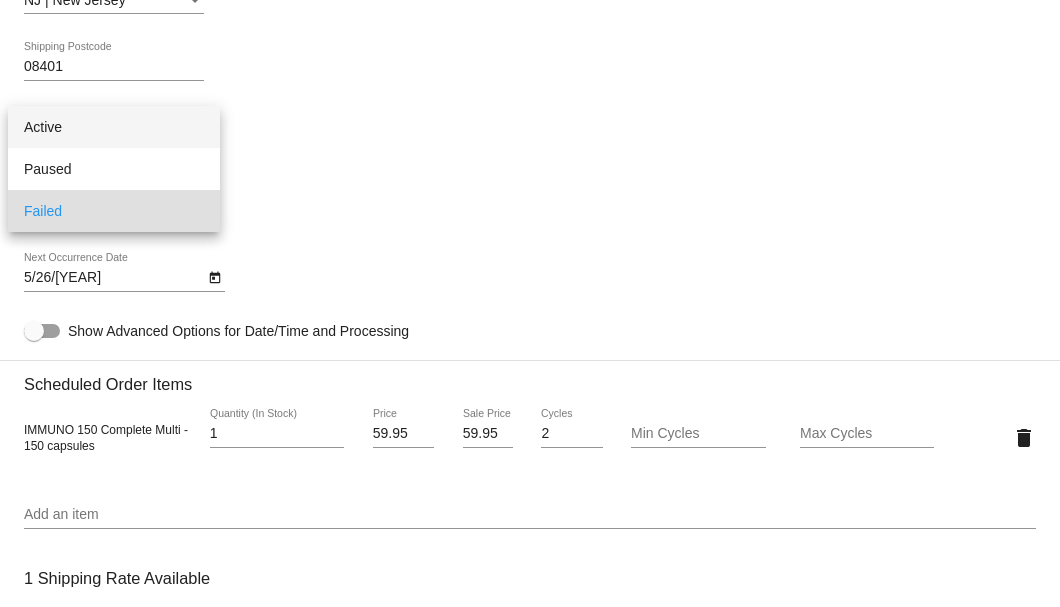 click on "Active" at bounding box center (114, 127) 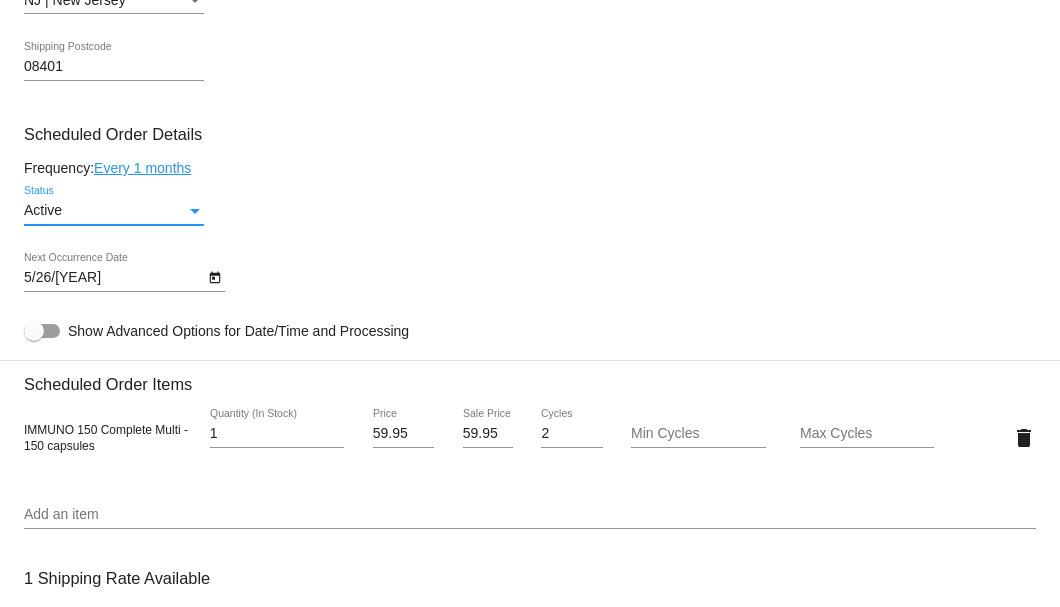 click at bounding box center (214, 278) 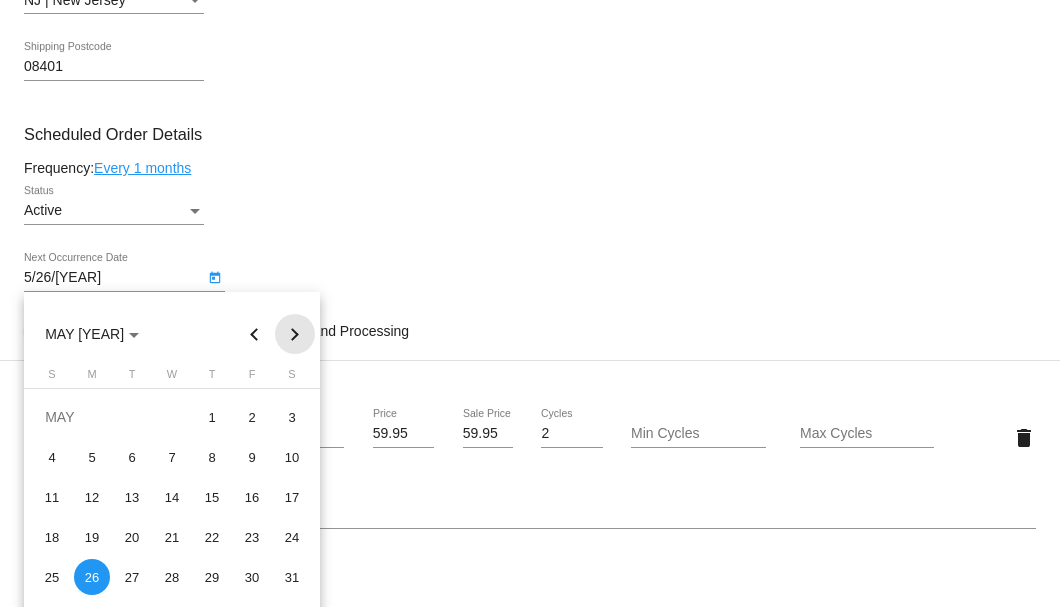 click at bounding box center (295, 334) 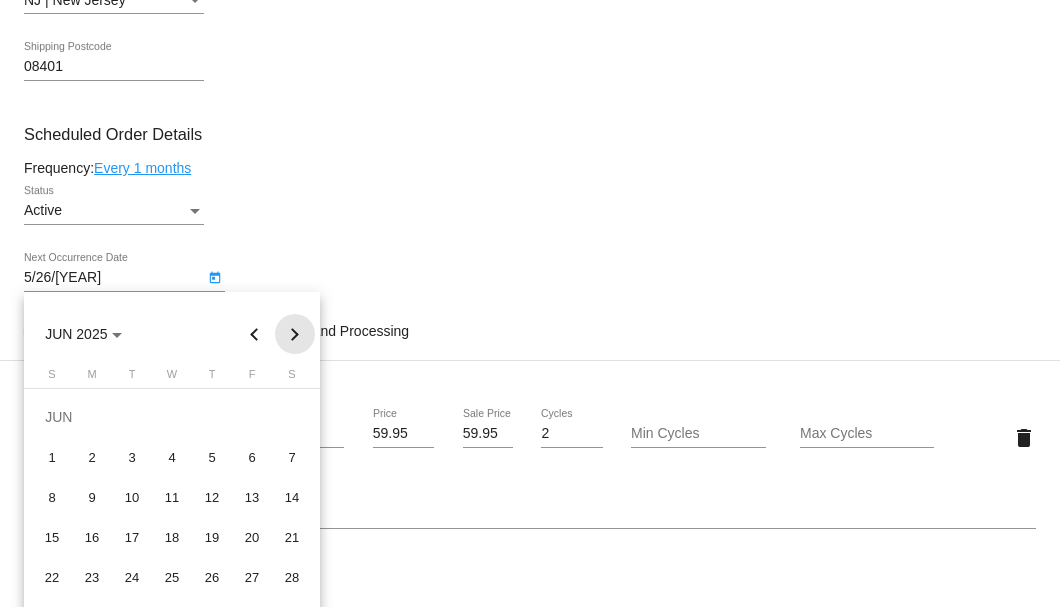 click at bounding box center [295, 334] 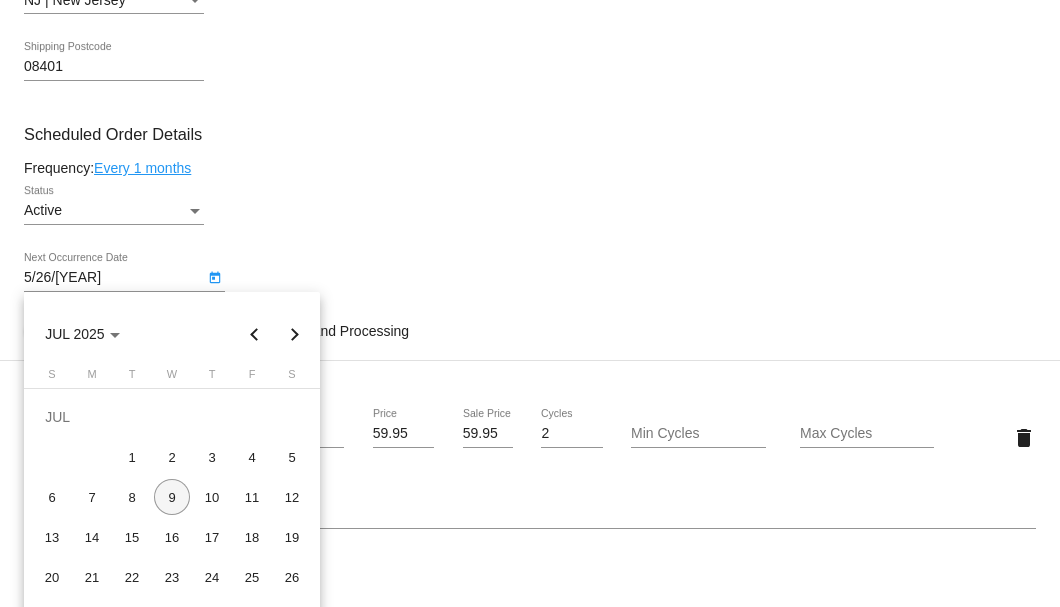 click on "9" at bounding box center [172, 497] 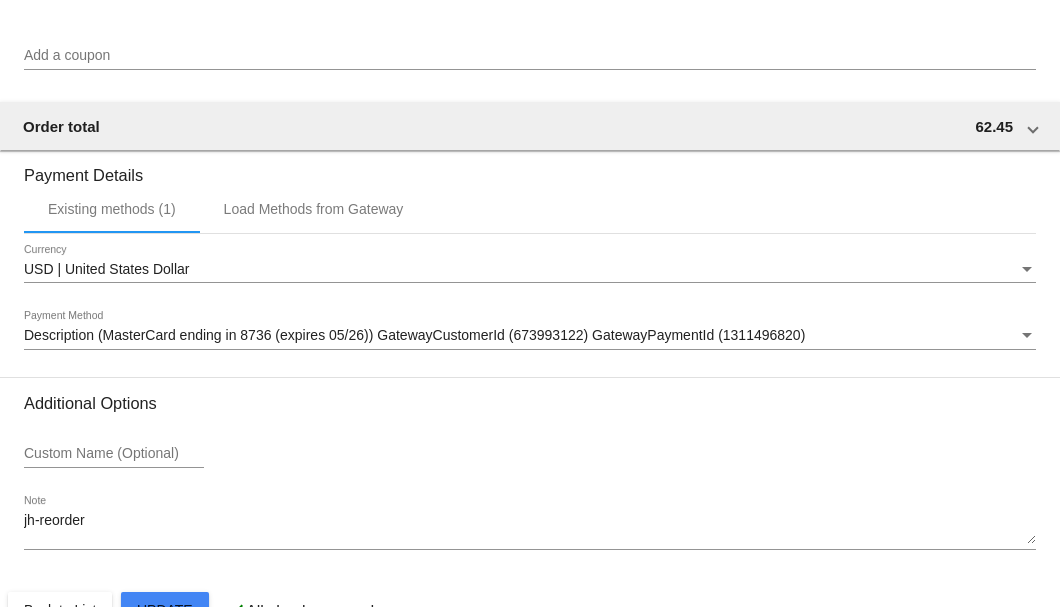 scroll, scrollTop: 1986, scrollLeft: 0, axis: vertical 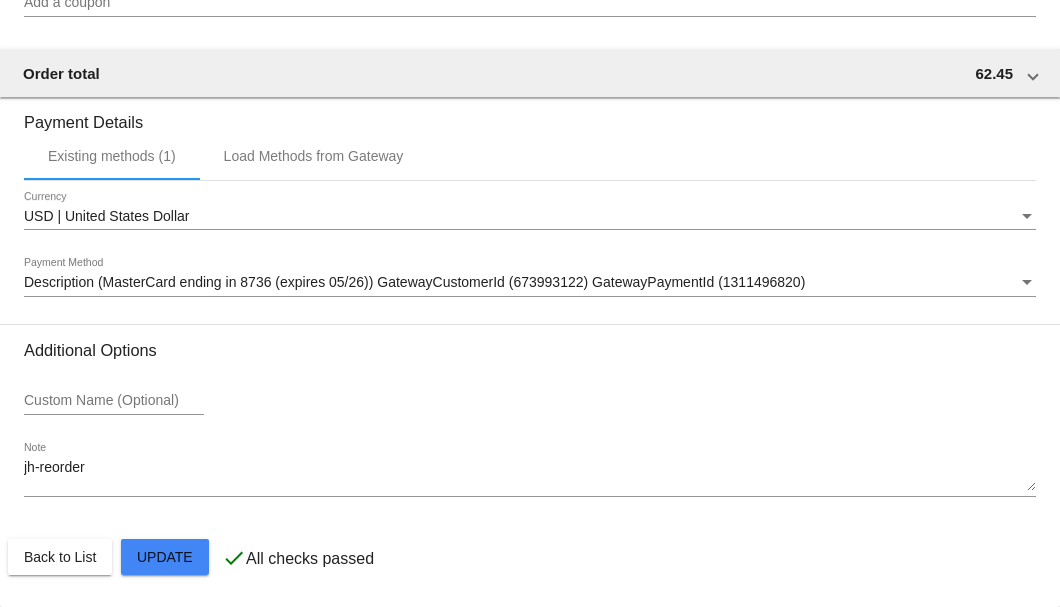 click on "Customer
4487309: STEPHEN GIRARD
neuxworld9@yahoo.com
Customer Shipping
Enter Shipping Address Select A Saved Address (0)
Stephen
Shipping First Name
Girard
Shipping Last Name
US | USA
Shipping Country
1315 Boardwalk
Shipping Street 1
Shipping Street 2
Atlantic City
Shipping City
NJ | New Jersey
Shipping State
08401
Shipping Postcode
Scheduled Order Details
Frequency:
Every 1 months
Active
Status" at bounding box center [530, -428] 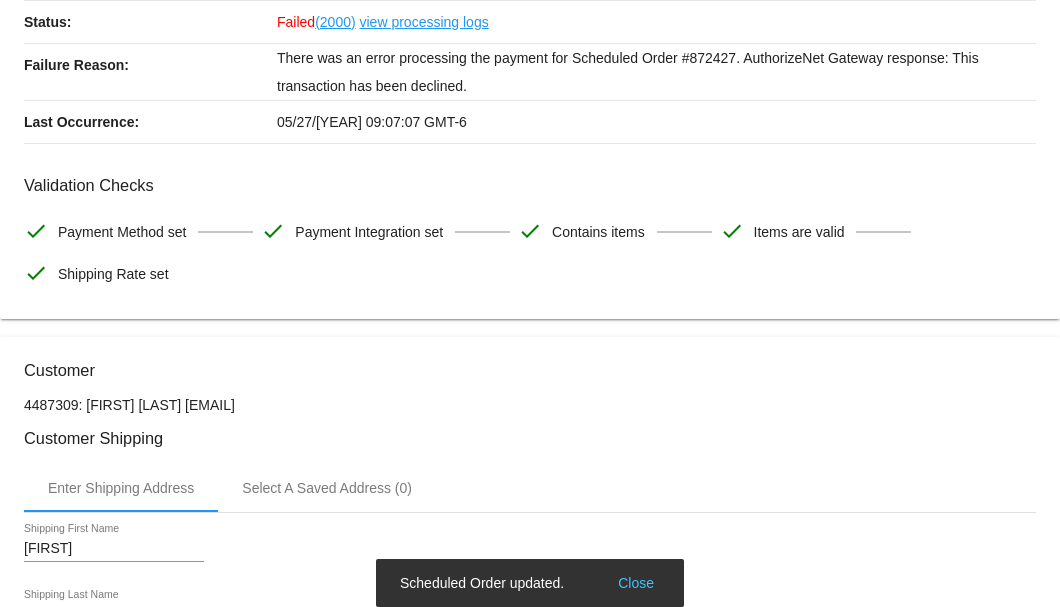 scroll, scrollTop: 0, scrollLeft: 0, axis: both 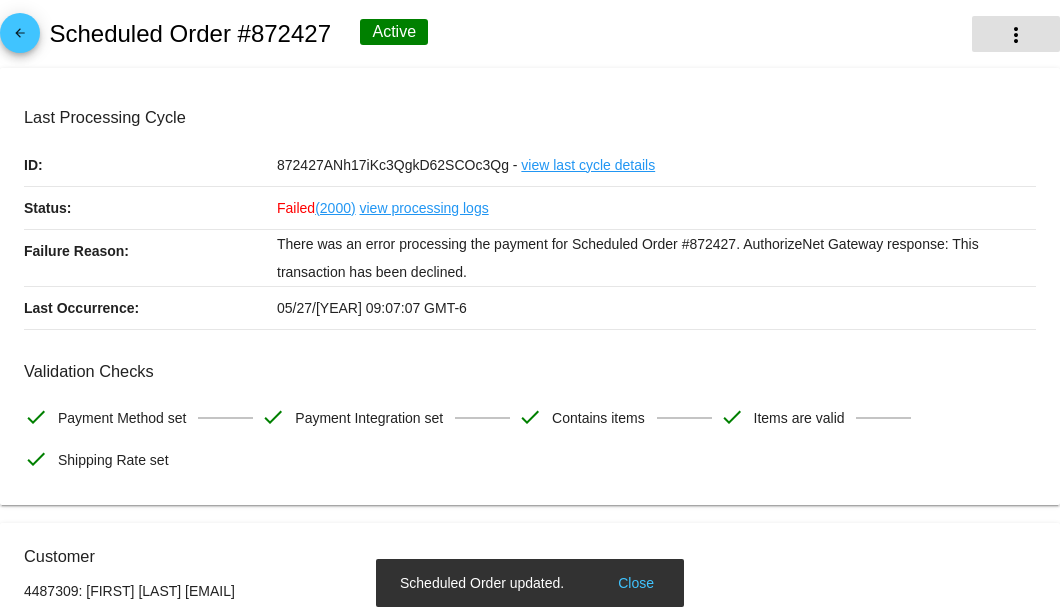 click on "more_vert" at bounding box center (1016, 35) 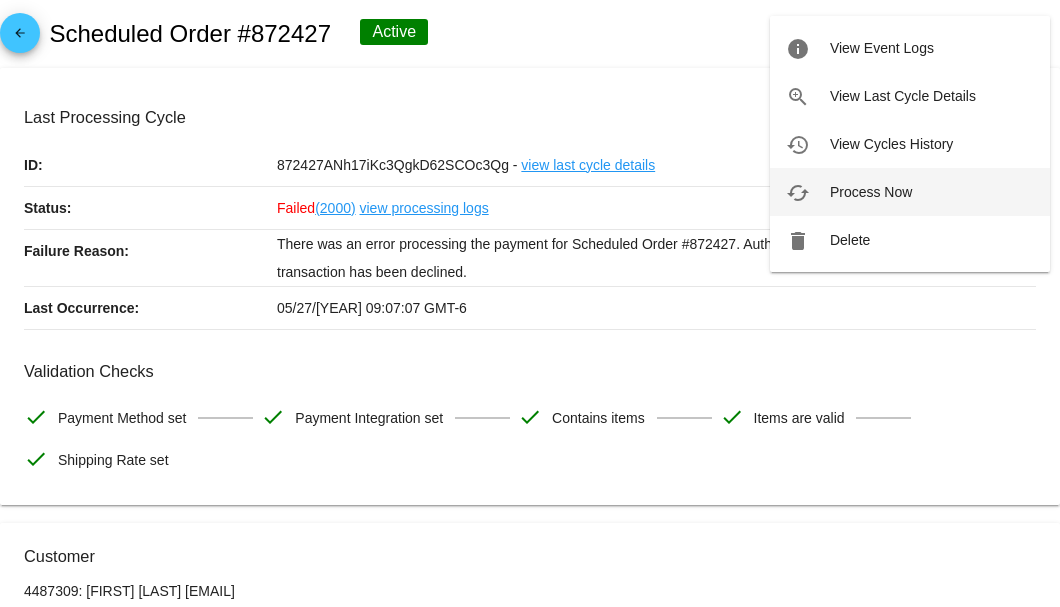 click on "Process Now" at bounding box center [882, 48] 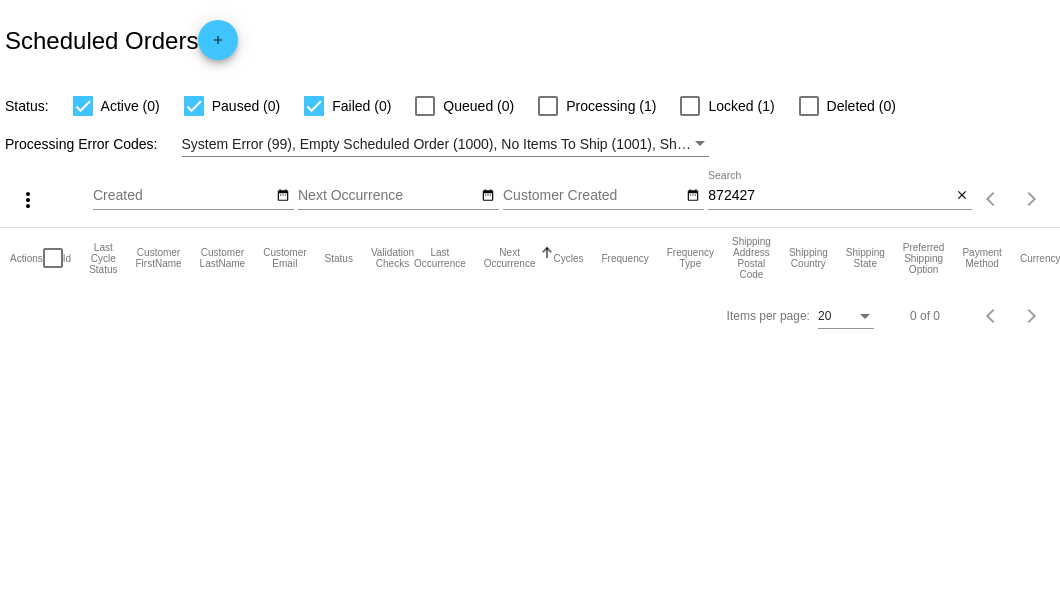 scroll, scrollTop: 0, scrollLeft: 0, axis: both 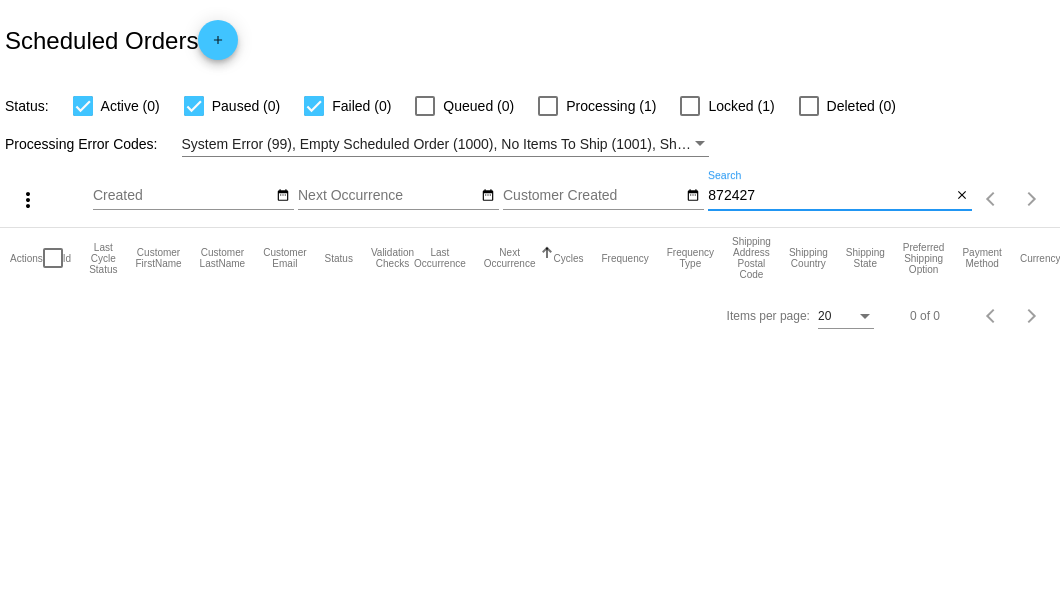 click on "872427" at bounding box center (829, 196) 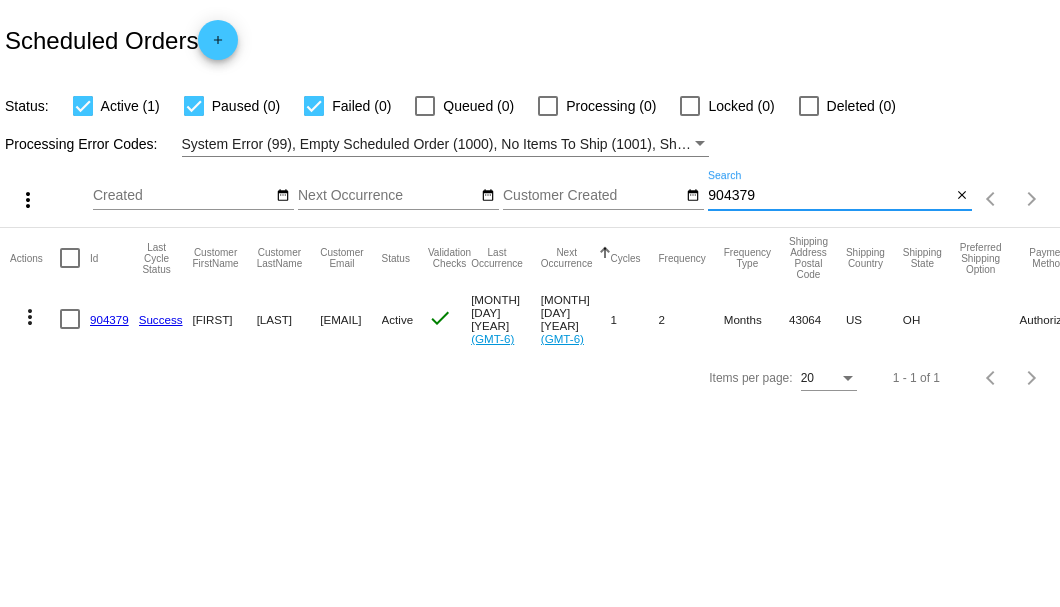 type on "904379" 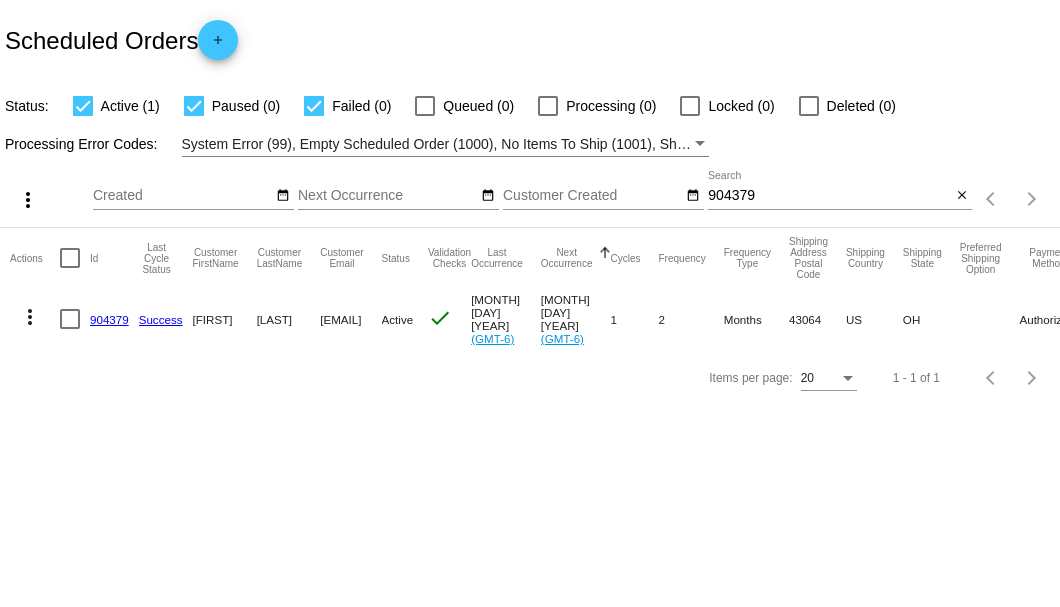 click on "904379" at bounding box center (114, 319) 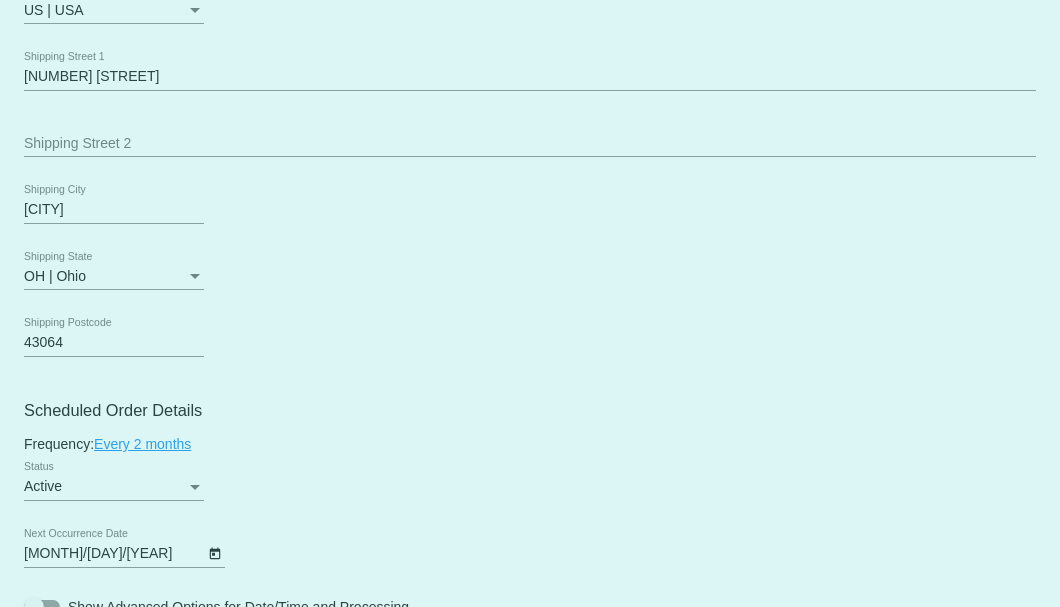 scroll, scrollTop: 1066, scrollLeft: 0, axis: vertical 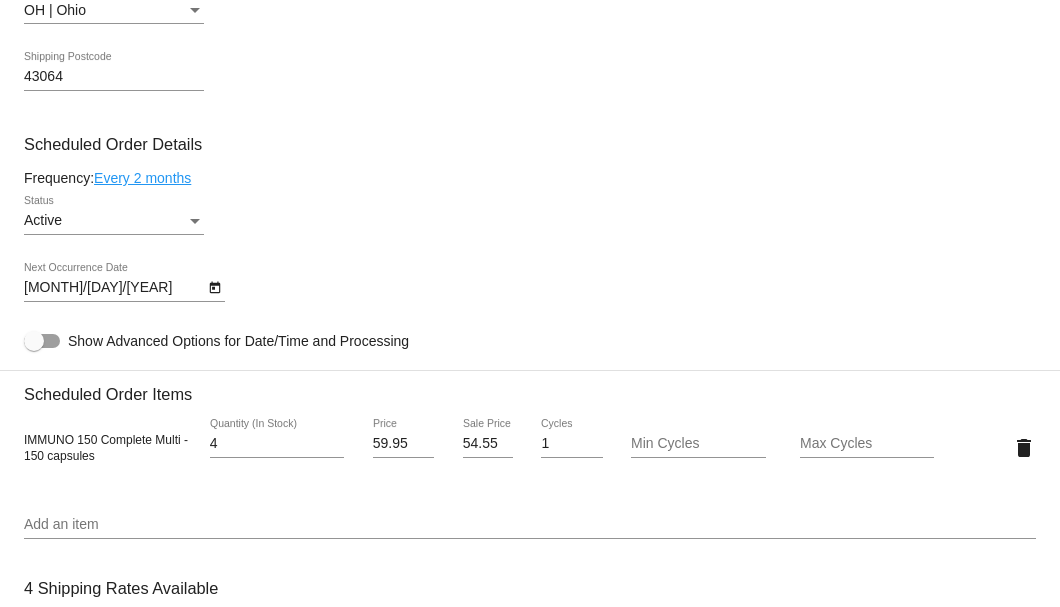 click at bounding box center [214, 288] 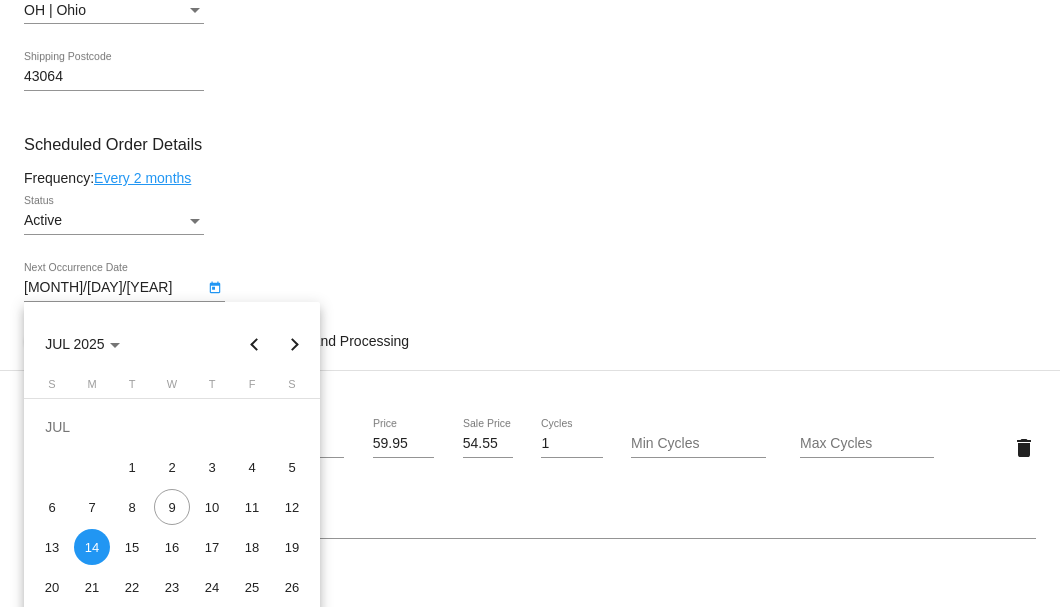 click at bounding box center (295, 344) 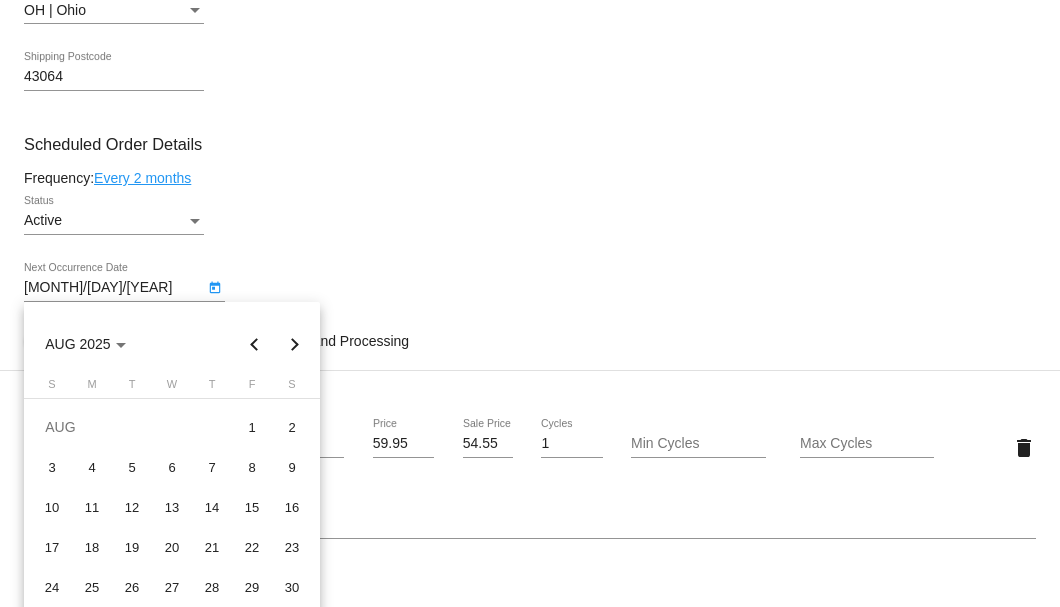 click at bounding box center (295, 344) 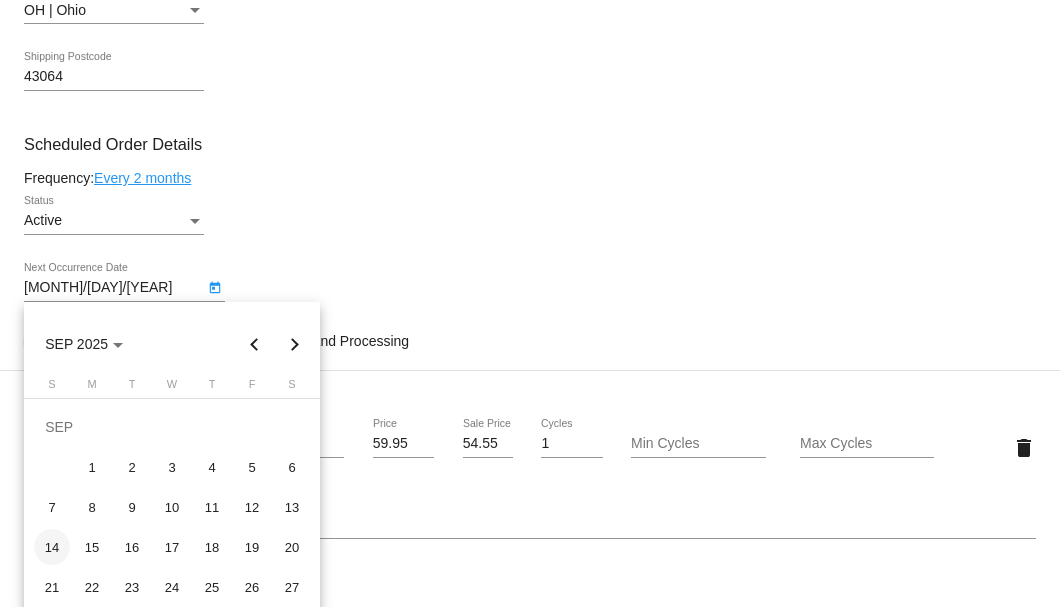 click on "14" at bounding box center (52, 547) 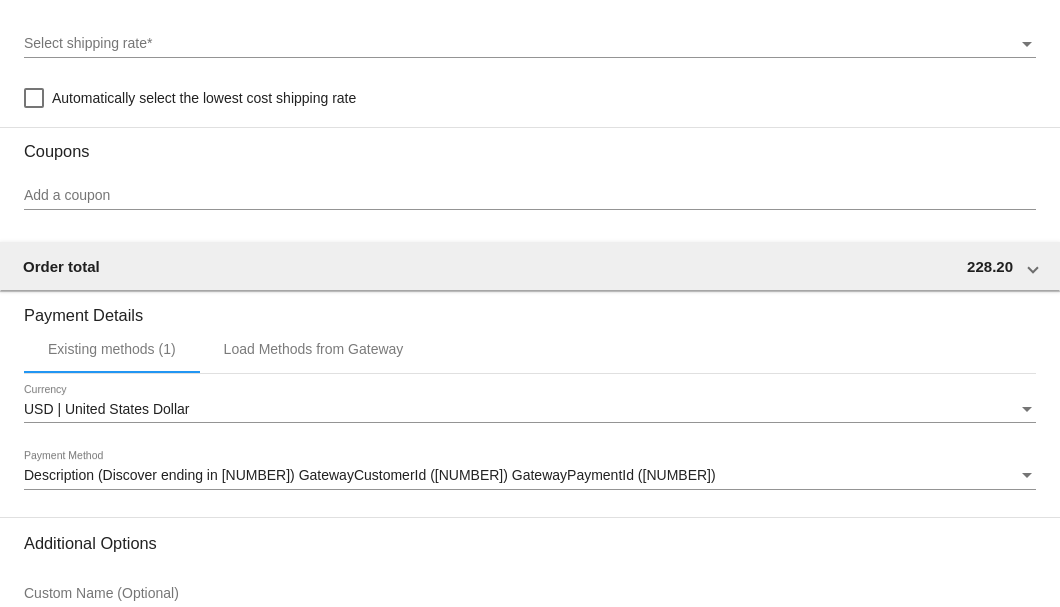 scroll, scrollTop: 1860, scrollLeft: 0, axis: vertical 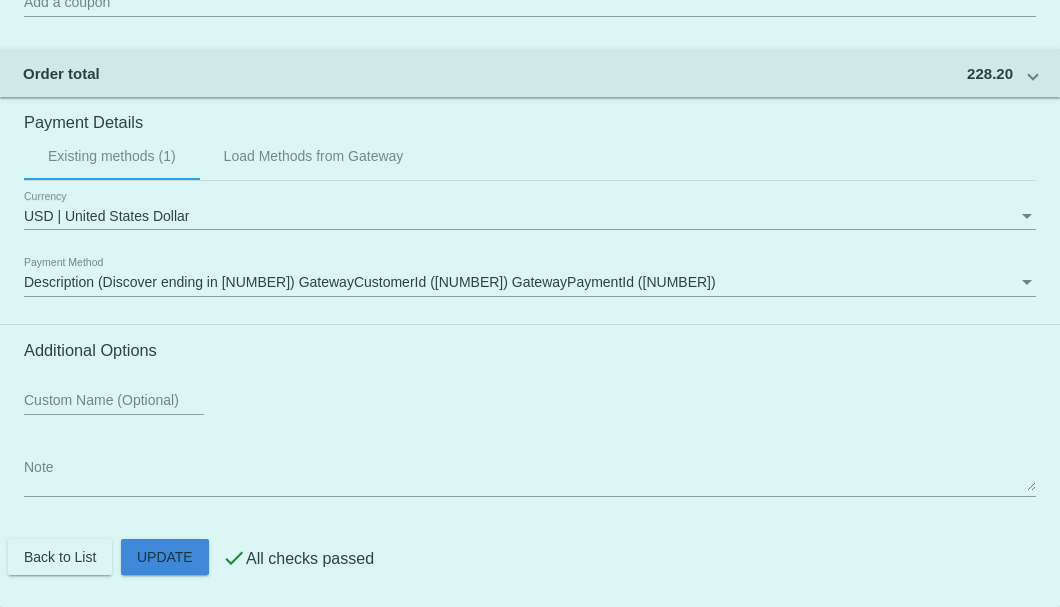 click on "Customer
6485236: Tracy Tinlin
ttinlin@trcservices.net
Customer Shipping
Enter Shipping Address Select A Saved Address (0)
Tracy
Shipping First Name
Tinlin
Shipping Last Name
US | USA
Shipping Country
9307 Brock rd
Shipping Street 1
Shipping Street 2
Plain city
Shipping City
OH | Ohio
Shipping State
43064
Shipping Postcode
Scheduled Order Details
Frequency:
Every 2 months
Active
Status
4 1" at bounding box center (530, -393) 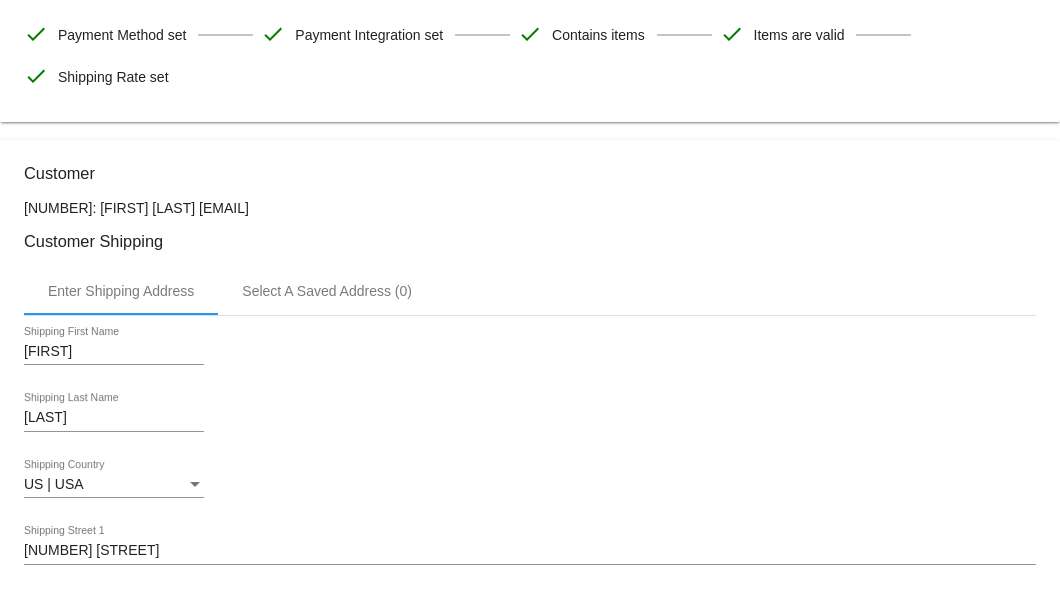scroll, scrollTop: 193, scrollLeft: 0, axis: vertical 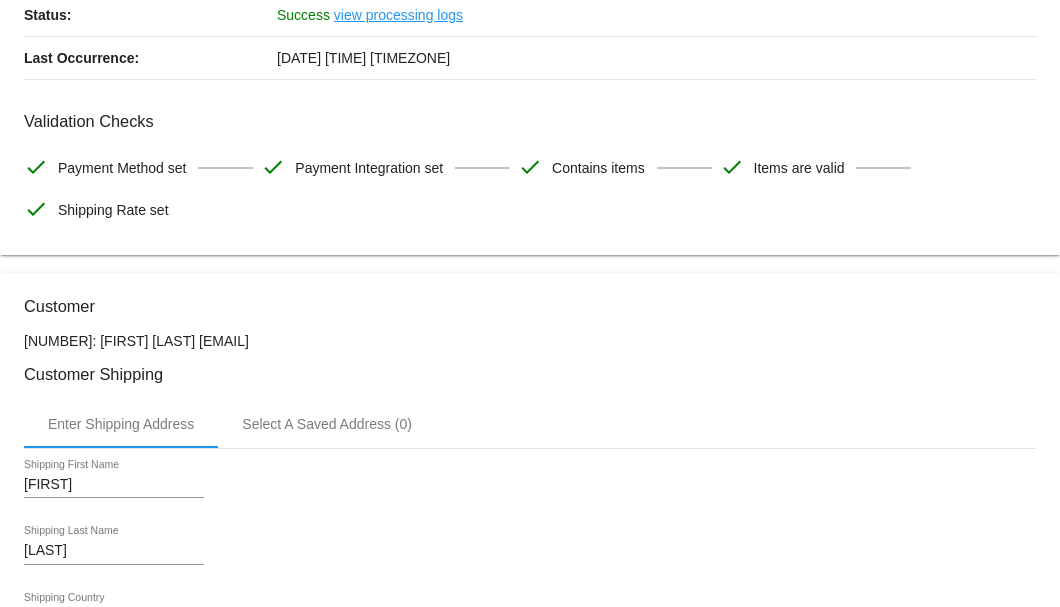 drag, startPoint x: 300, startPoint y: 336, endPoint x: 162, endPoint y: 340, distance: 138.05795 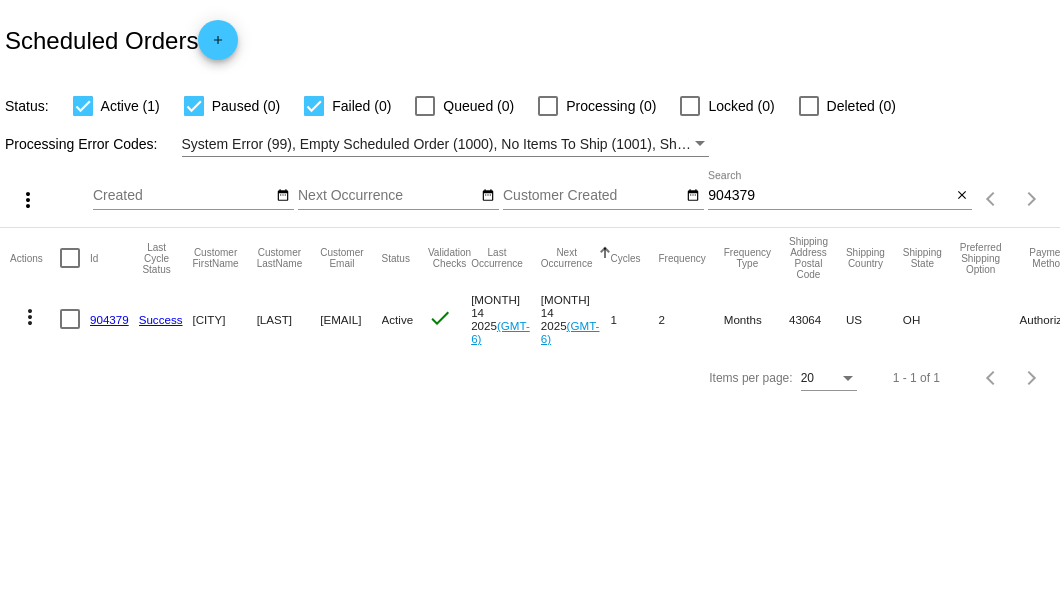 scroll, scrollTop: 0, scrollLeft: 0, axis: both 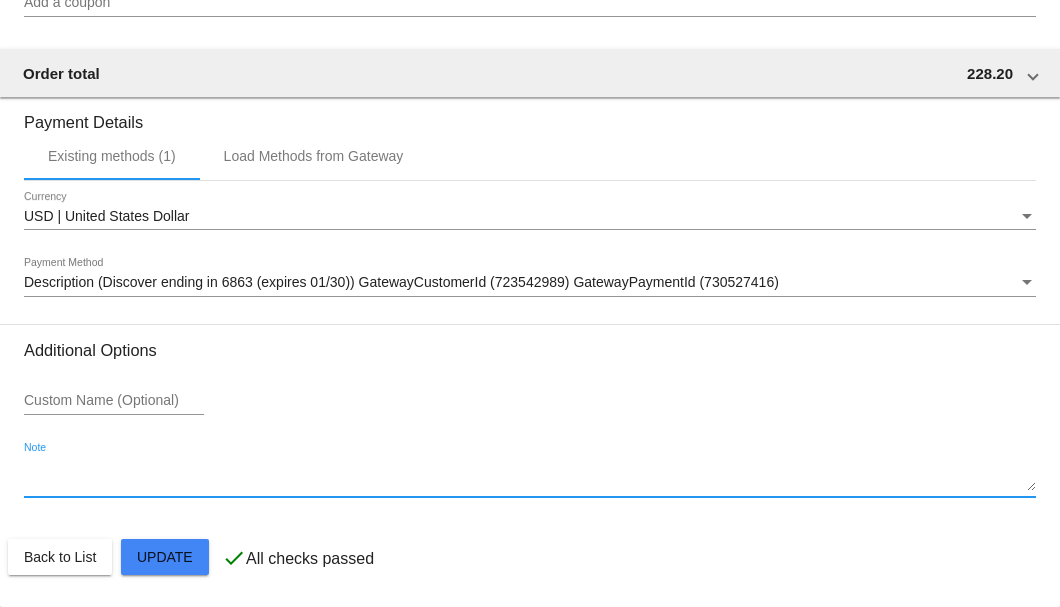 click on "Note" at bounding box center [530, 476] 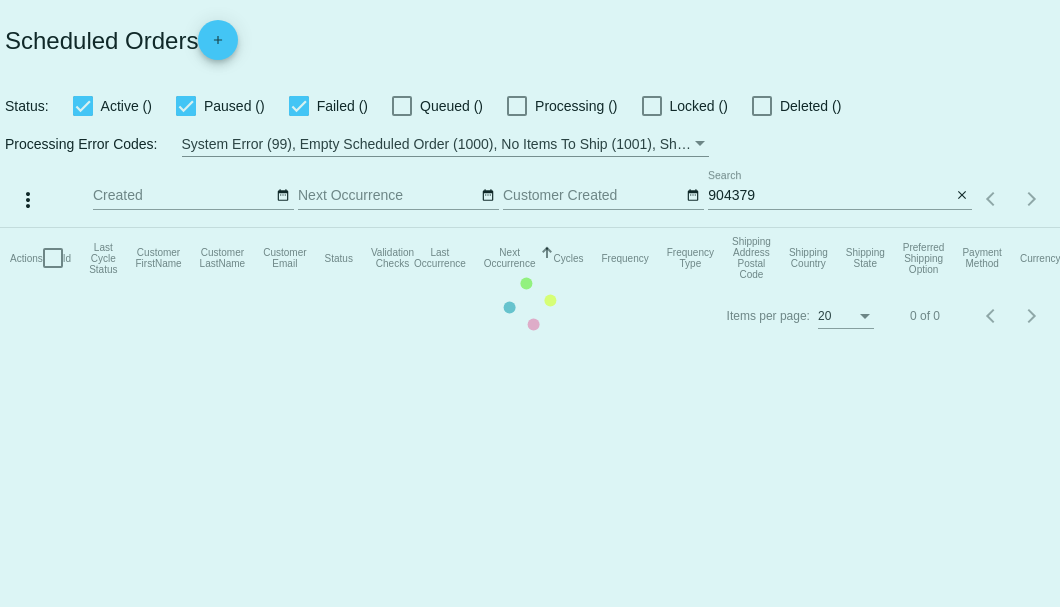 scroll, scrollTop: 0, scrollLeft: 0, axis: both 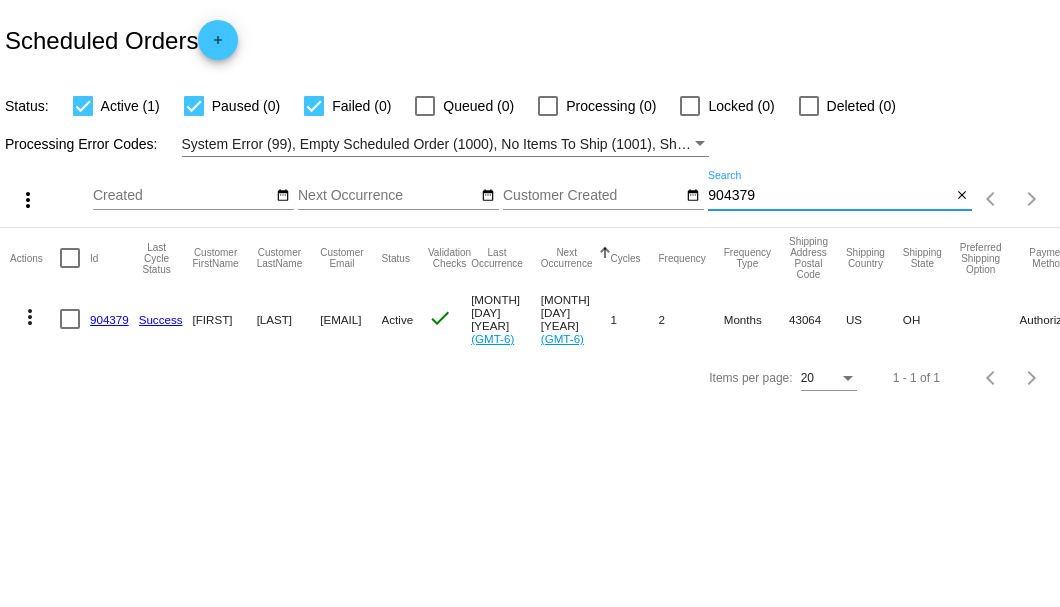 click on "904379" at bounding box center (829, 196) 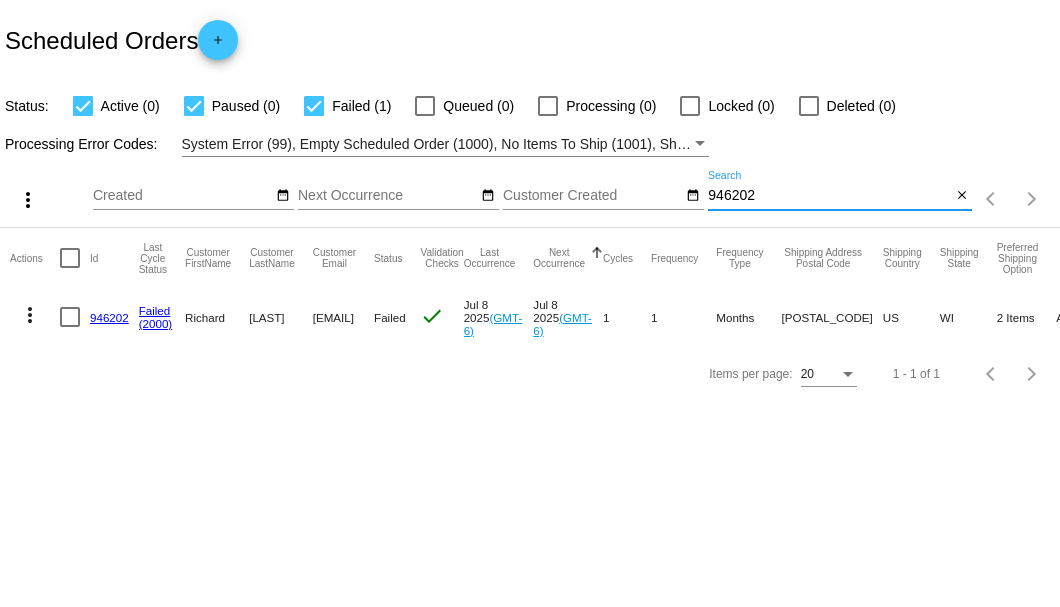 type on "946202" 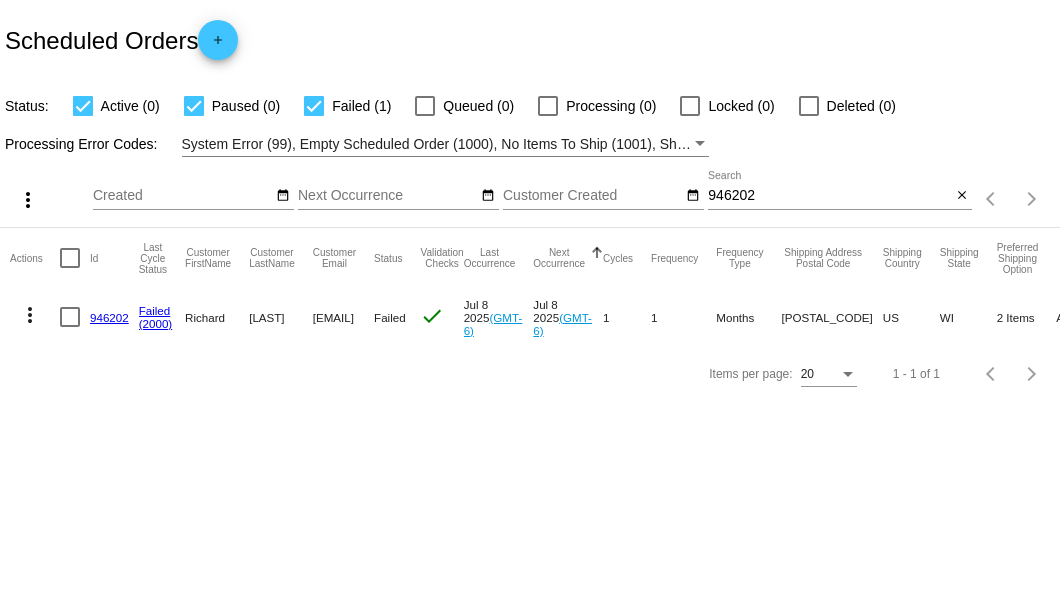click on "946202" at bounding box center [109, 317] 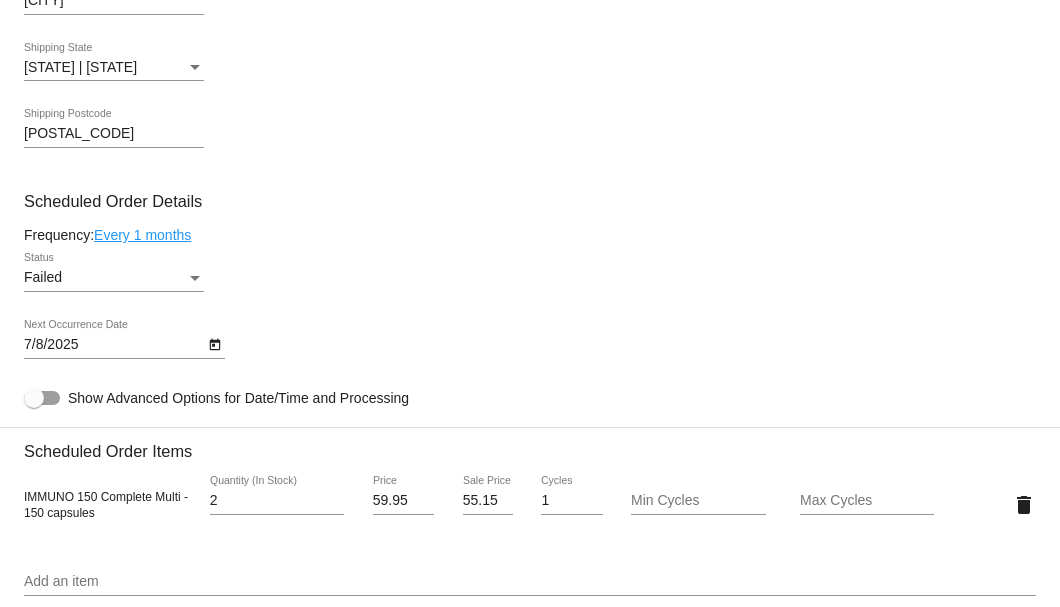 scroll, scrollTop: 1200, scrollLeft: 0, axis: vertical 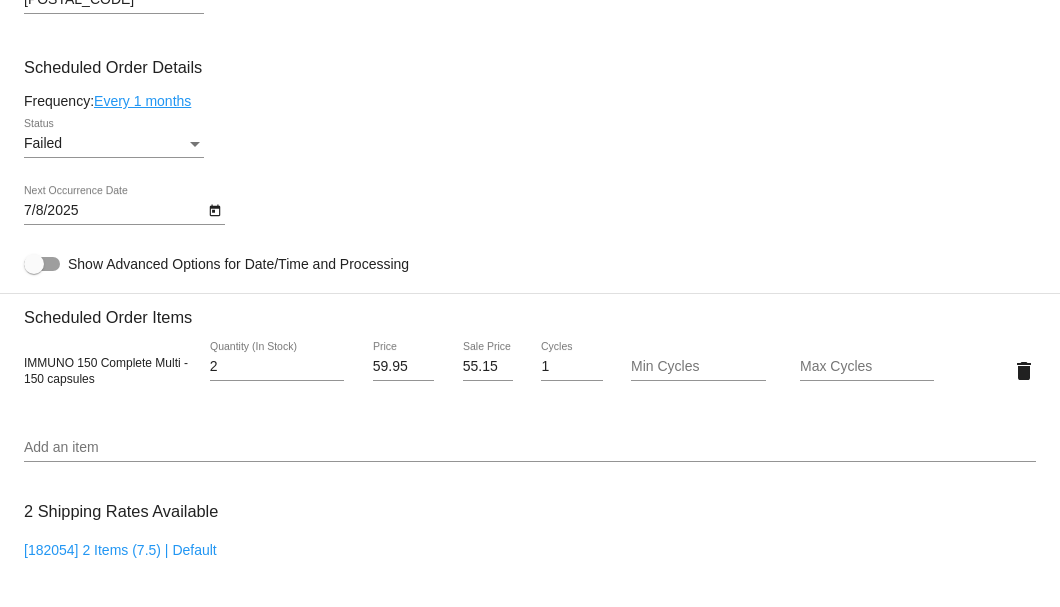 click at bounding box center (195, 144) 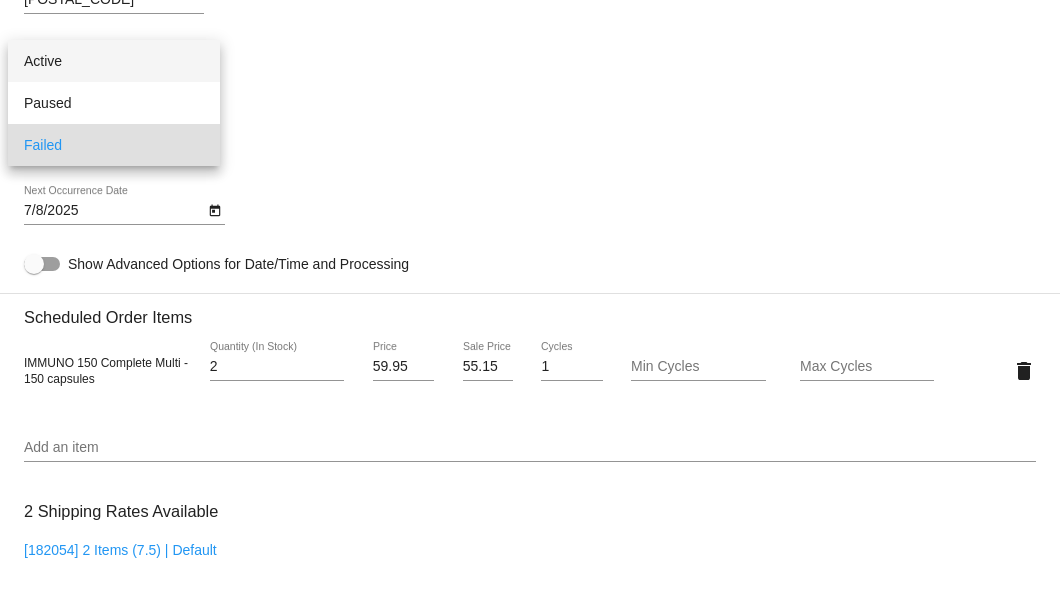 click on "Active" at bounding box center [114, 61] 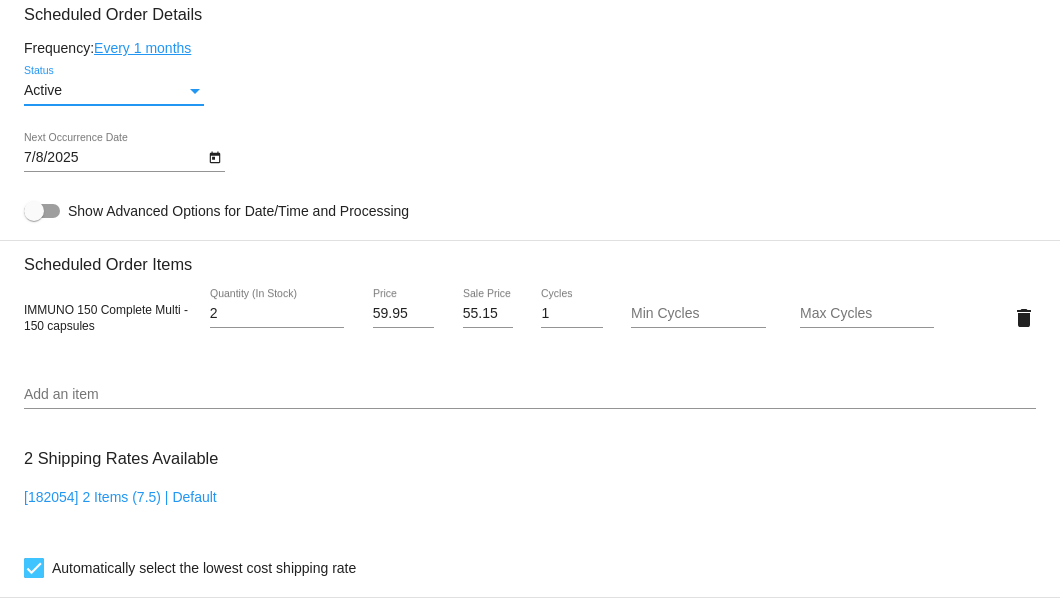 scroll, scrollTop: 1186, scrollLeft: 0, axis: vertical 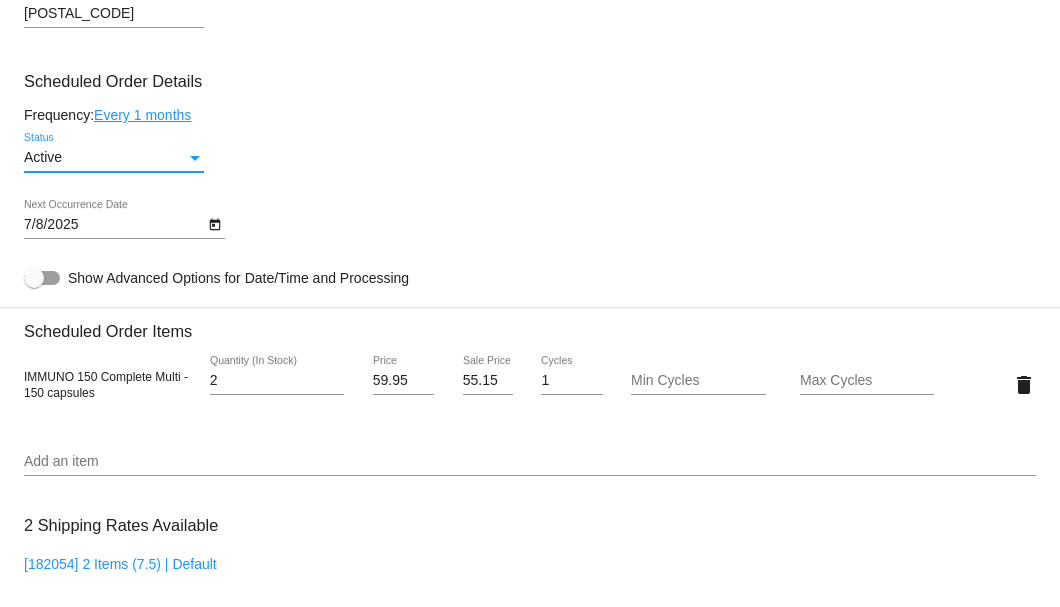 click at bounding box center (214, 223) 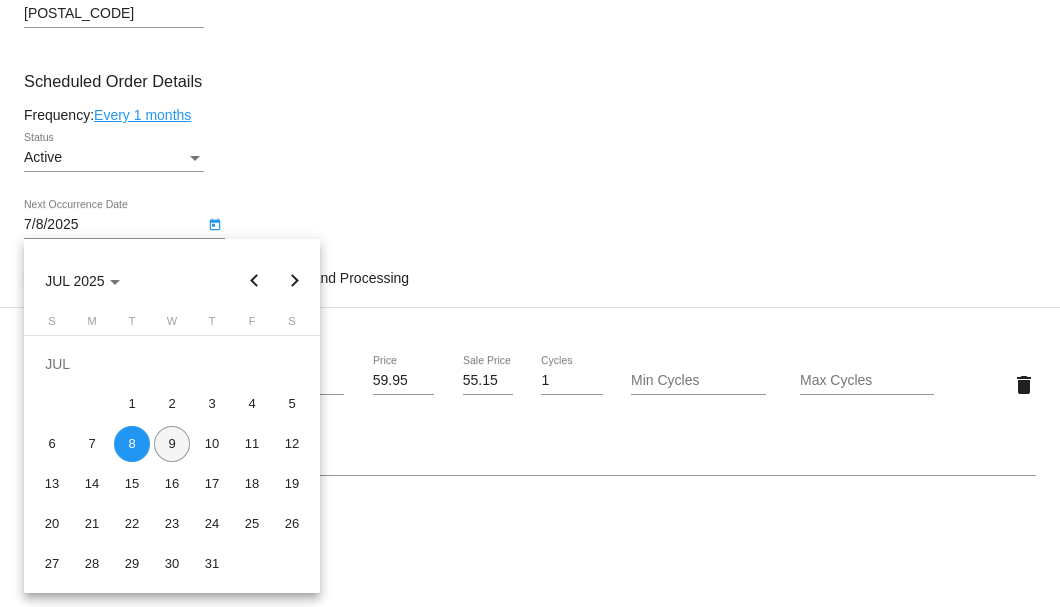 click on "9" at bounding box center (172, 444) 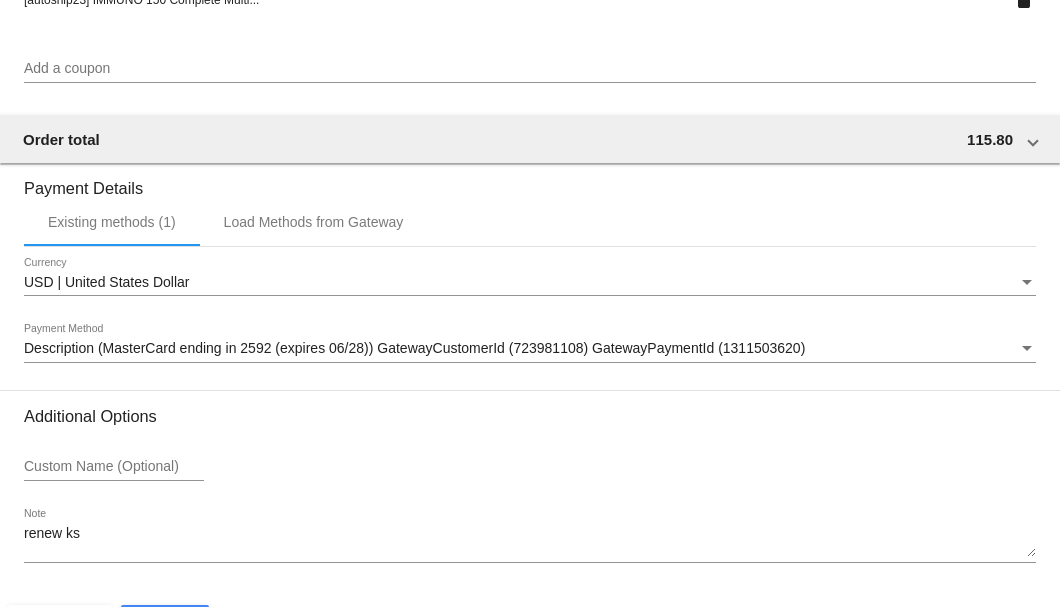 scroll, scrollTop: 1986, scrollLeft: 0, axis: vertical 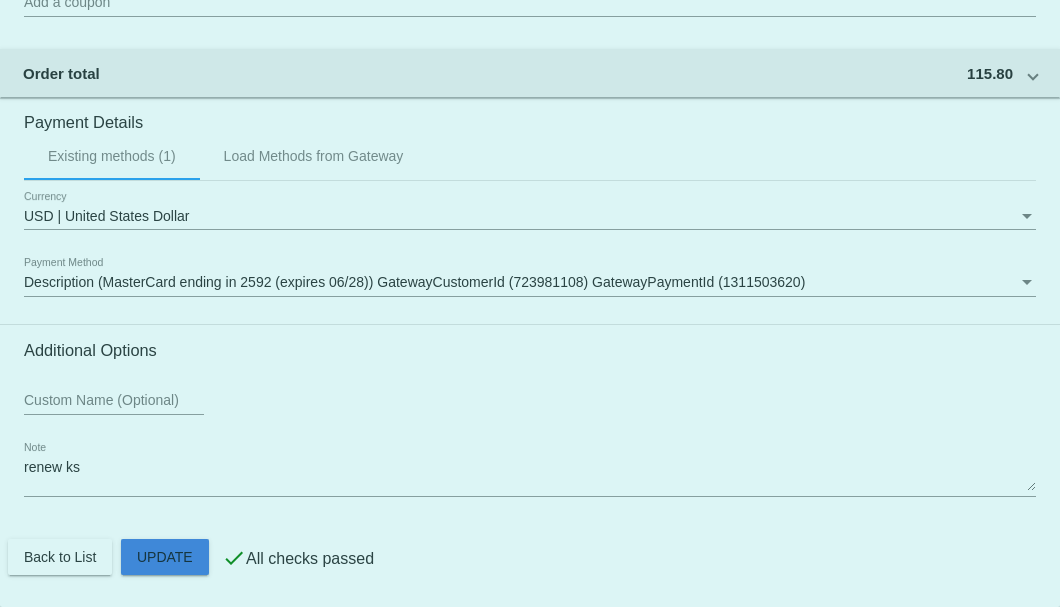 click on "Customer
6494581: Richard Marks
bmarks@goapesonline.com
Customer Shipping
Enter Shipping Address Select A Saved Address (0)
Richard
Shipping First Name
Marks
Shipping Last Name
US | USA
Shipping Country
9215 West County Line Road
Shipping Street 1
Shipping Street 2
Milwaukee
Shipping City
WI | Wisconsin
Shipping State
53224
Shipping Postcode
Scheduled Order Details
Frequency:
Every 1 months
Active" at bounding box center [530, -428] 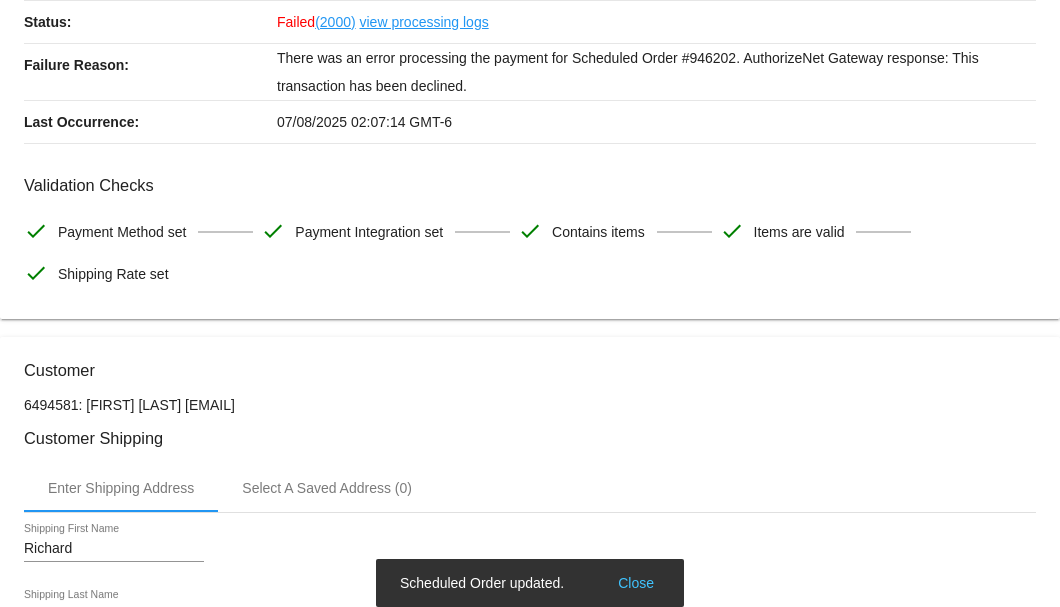 scroll, scrollTop: 0, scrollLeft: 0, axis: both 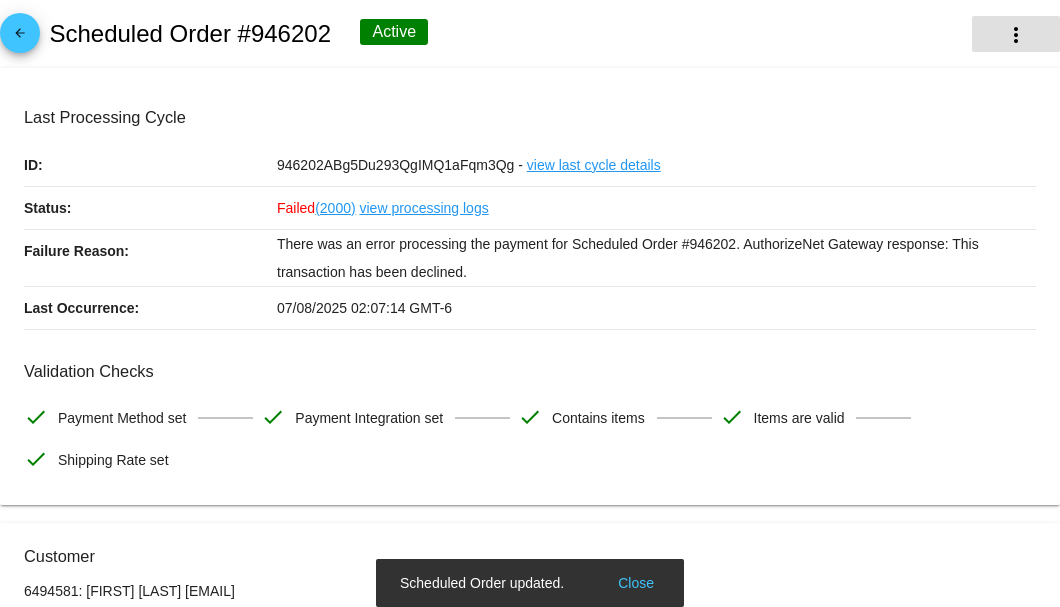 click on "more_vert" at bounding box center [1016, 35] 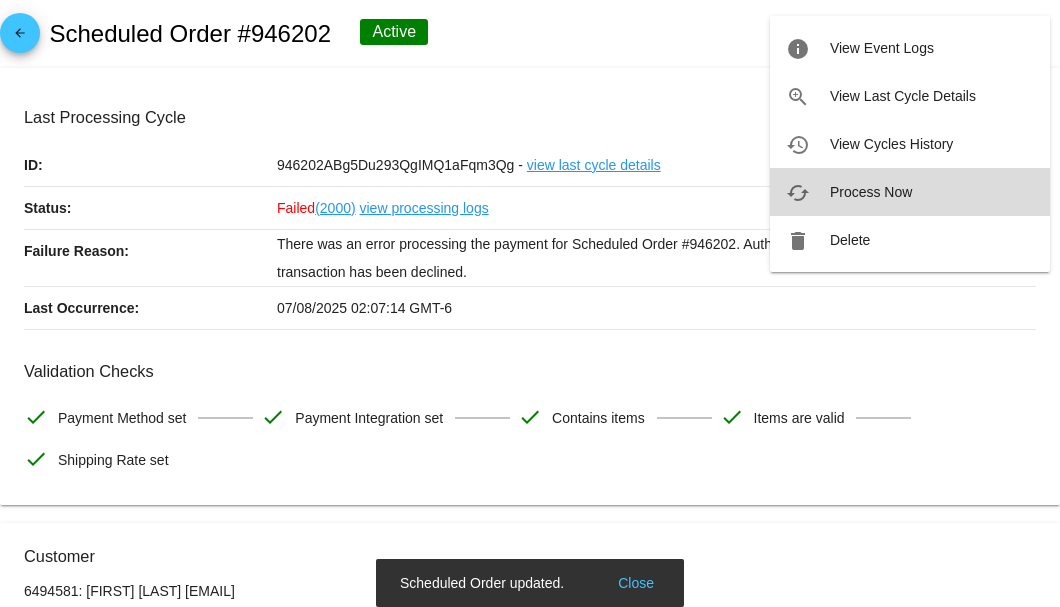click on "Process Now" at bounding box center (871, 192) 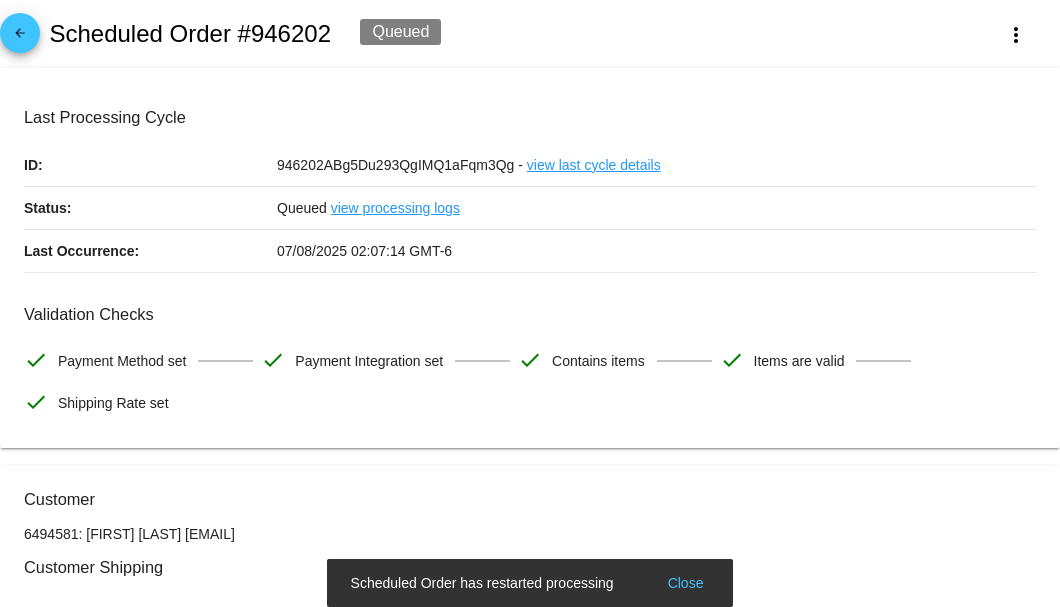 scroll, scrollTop: 266, scrollLeft: 0, axis: vertical 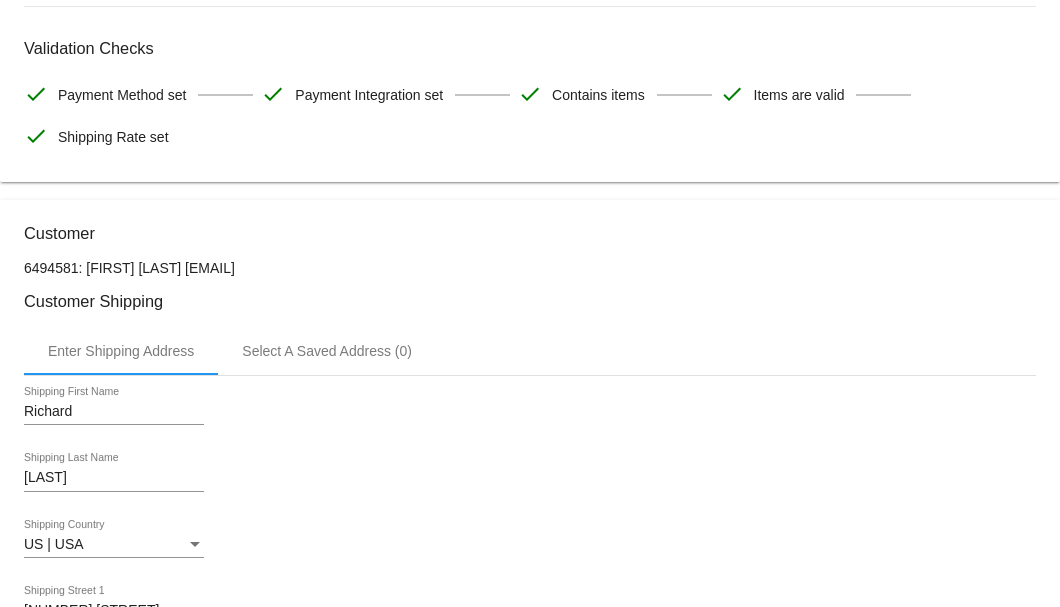drag, startPoint x: 356, startPoint y: 266, endPoint x: 179, endPoint y: 266, distance: 177 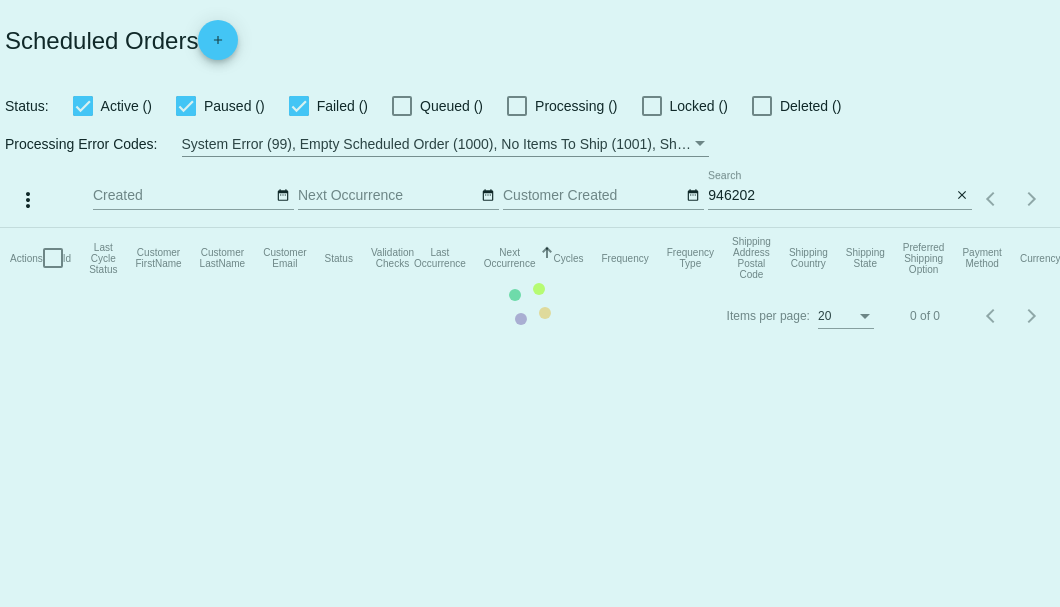 scroll, scrollTop: 0, scrollLeft: 0, axis: both 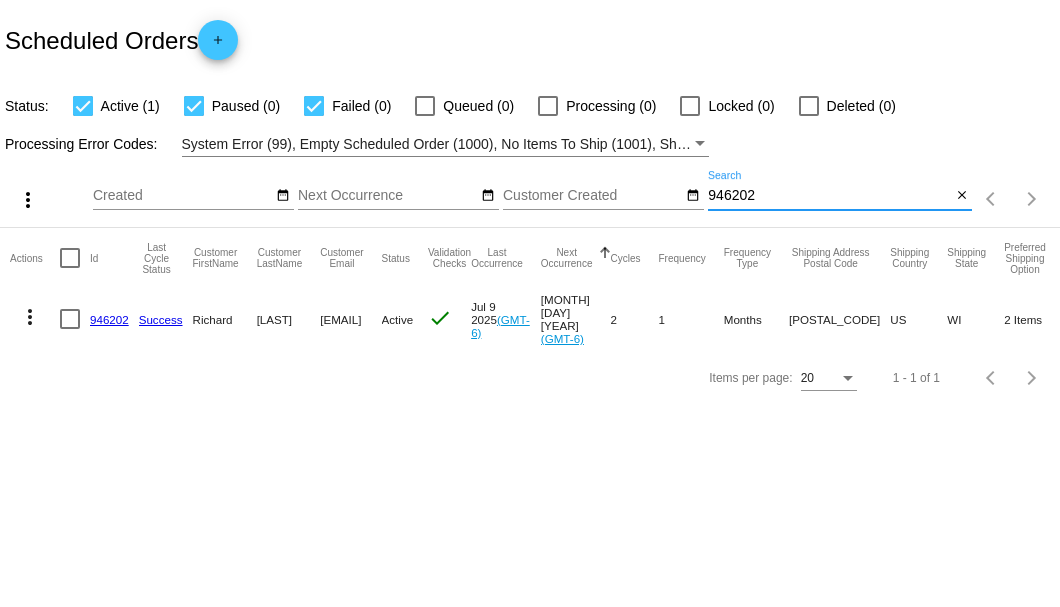 click on "946202" at bounding box center [829, 196] 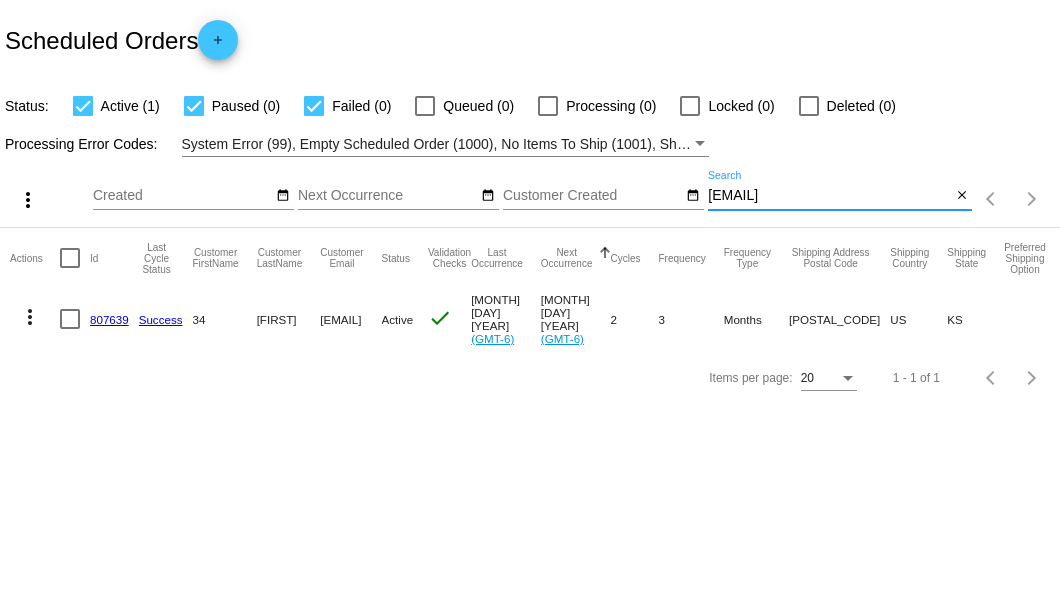 type on "[EMAIL]" 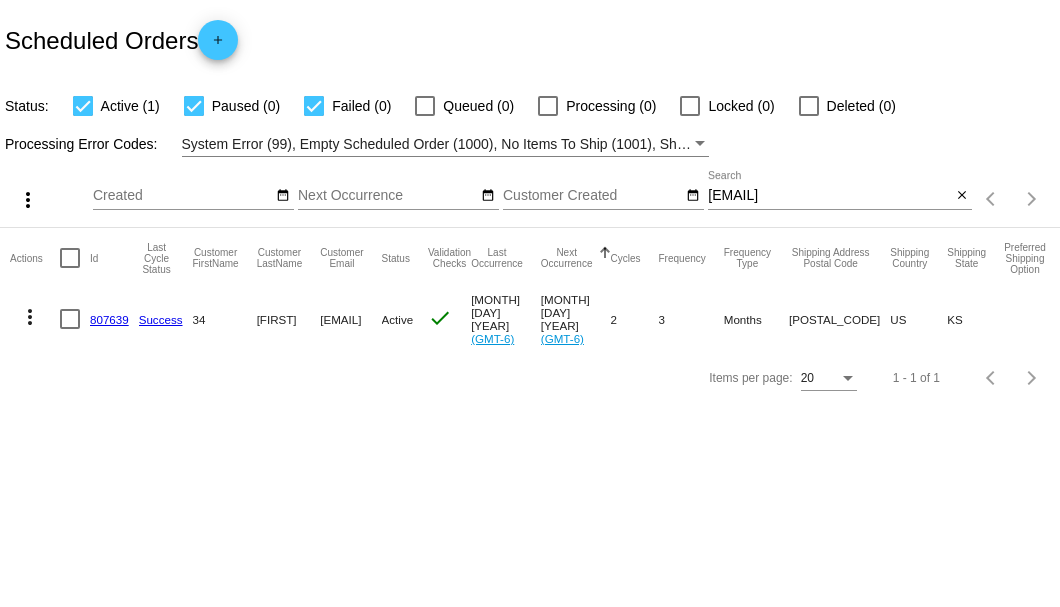 click on "[POSTAL_CODE]" at bounding box center [114, 319] 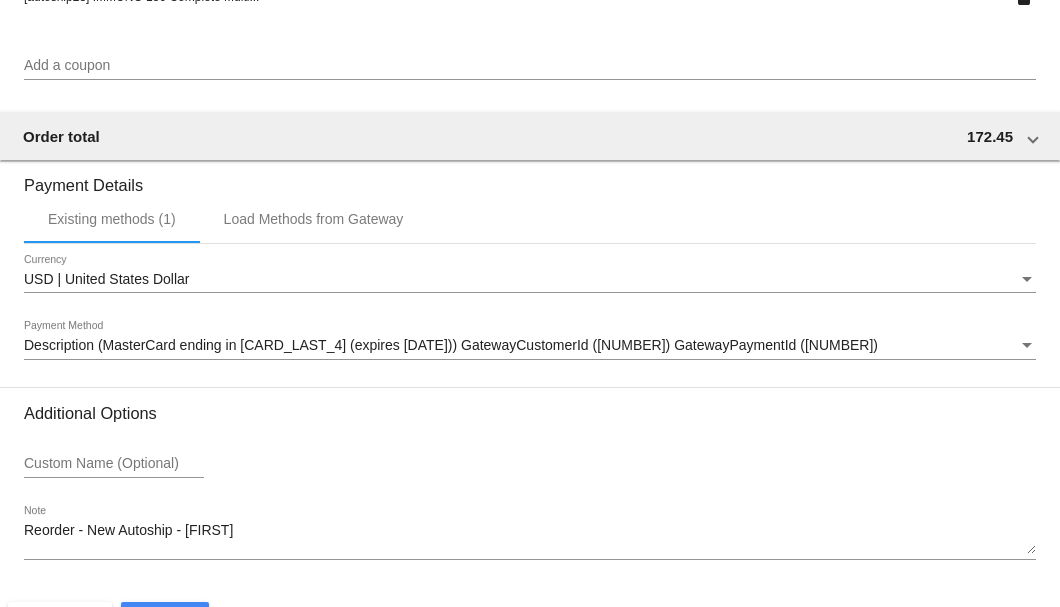 scroll, scrollTop: 1930, scrollLeft: 0, axis: vertical 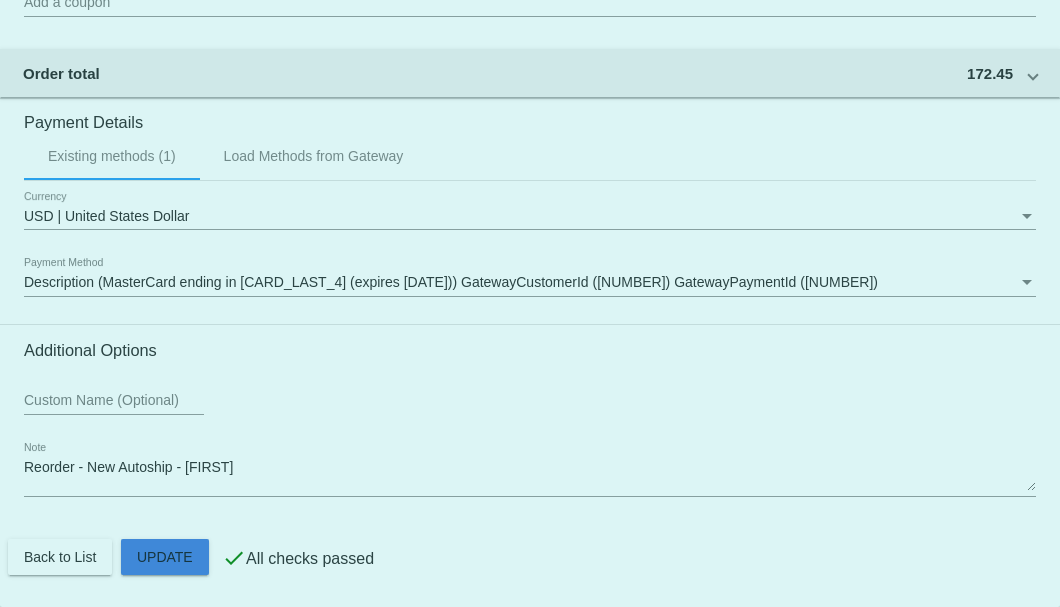 click on "Customer
5015920: 34 Elmer
colorsgt09@yahoo.com
Customer Shipping
Enter Shipping Address Select A Saved Address (0)
Kevin
Shipping First Name
Elmer
Shipping Last Name
US | USA
Shipping Country
527 Cherokee Apt B
Shipping Street 1
Shipping Street 2
Leavenworth
Shipping City
KS | Kansas
Shipping State
66048
Shipping Postcode
Scheduled Order Details
Frequency:
Every 3 months
Active
Status
3 2" at bounding box center (530, -428) 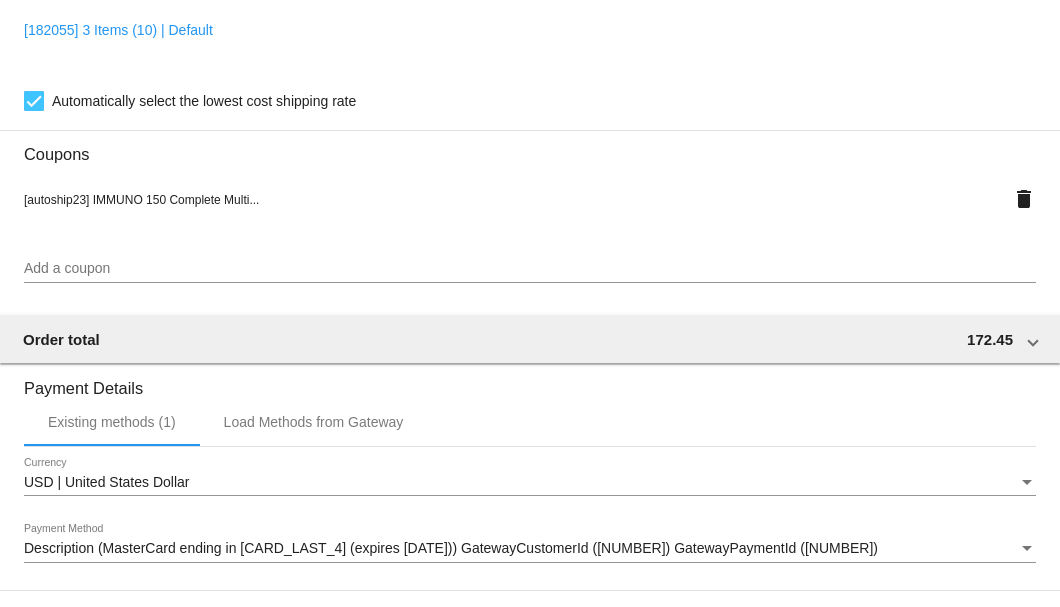 scroll, scrollTop: 1930, scrollLeft: 0, axis: vertical 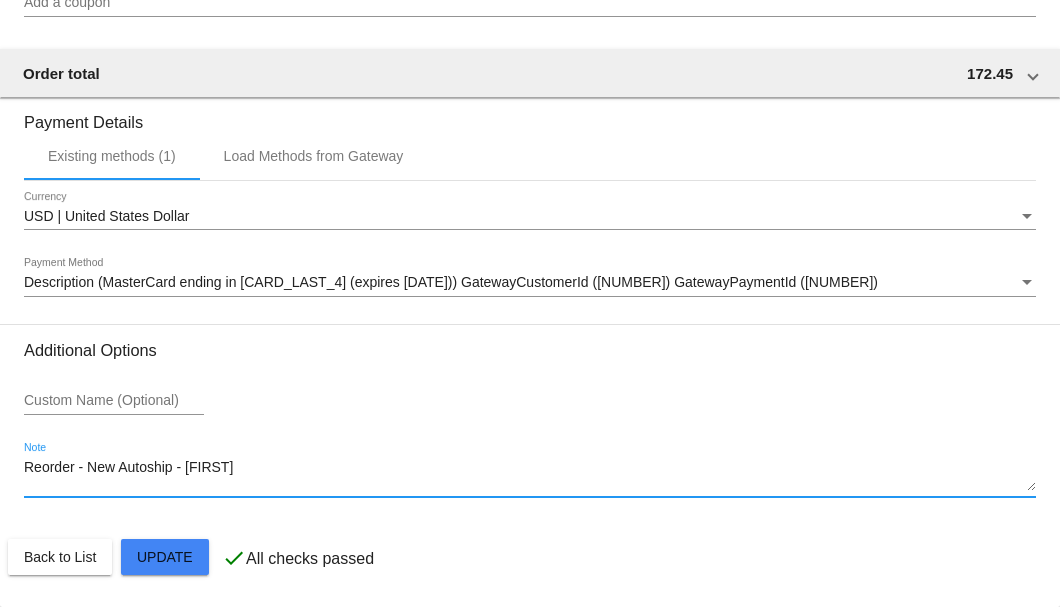 drag, startPoint x: 234, startPoint y: 470, endPoint x: 26, endPoint y: 468, distance: 208.00961 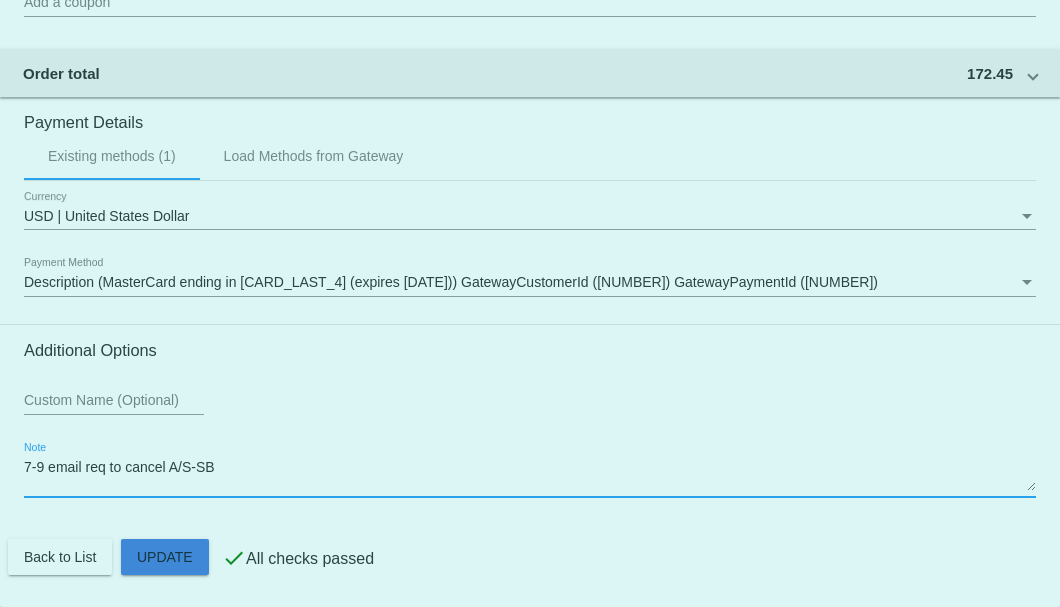 click on "Customer
5015920: 34 Elmer
colorsgt09@yahoo.com
Customer Shipping
Enter Shipping Address Select A Saved Address (0)
Kevin
Shipping First Name
Elmer
Shipping Last Name
US | USA
Shipping Country
527 Cherokee Apt B
Shipping Street 1
Shipping Street 2
Leavenworth
Shipping City
KS | Kansas
Shipping State
66048
Shipping Postcode
Scheduled Order Details
Frequency:
Every 3 months
Active
Status
3 2" at bounding box center [530, -428] 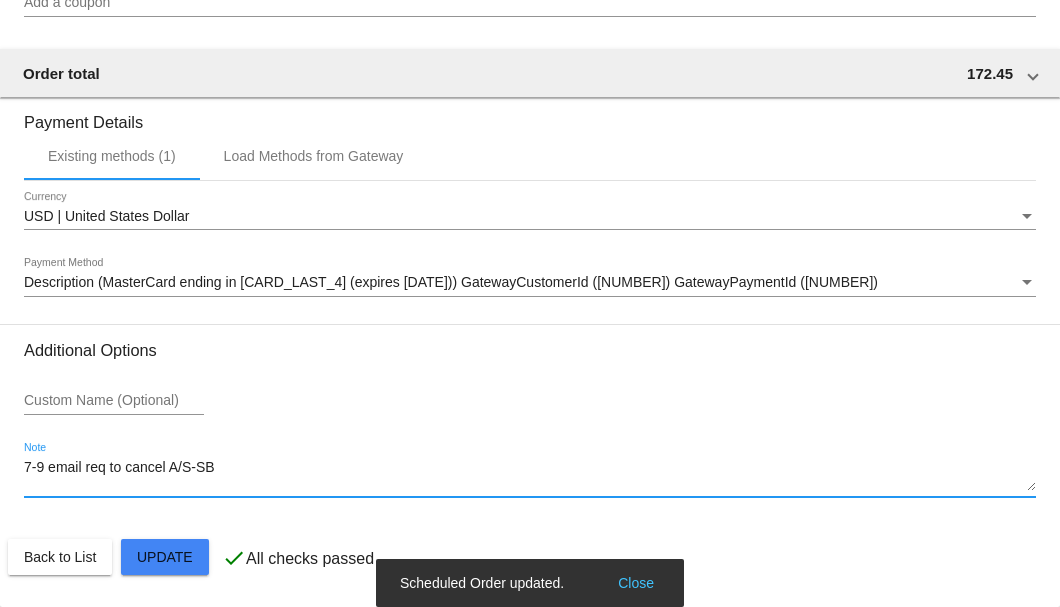 type on "7-9 email req to cancel A/S-SB" 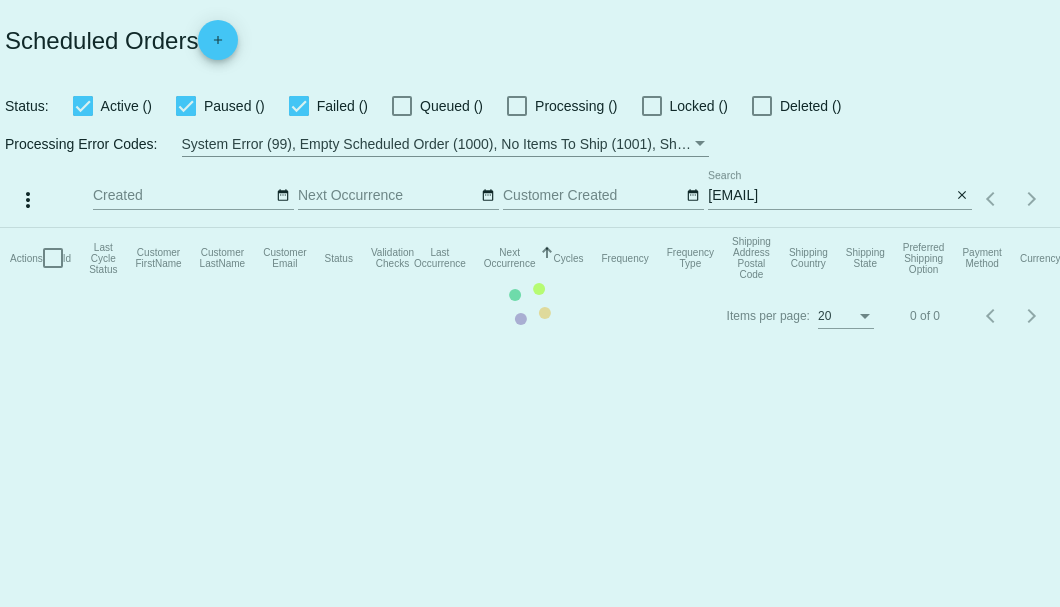 scroll, scrollTop: 0, scrollLeft: 0, axis: both 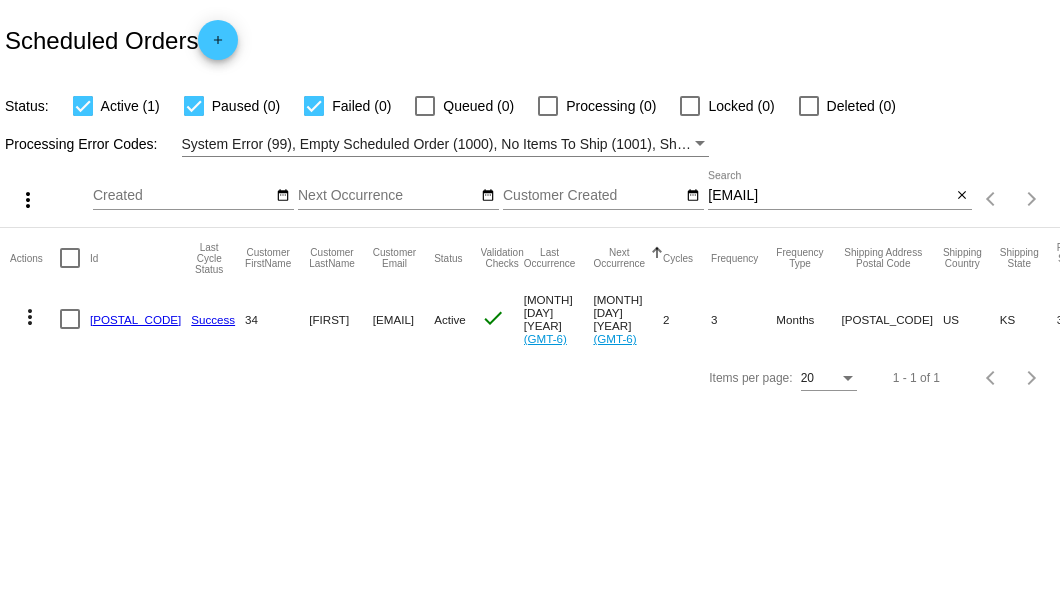 drag, startPoint x: 316, startPoint y: 316, endPoint x: 438, endPoint y: 317, distance: 122.0041 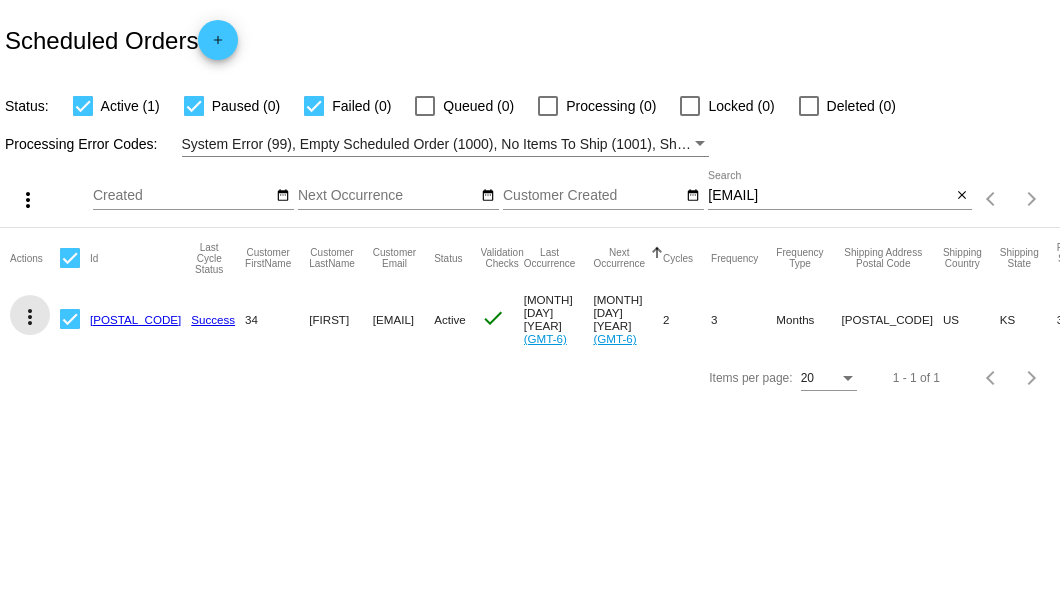 click on "more_vert" at bounding box center (30, 315) 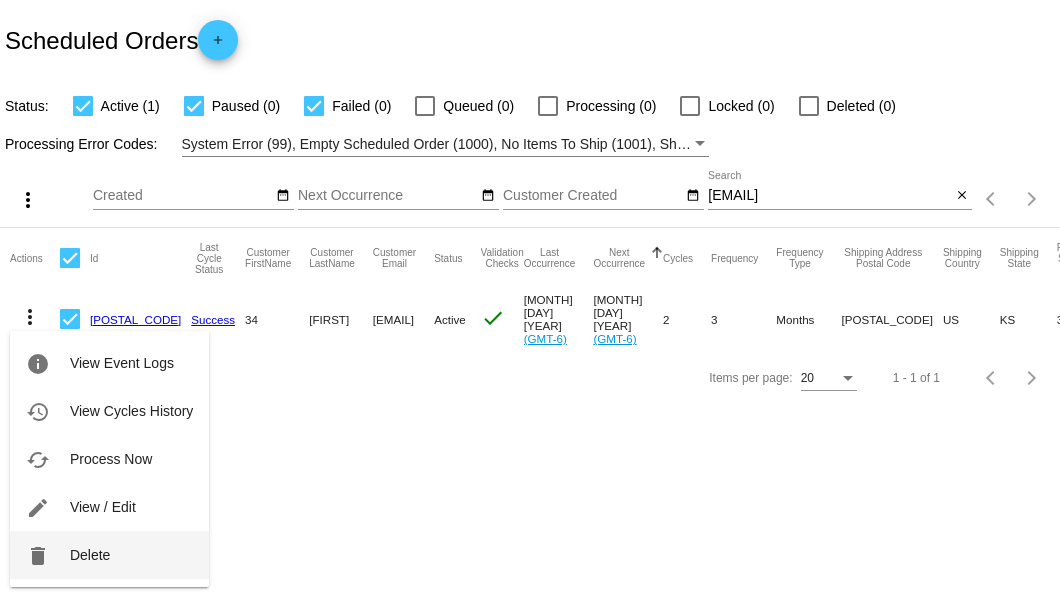 click on "delete
Delete" at bounding box center [109, 555] 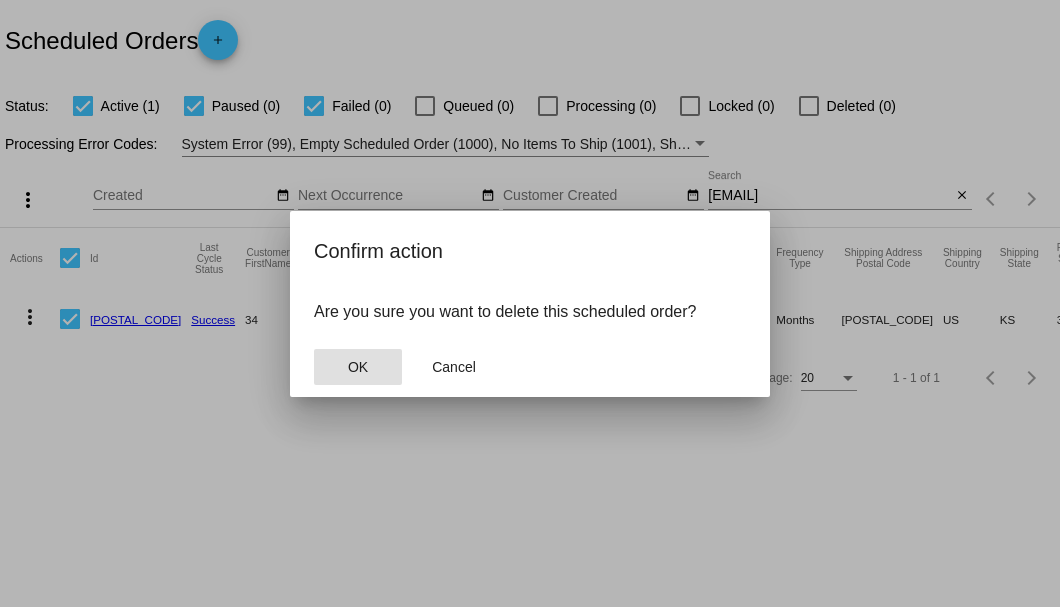 click on "OK" at bounding box center (358, 367) 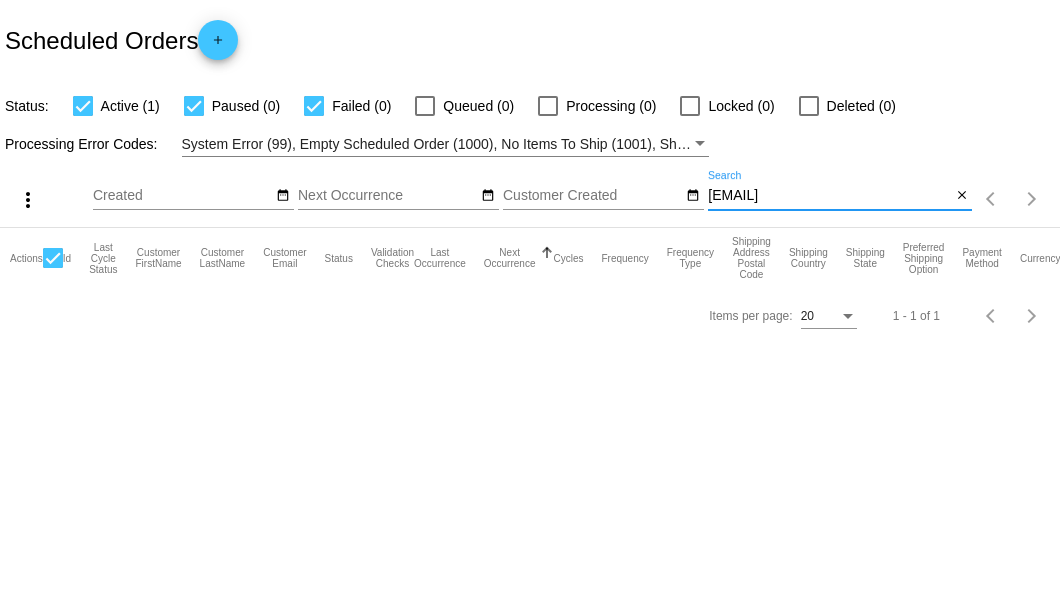 click on "colorsgt09@yahoo.com" at bounding box center (829, 196) 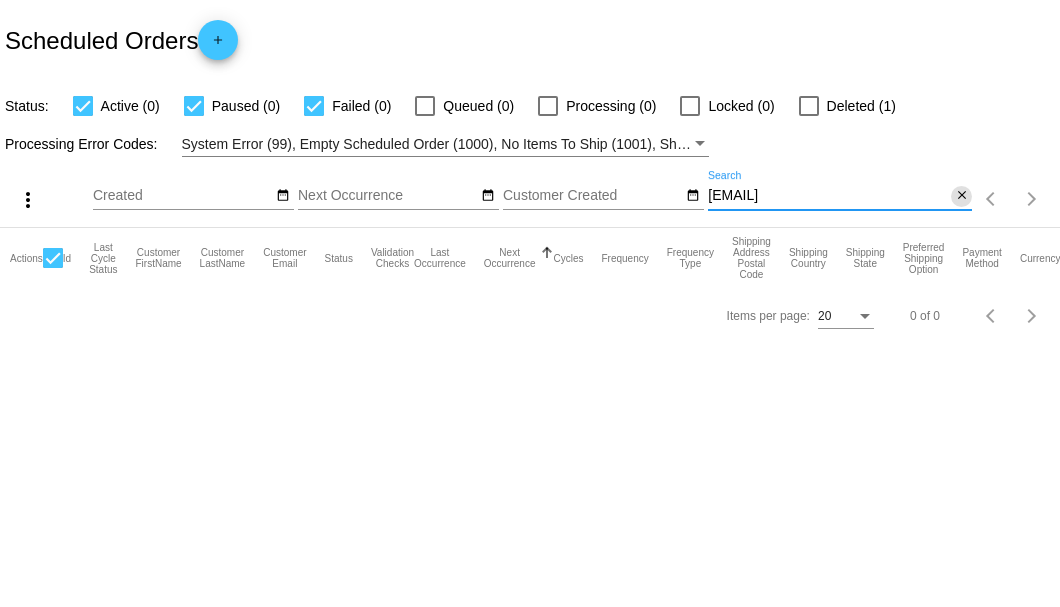 click on "close" at bounding box center (962, 196) 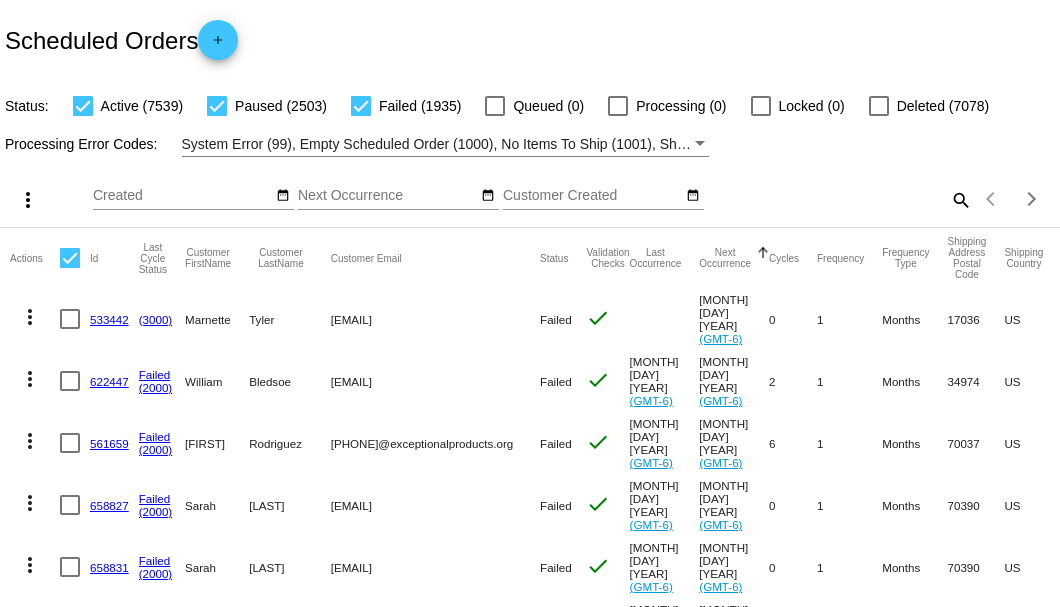 click on "Scheduled Orders
add" at bounding box center [530, 40] 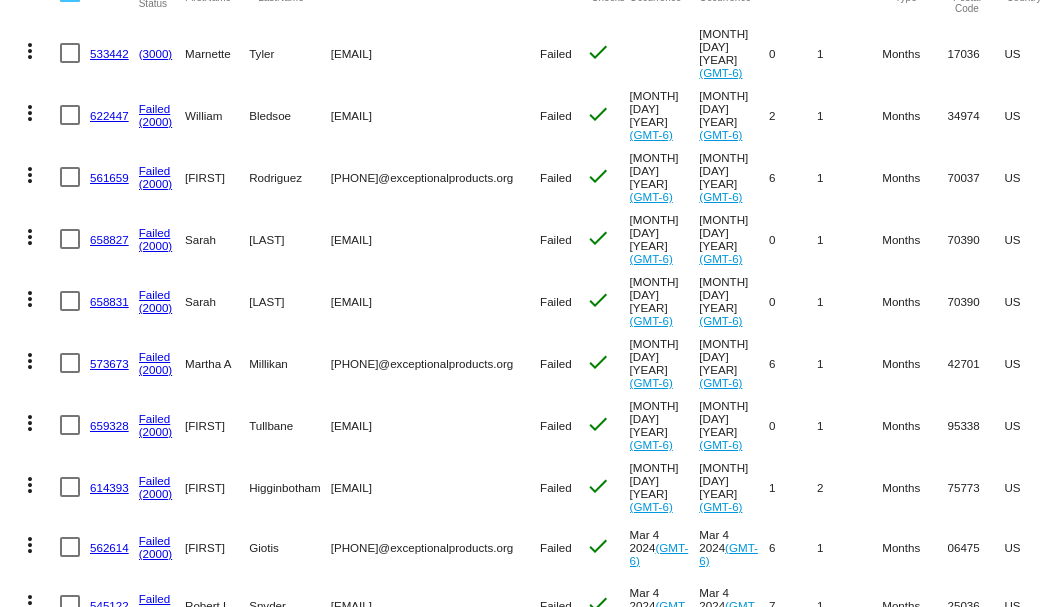 scroll, scrollTop: 0, scrollLeft: 0, axis: both 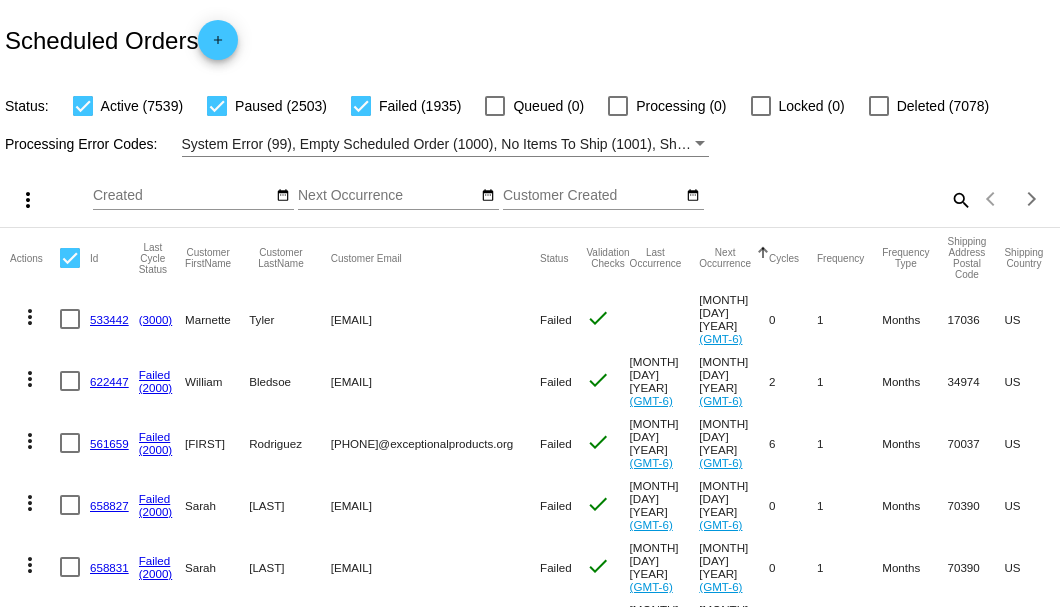 click on "search" at bounding box center (960, 199) 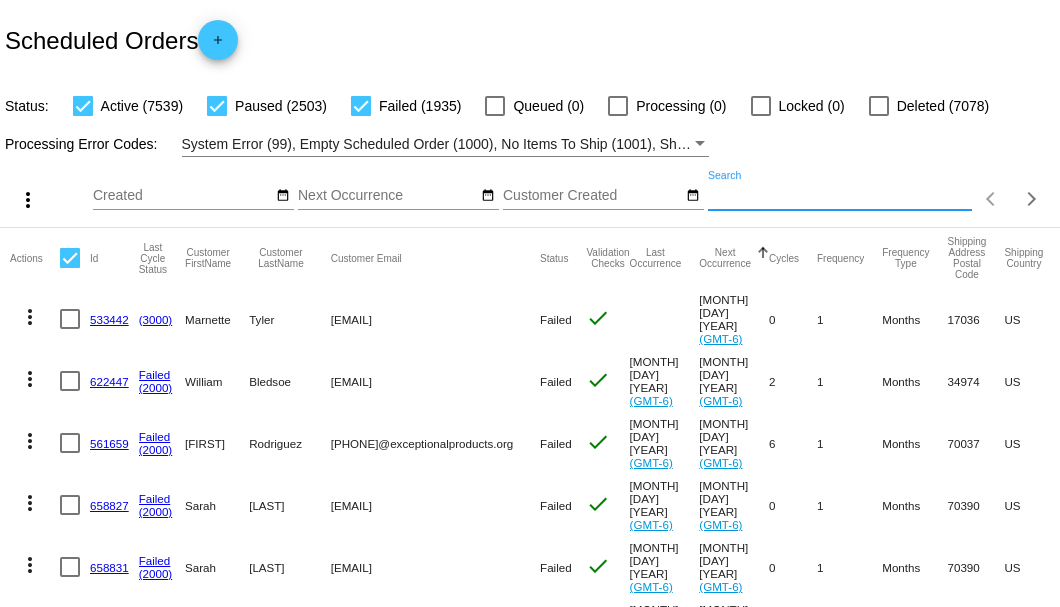 click on "Search" at bounding box center (840, 196) 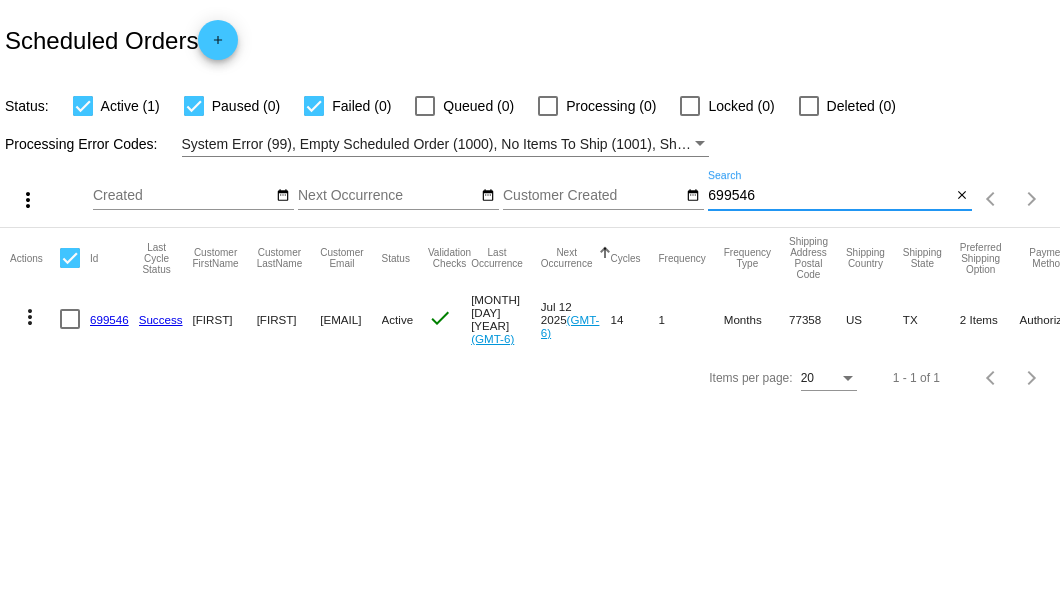 type on "699546" 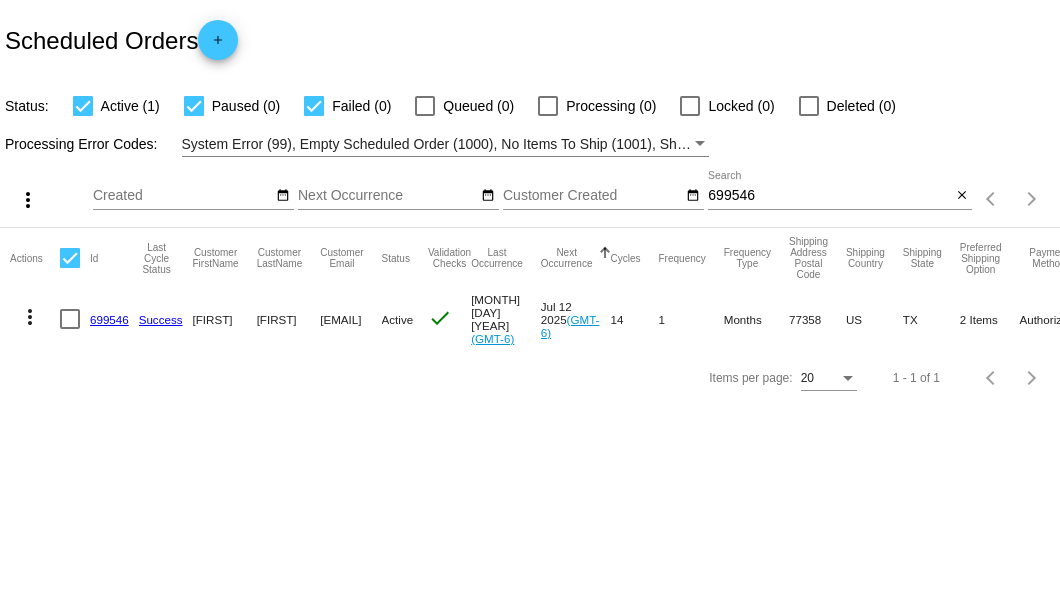 click on "699546" at bounding box center [109, 319] 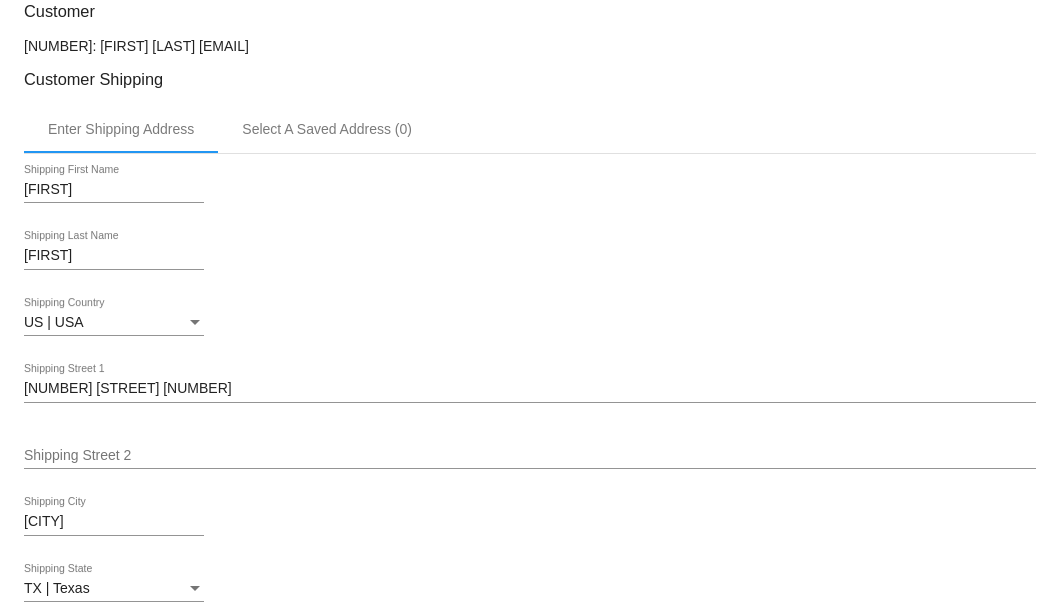 scroll, scrollTop: 330, scrollLeft: 0, axis: vertical 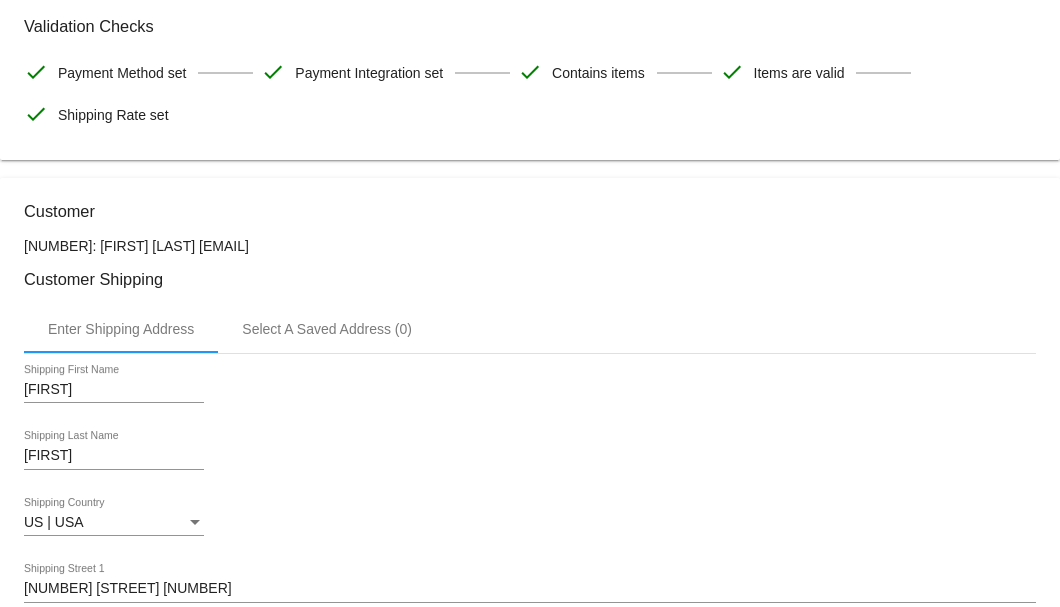 drag, startPoint x: 280, startPoint y: 198, endPoint x: 159, endPoint y: 200, distance: 121.016525 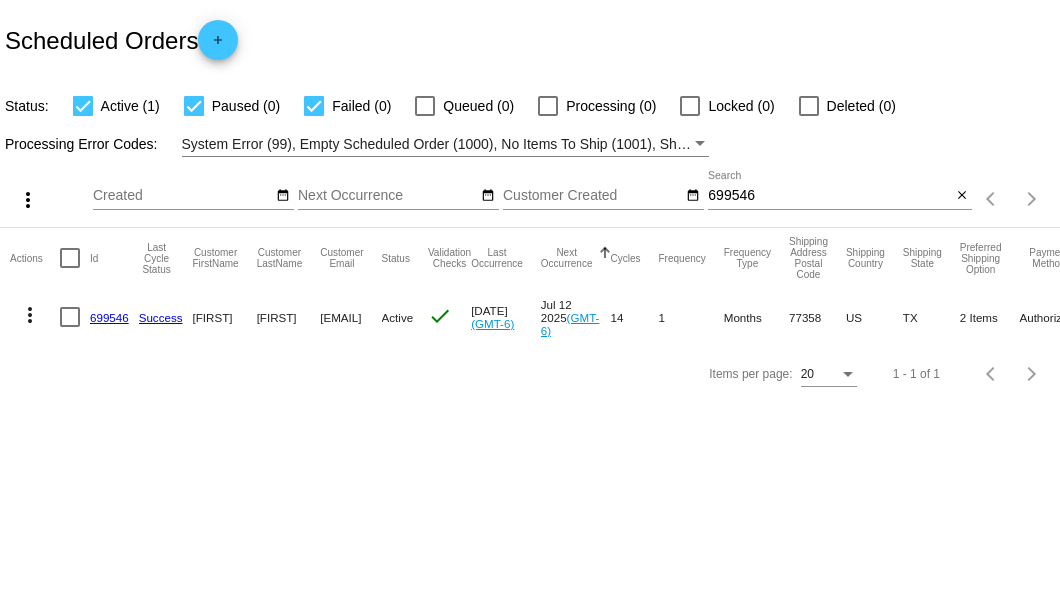 scroll, scrollTop: 0, scrollLeft: 0, axis: both 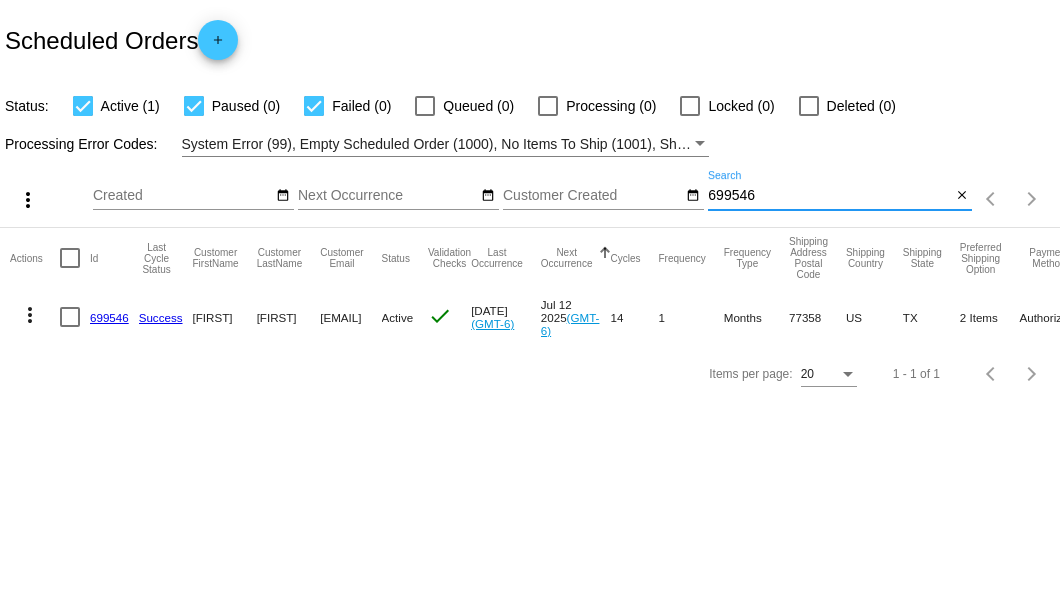 click on "699546" at bounding box center (829, 196) 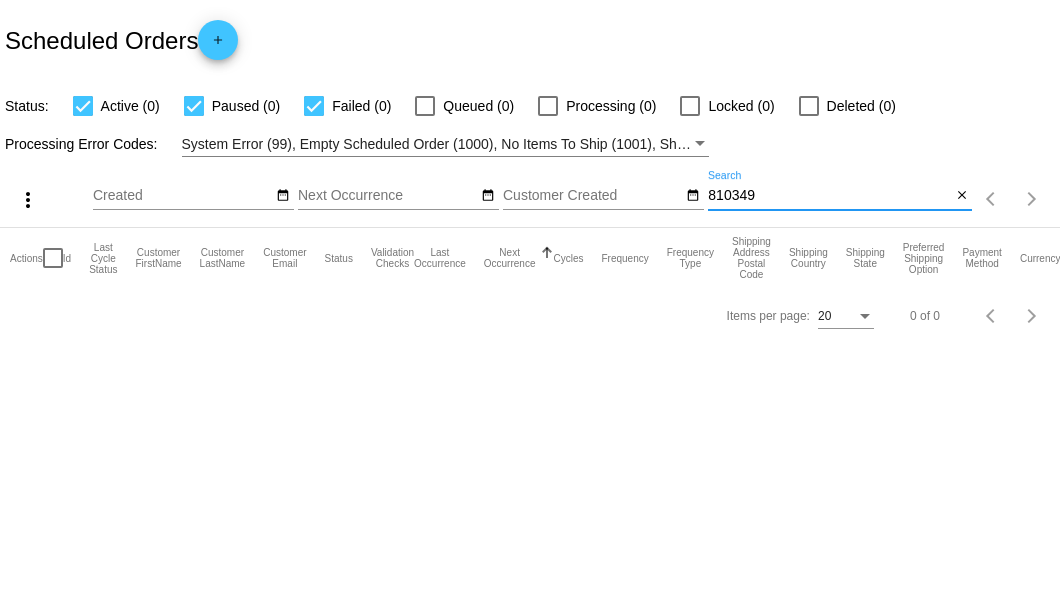 click on "810349" at bounding box center [829, 196] 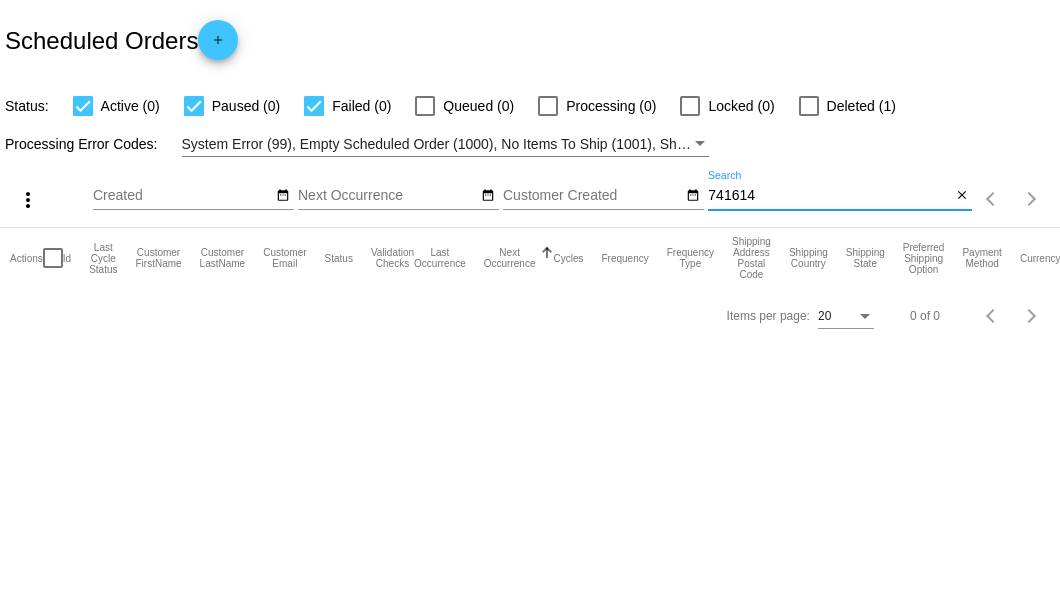type on "741614" 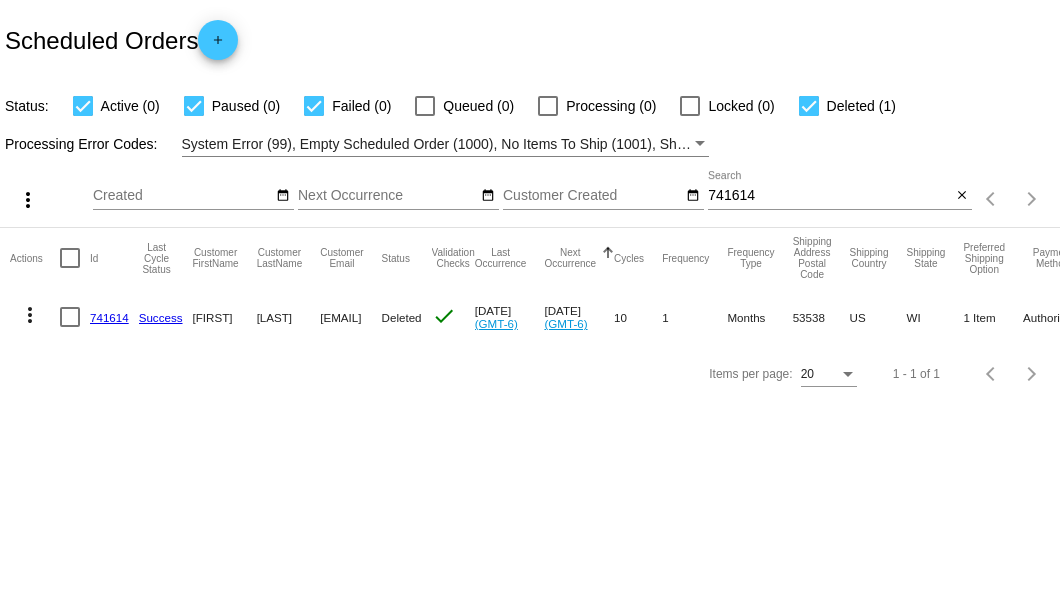 click on "741614" at bounding box center [109, 317] 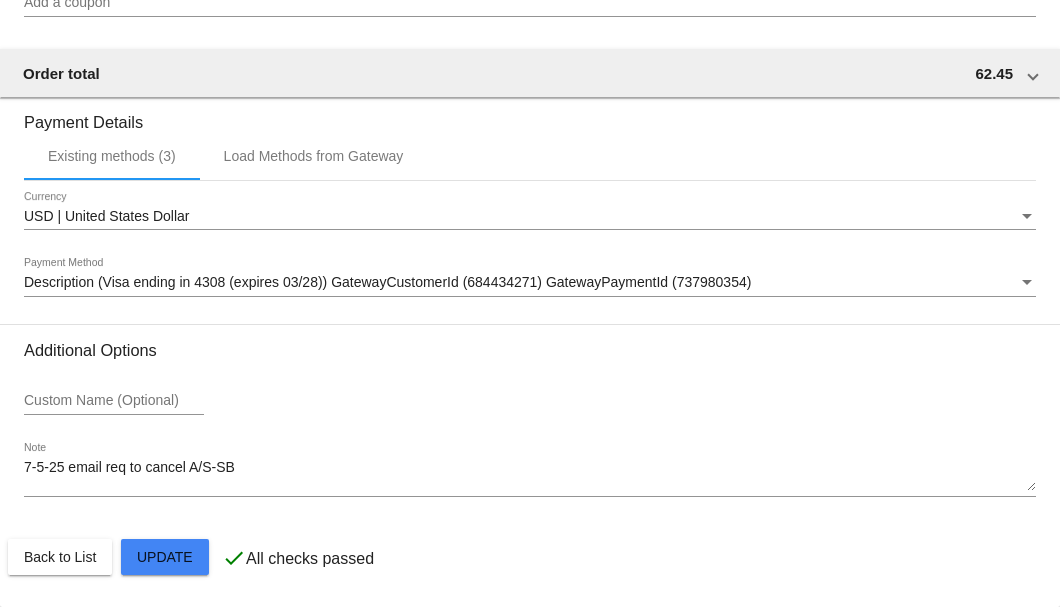 scroll, scrollTop: 1730, scrollLeft: 0, axis: vertical 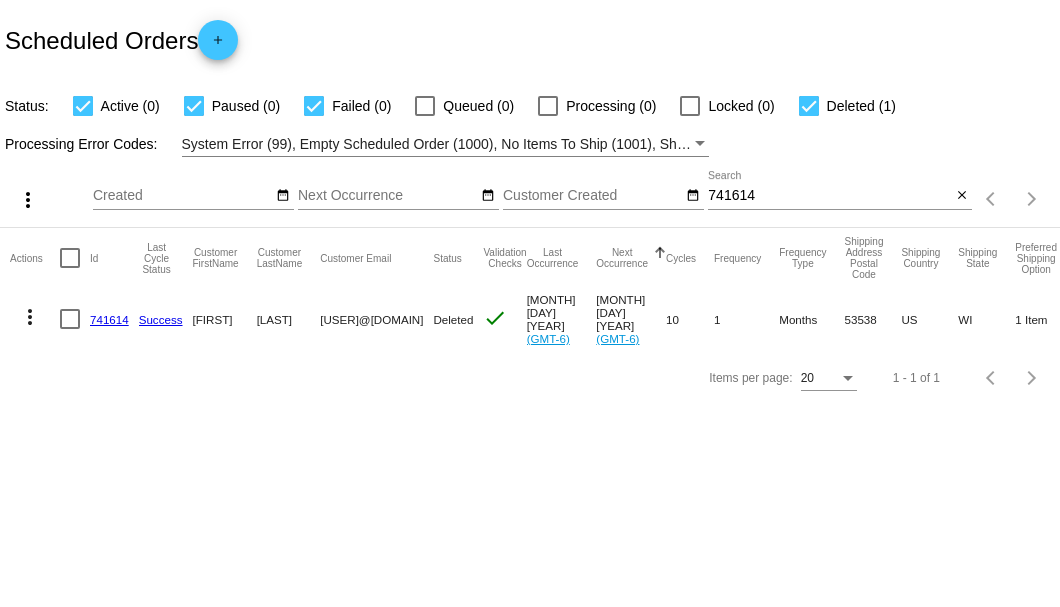 drag, startPoint x: 319, startPoint y: 317, endPoint x: 453, endPoint y: 318, distance: 134.00374 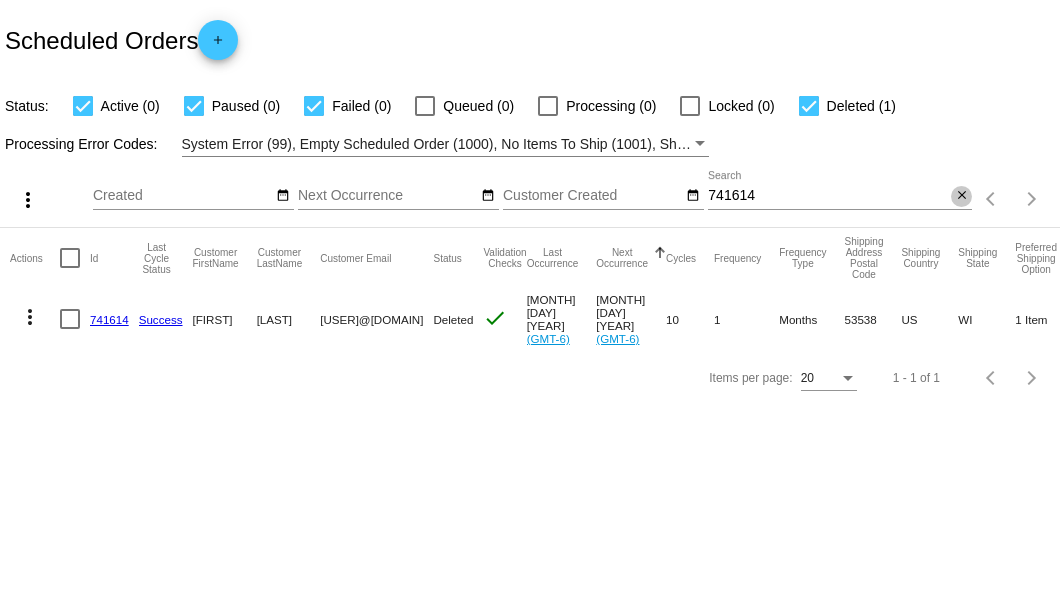 click on "close" at bounding box center [962, 196] 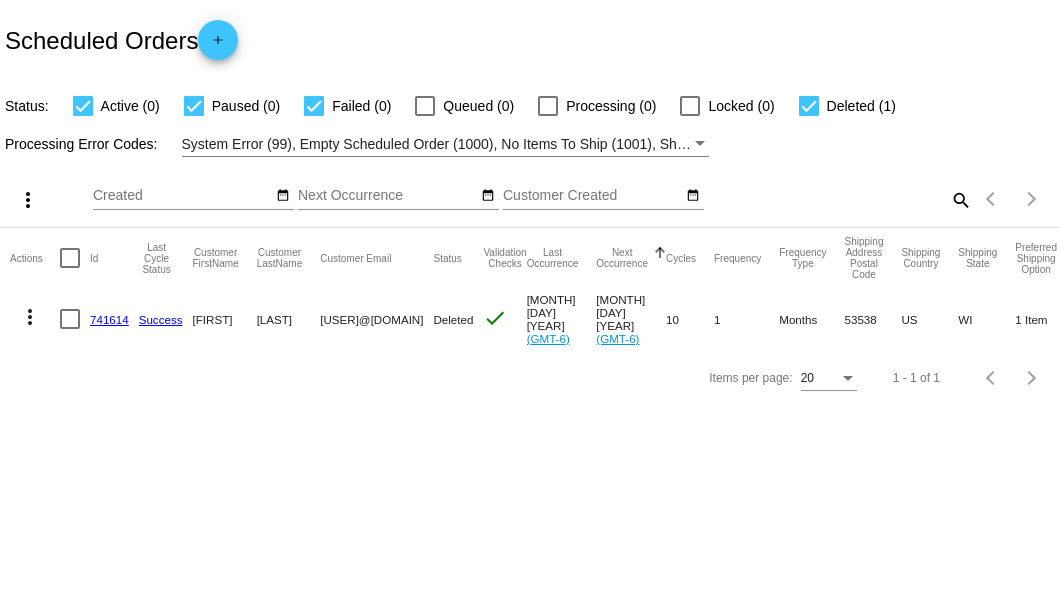 click at bounding box center (809, 106) 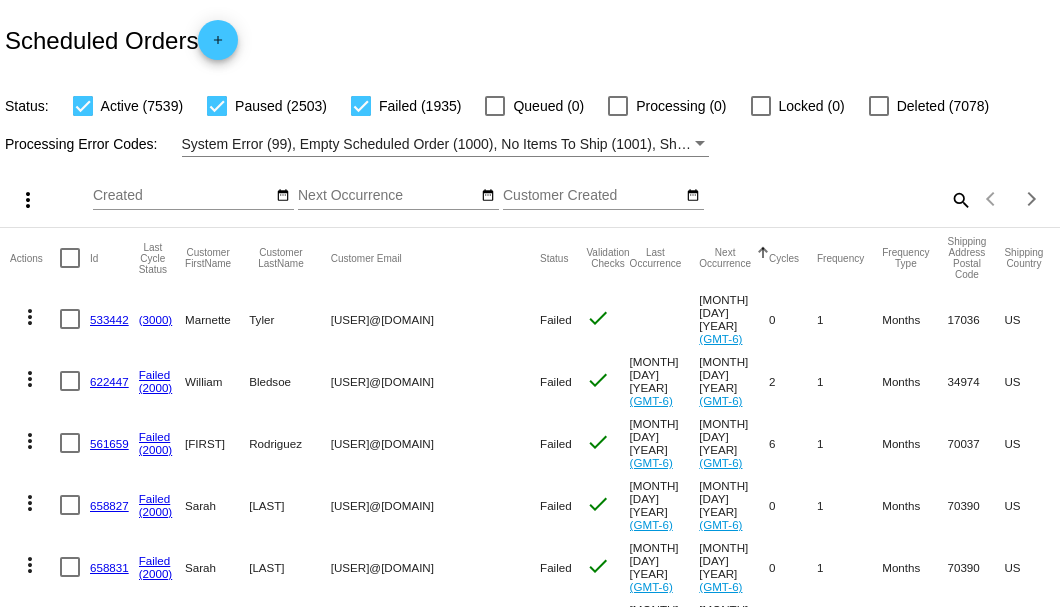 click on "search" at bounding box center (960, 199) 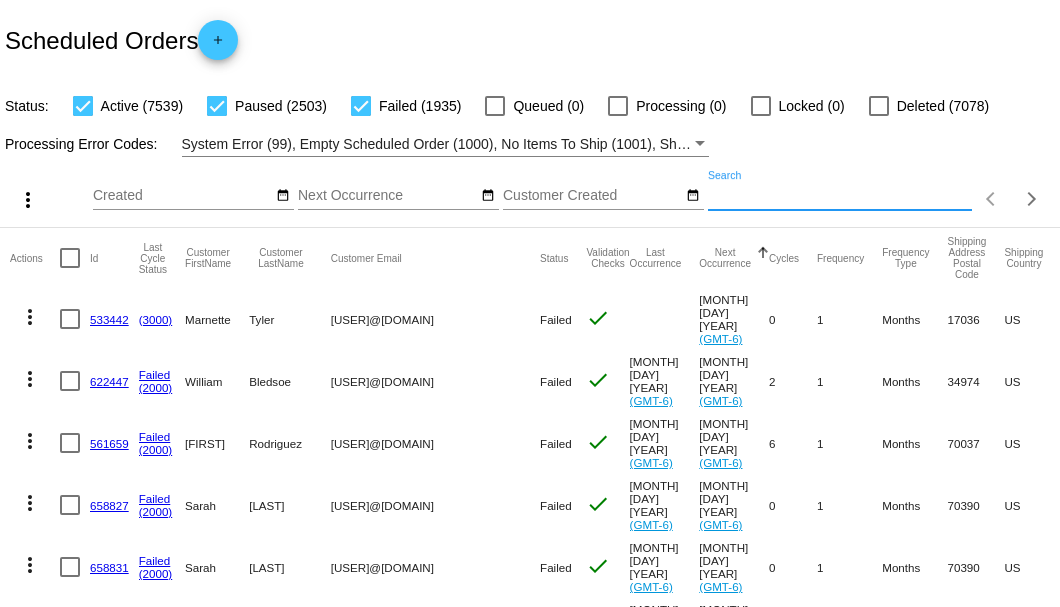 click on "Search" at bounding box center (840, 196) 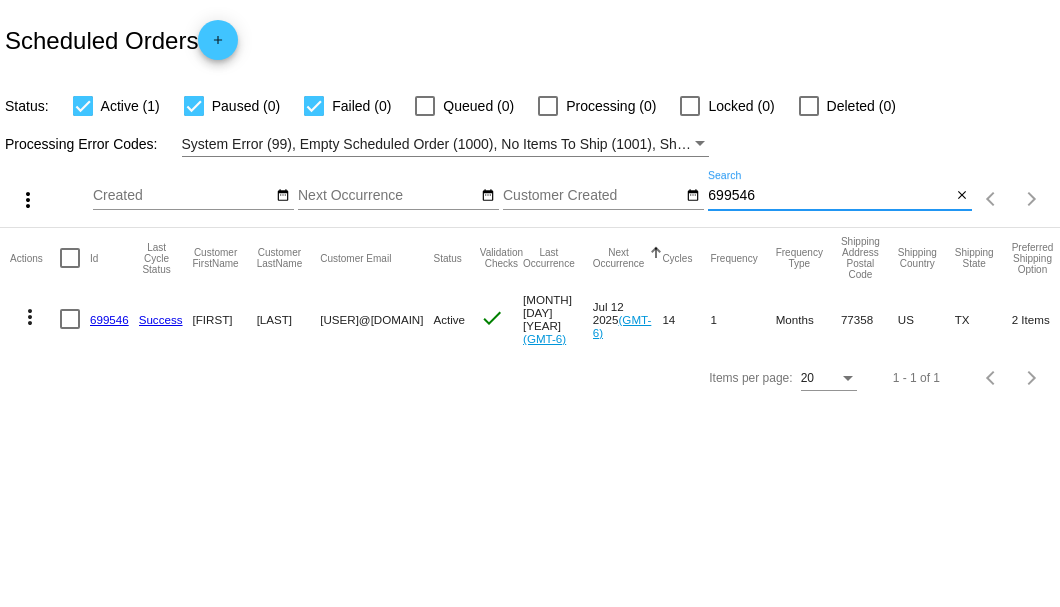 type on "699546" 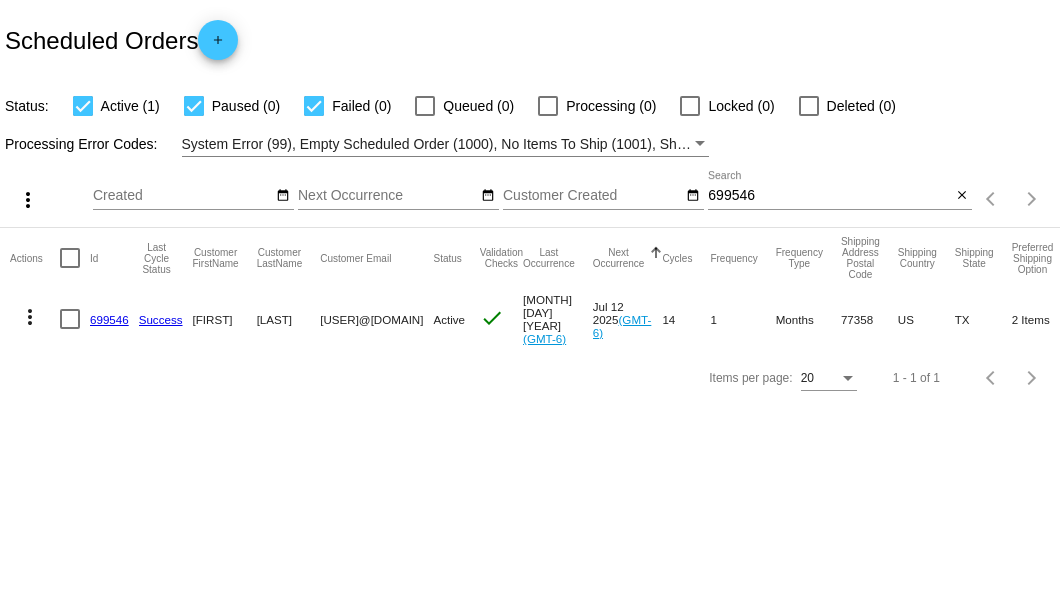 click on "699546" at bounding box center (109, 319) 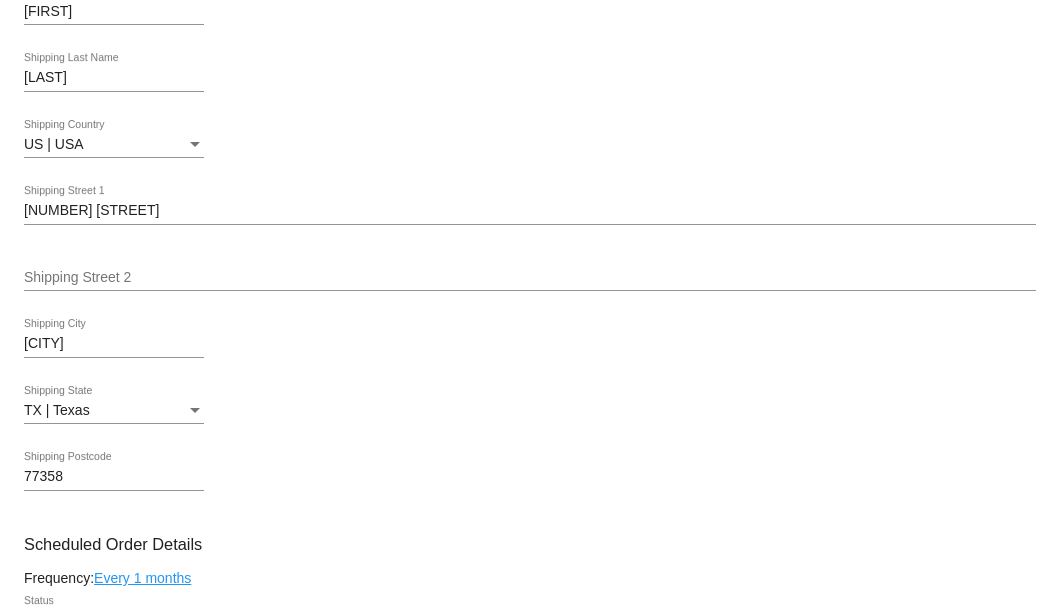 scroll, scrollTop: 1066, scrollLeft: 0, axis: vertical 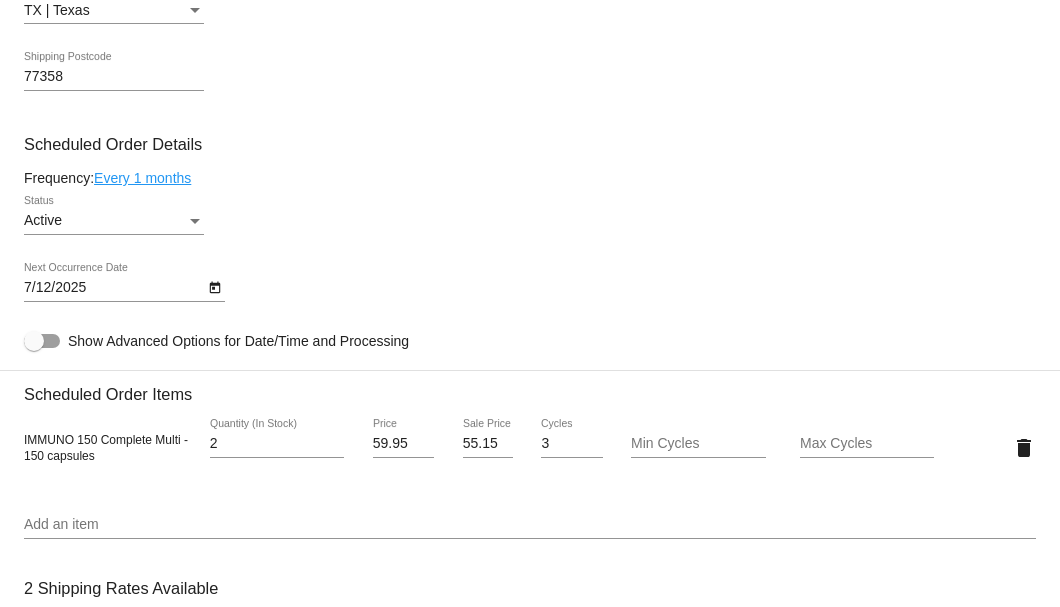 click on "delete" at bounding box center (994, 447) 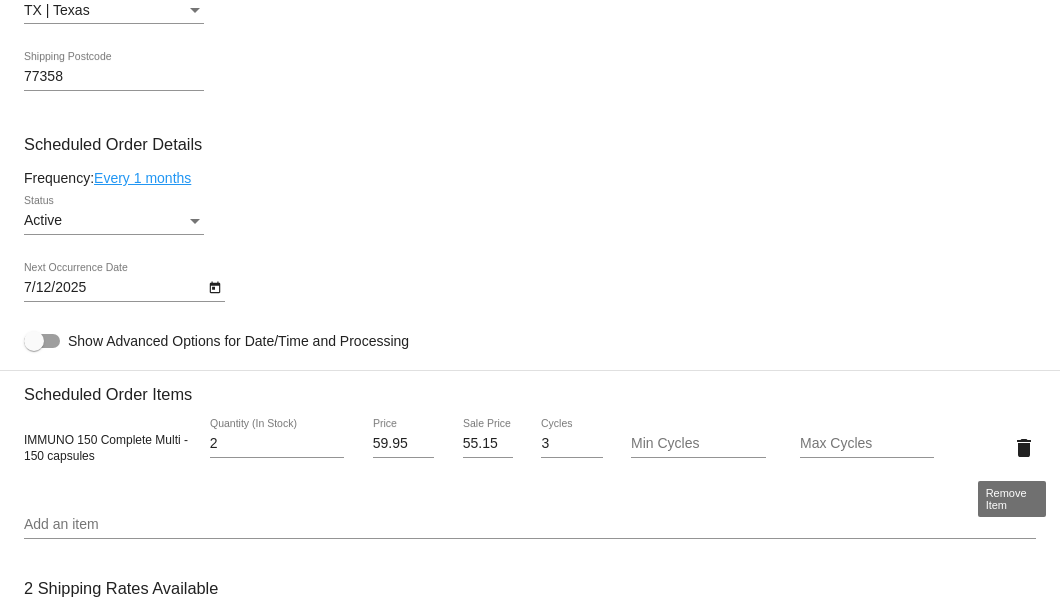 click on "delete" at bounding box center [1024, 448] 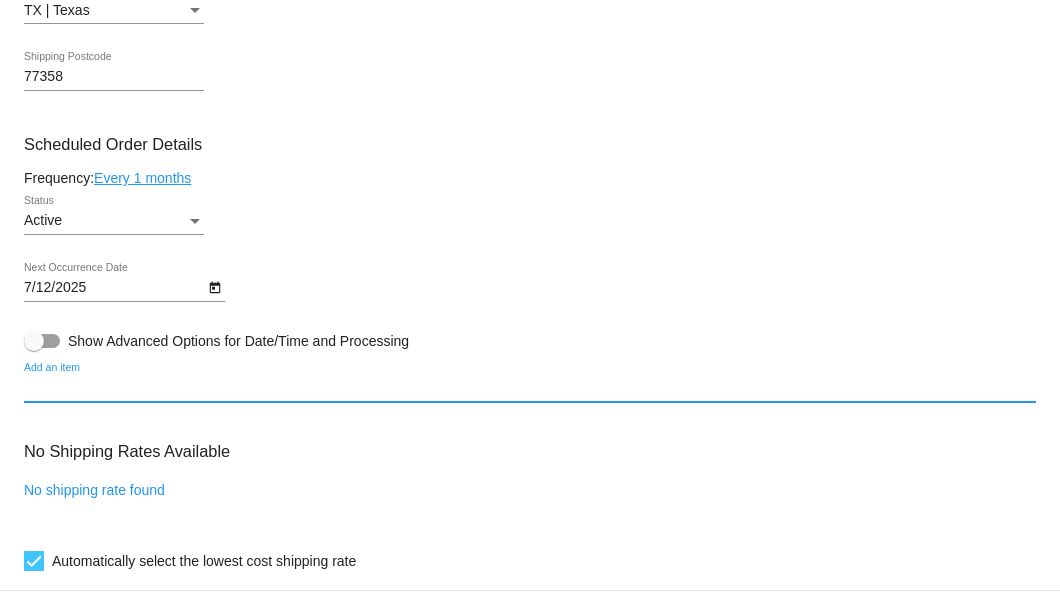 click on "Add an item" at bounding box center (530, 388) 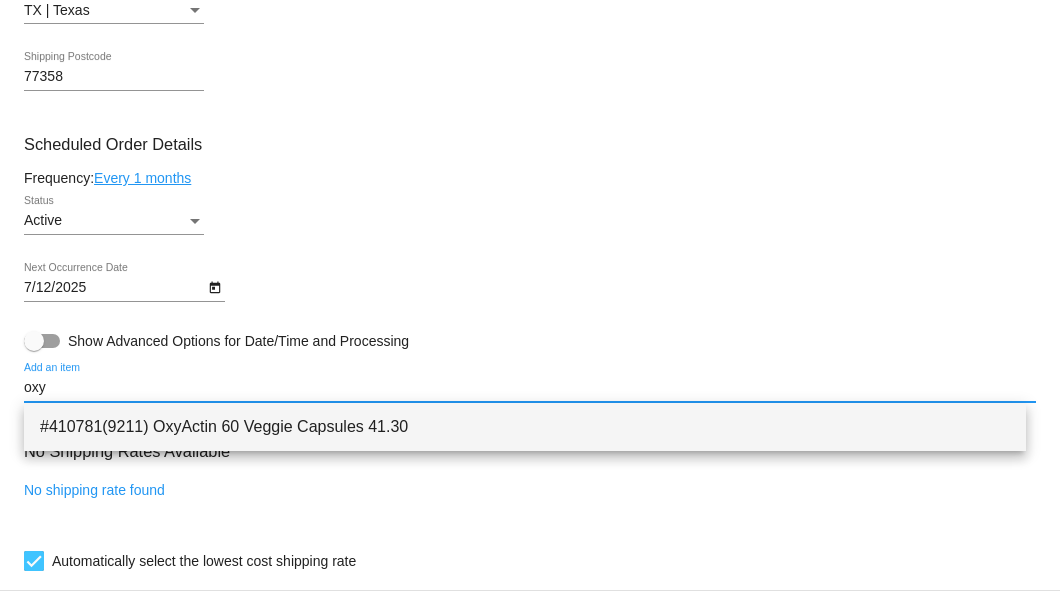 type on "oxy" 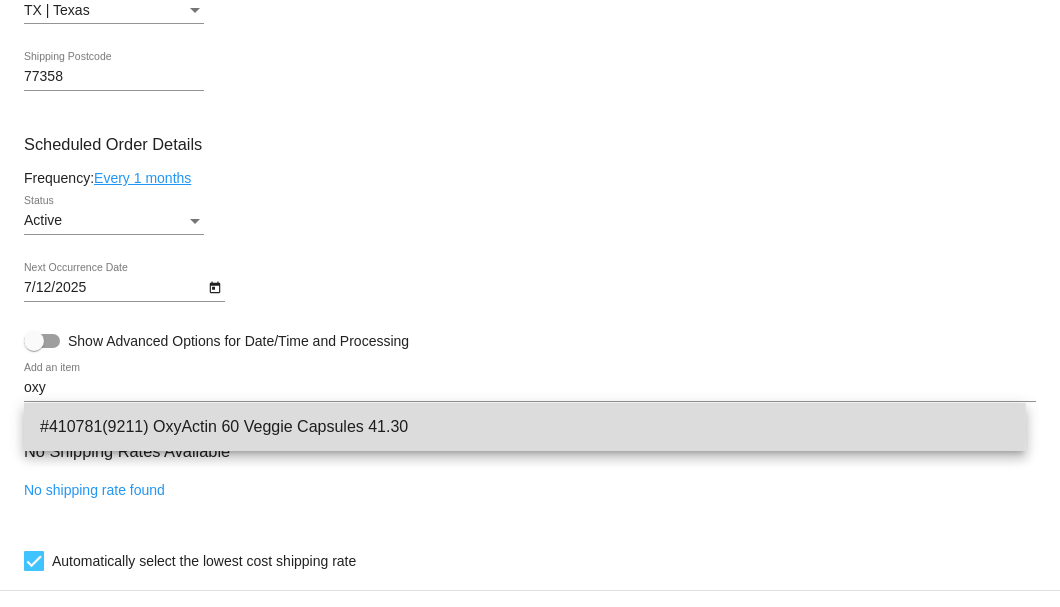 click on "#410781(9211) OxyActin 60 Veggie Capsules 41.30" at bounding box center (525, 427) 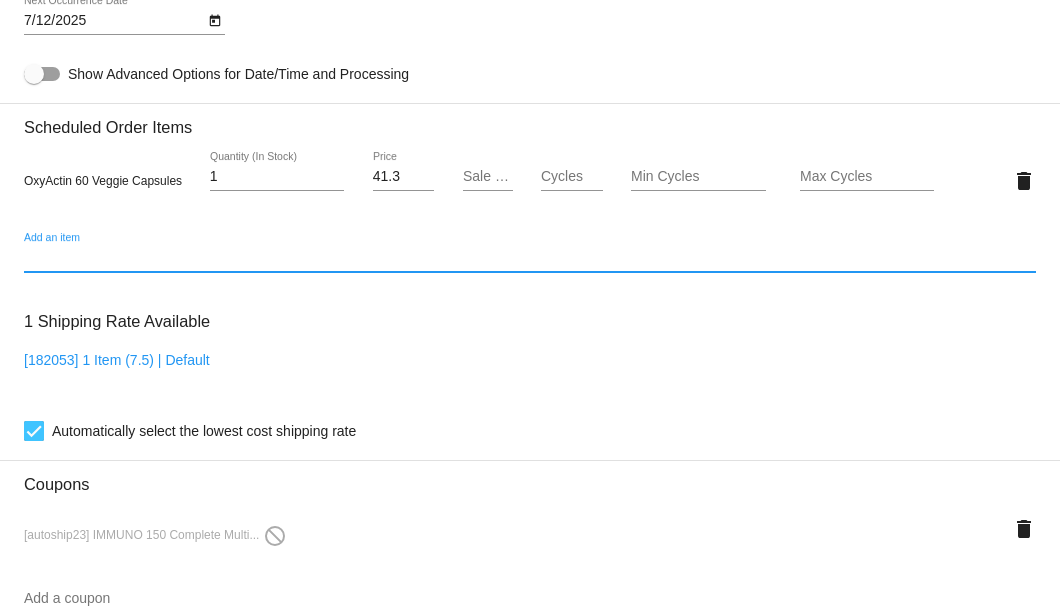 scroll, scrollTop: 1533, scrollLeft: 0, axis: vertical 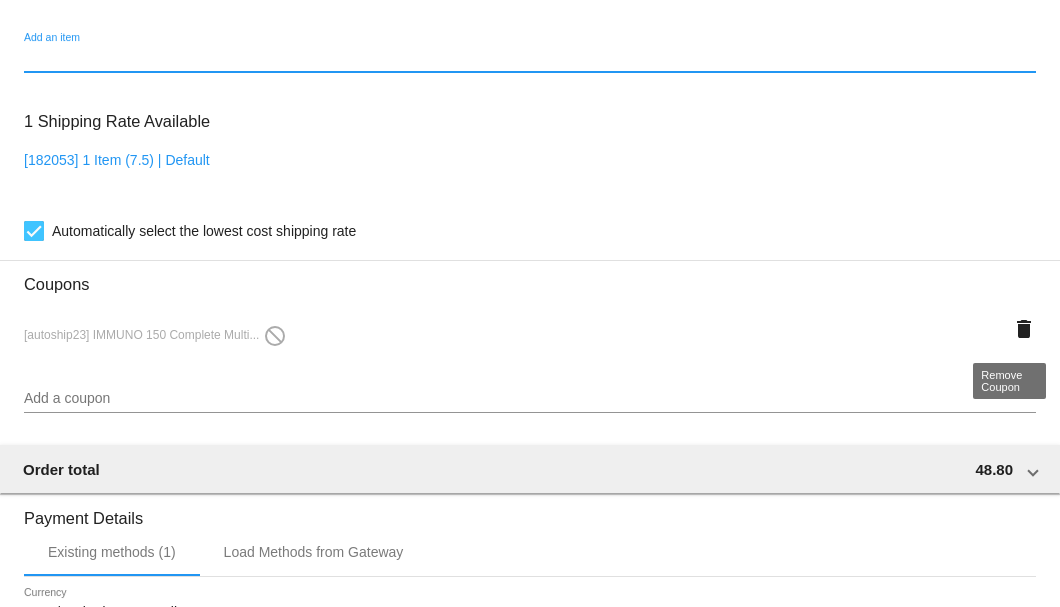 click on "delete" at bounding box center (1024, 329) 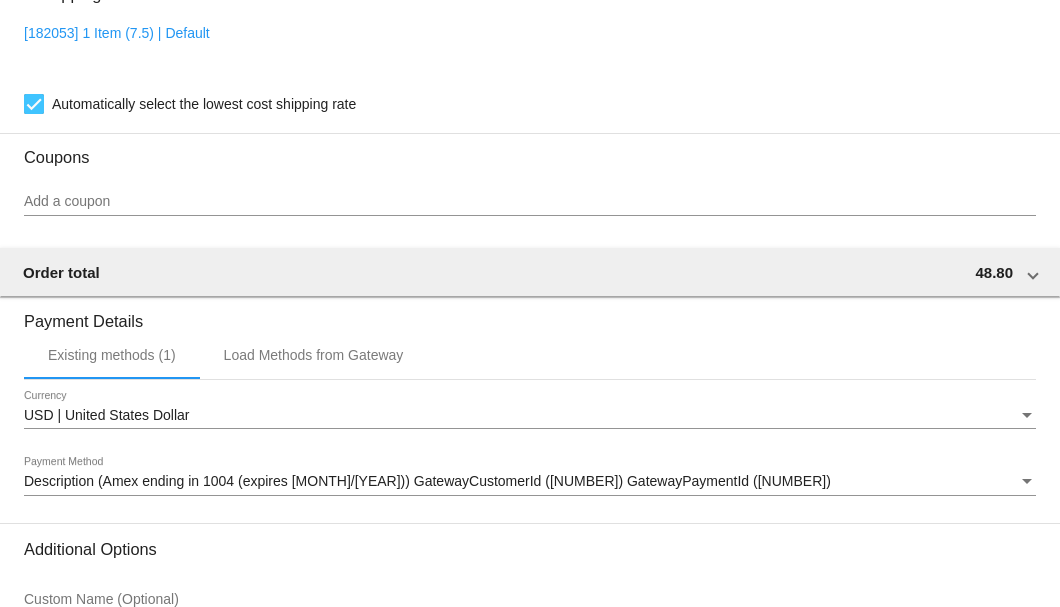 scroll, scrollTop: 1860, scrollLeft: 0, axis: vertical 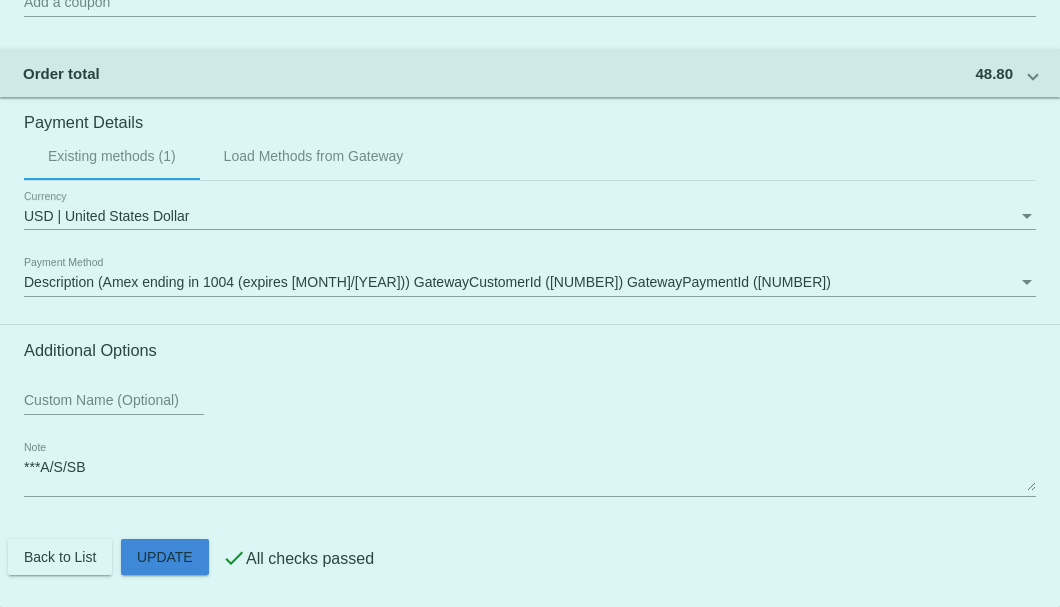 click on "Customer
4481477: Judy Lucas
jdylcs@yahoo.com
Customer Shipping
Enter Shipping Address Select A Saved Address (0)
Judy
Shipping First Name
Lucas
Shipping Last Name
US | USA
Shipping Country
6188 FM 1374 RD
Shipping Street 1
Shipping Street 2
New Waverly
Shipping City
TX | Texas
Shipping State
77358
Shipping Postcode
Scheduled Order Details
Frequency:
Every 1 months
Active
Status
1" at bounding box center [530, -393] 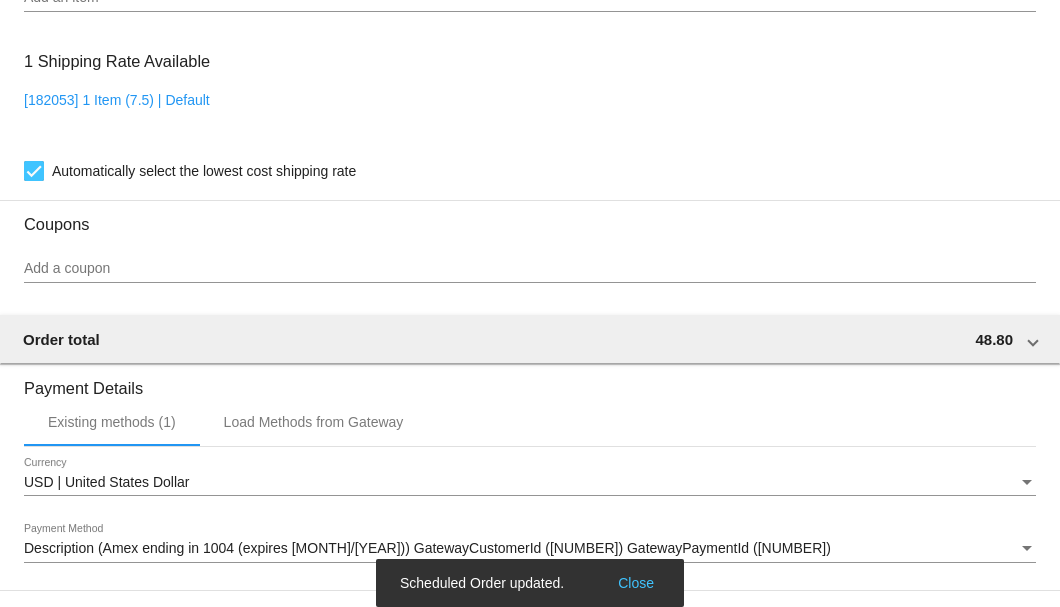 scroll, scrollTop: 1326, scrollLeft: 0, axis: vertical 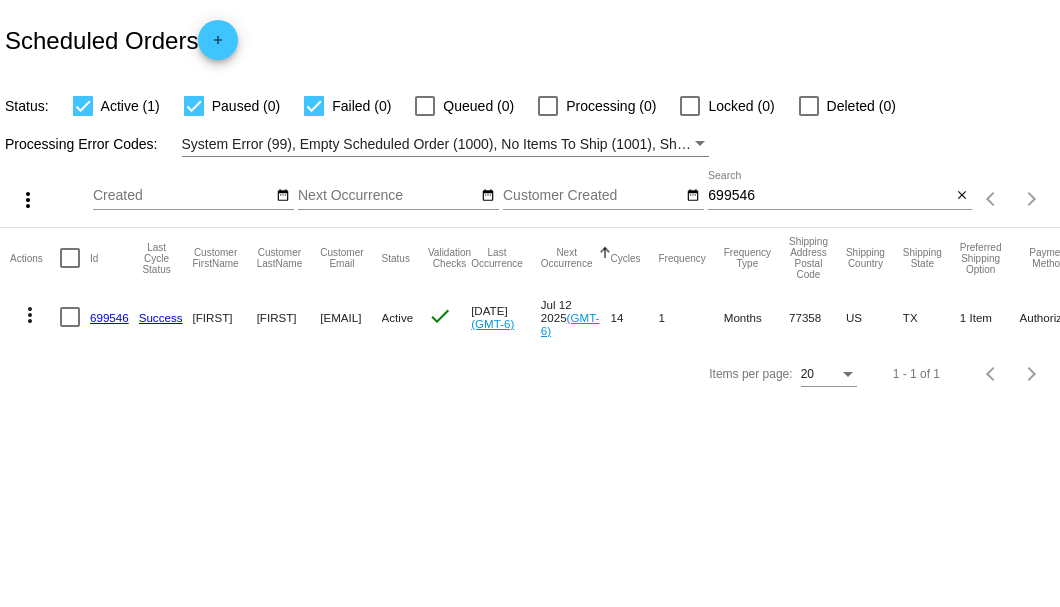 click on "699546" at bounding box center (829, 196) 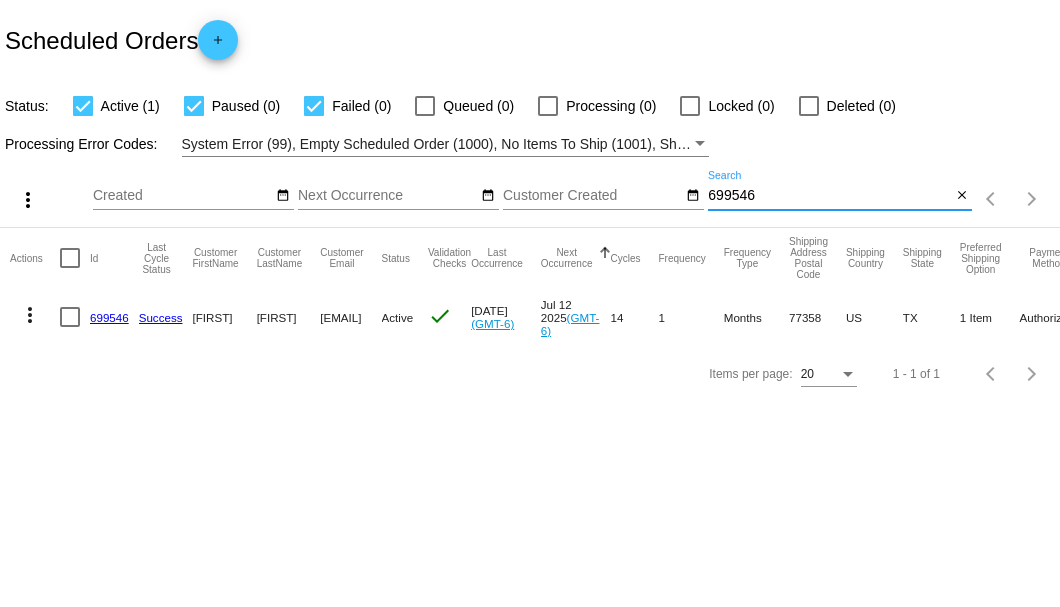 click on "699546" at bounding box center (829, 196) 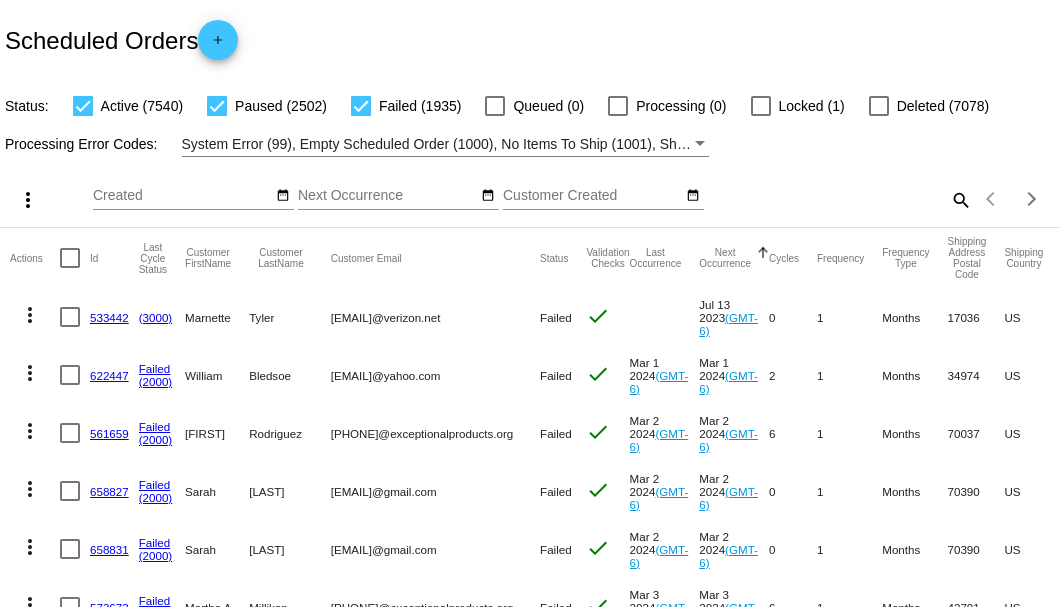 scroll, scrollTop: 0, scrollLeft: 0, axis: both 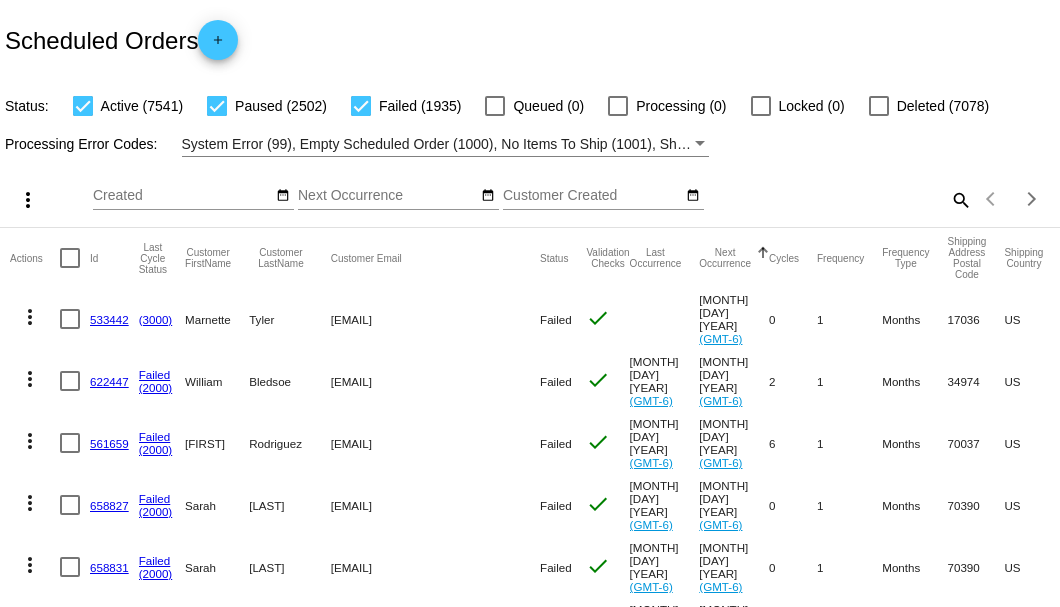 click on "search" at bounding box center [960, 199] 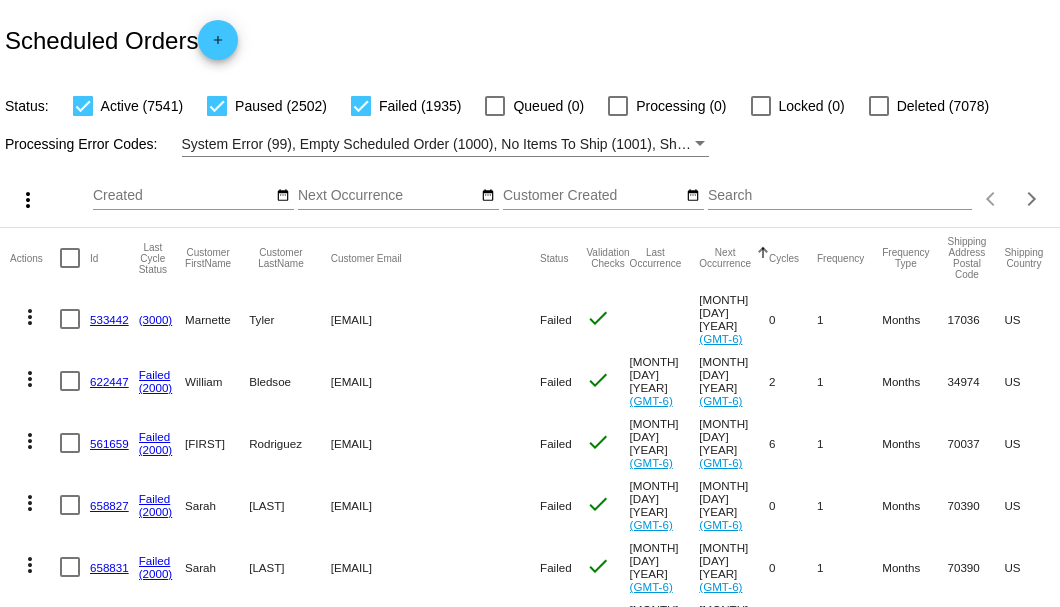 click on "Search" at bounding box center (840, 196) 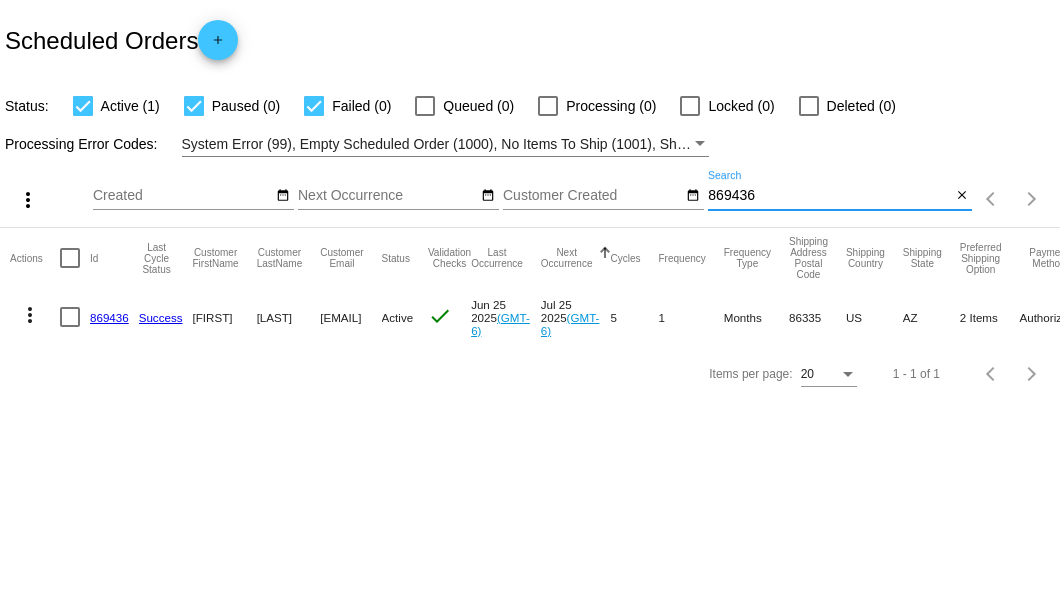type on "869436" 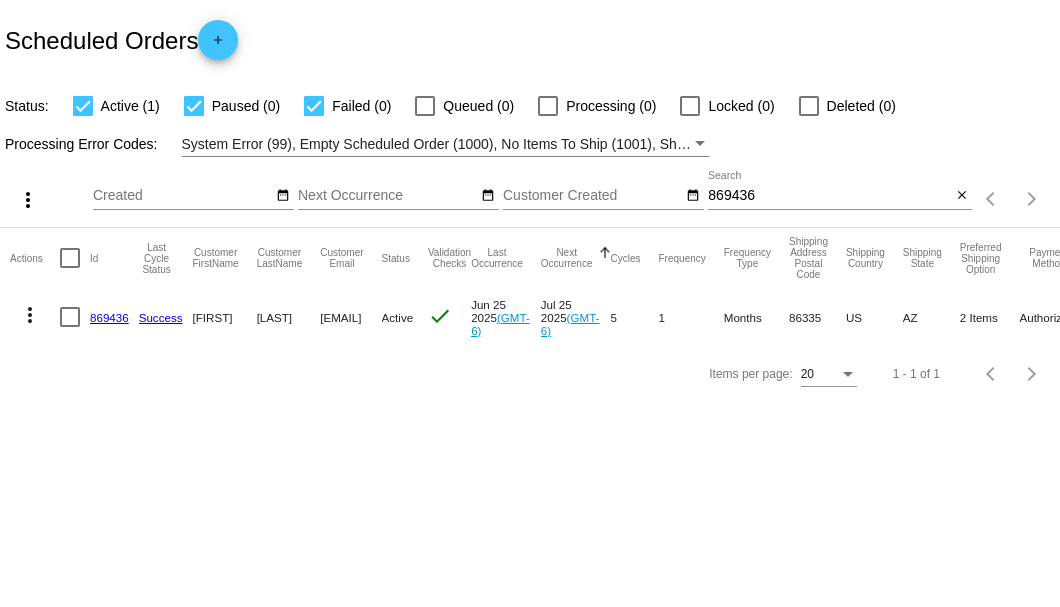 click on "869436" at bounding box center [109, 317] 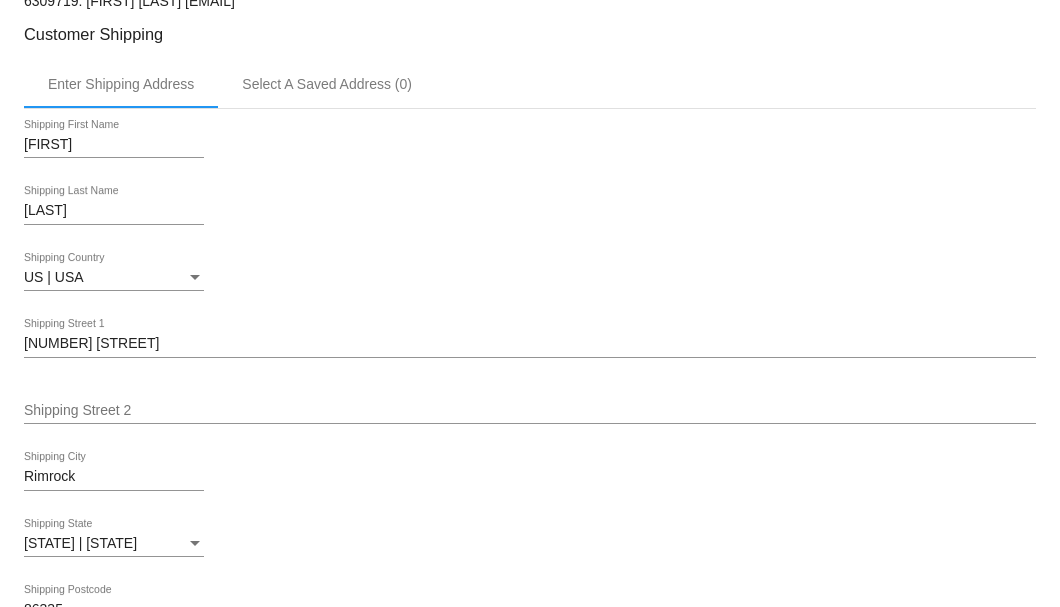 scroll, scrollTop: 200, scrollLeft: 0, axis: vertical 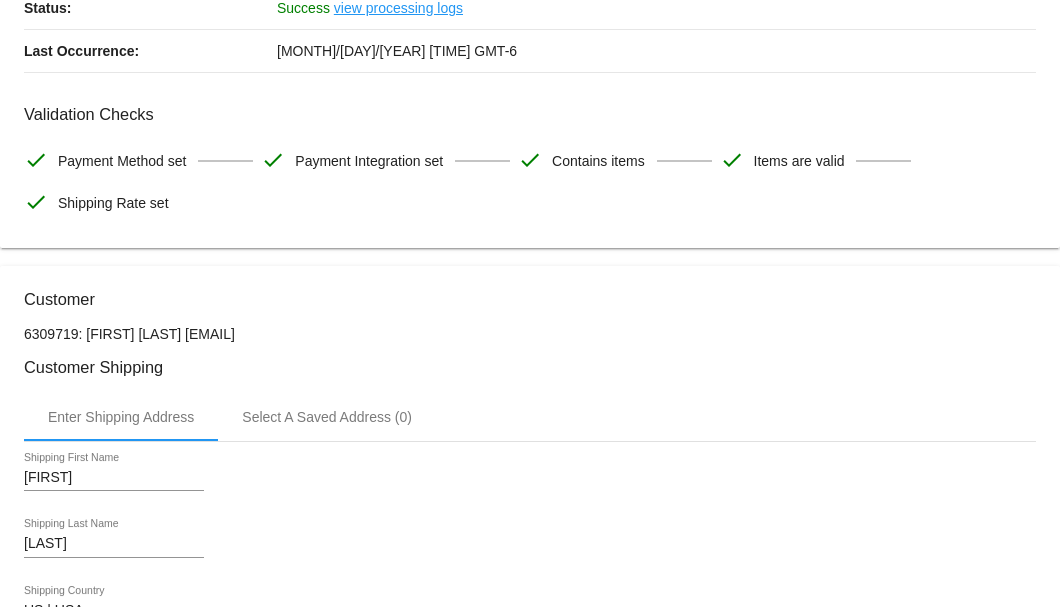 drag, startPoint x: 350, startPoint y: 333, endPoint x: 224, endPoint y: 335, distance: 126.01587 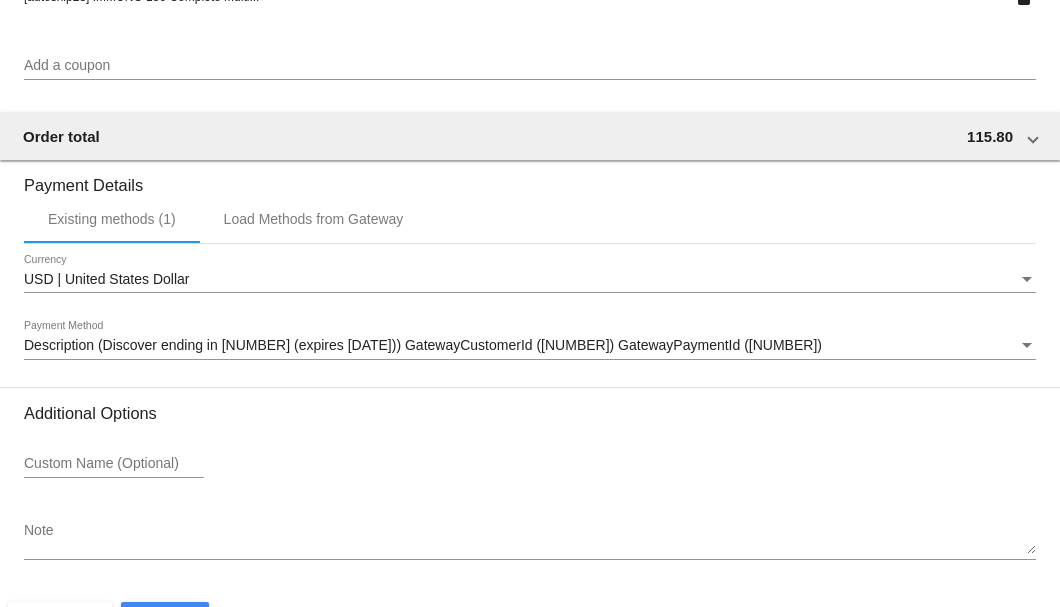 scroll, scrollTop: 1930, scrollLeft: 0, axis: vertical 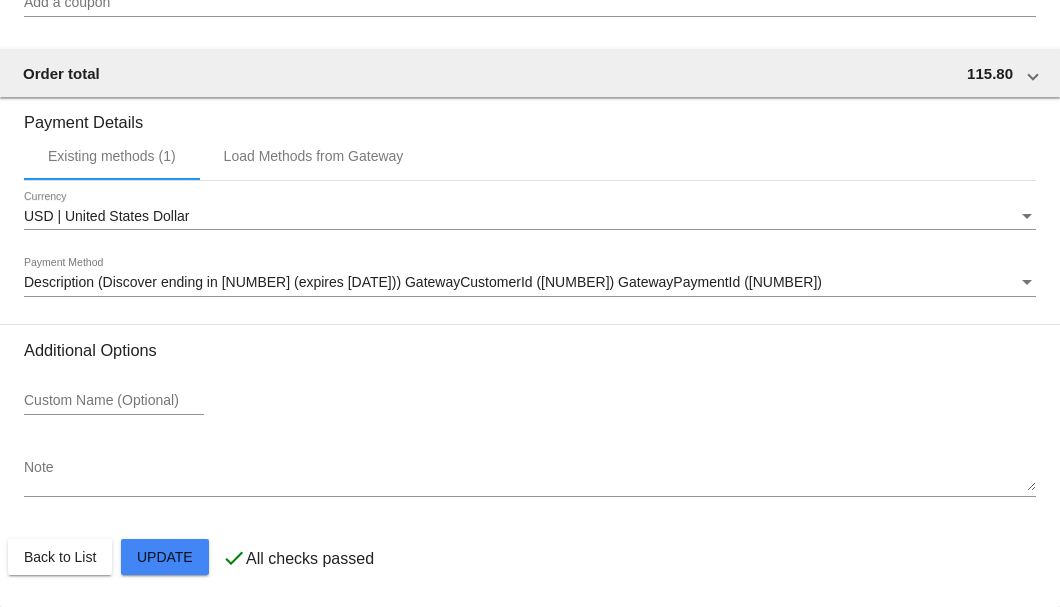 click on "Note" at bounding box center [530, 470] 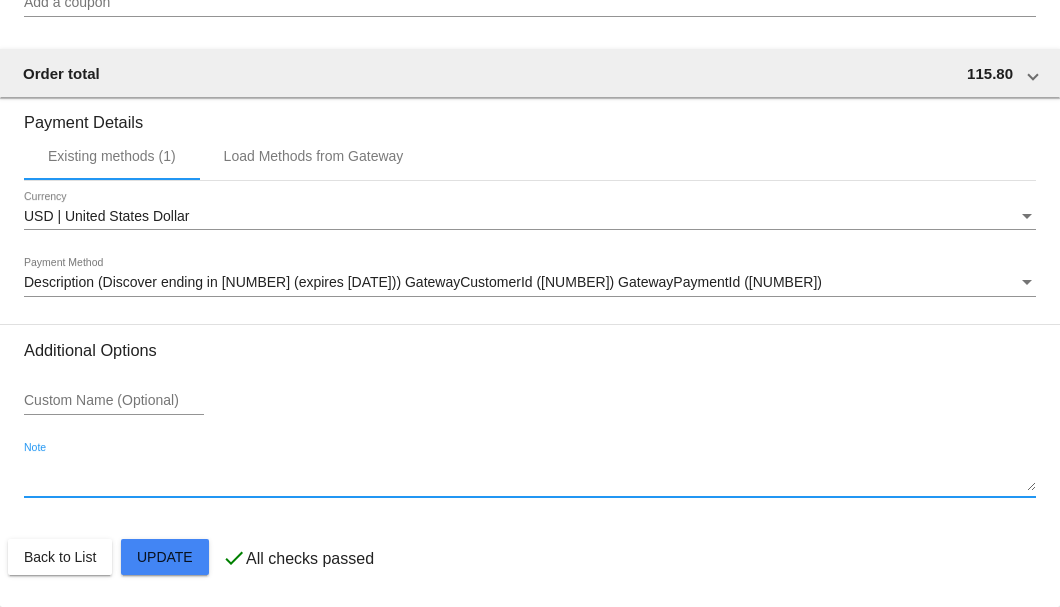 click on "Note" at bounding box center [530, 476] 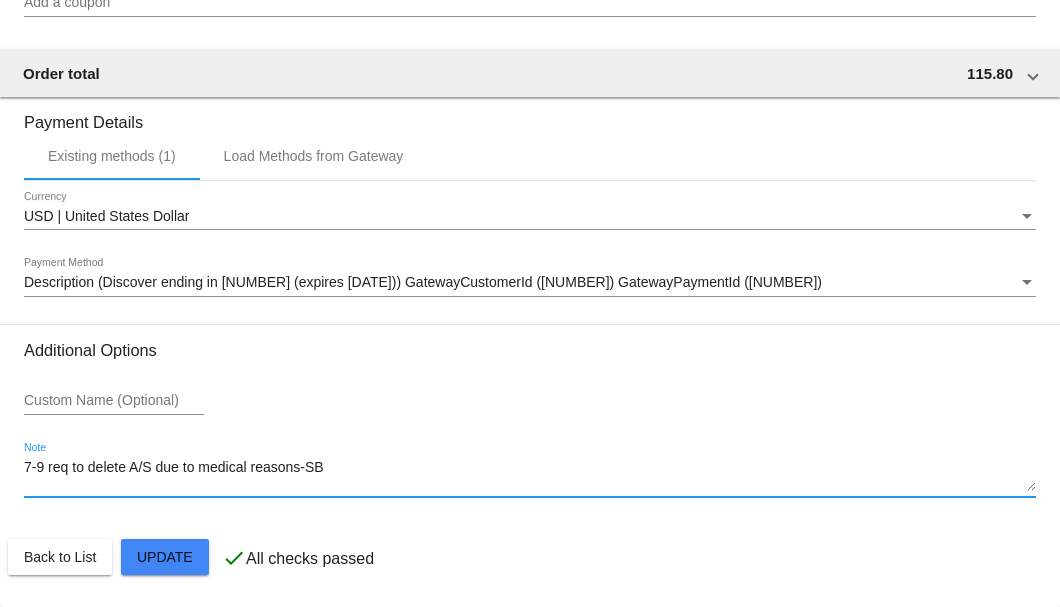 click on "7-9 req to delete A/S due to medical reasons-SB" at bounding box center [530, 476] 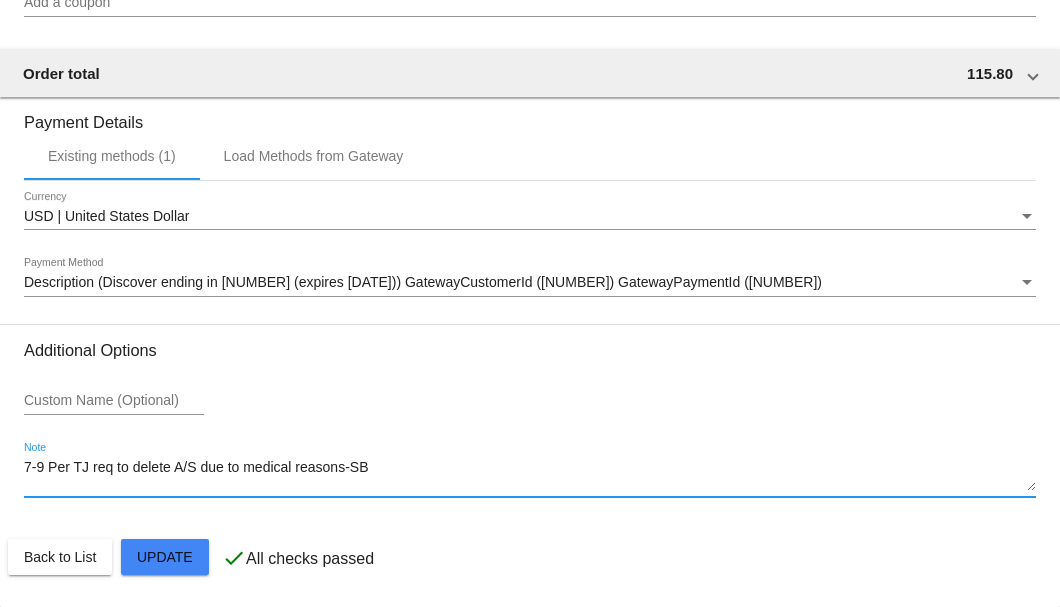 click on "Customer
6309719: Theresa Weisenbeck
45tweis@gmail.com
Customer Shipping
Enter Shipping Address Select A Saved Address (0)
Theresa
Shipping First Name
Weisenbeck
Shipping Last Name
US | USA
Shipping Country
6000 N. JoAnn Dr
Shipping Street 1
Shipping Street 2
Rimrock
Shipping City
AZ | Arizona
Shipping State
86335
Shipping Postcode
Scheduled Order Details
Frequency:
Every 1 months
Active
Status" at bounding box center [530, -428] 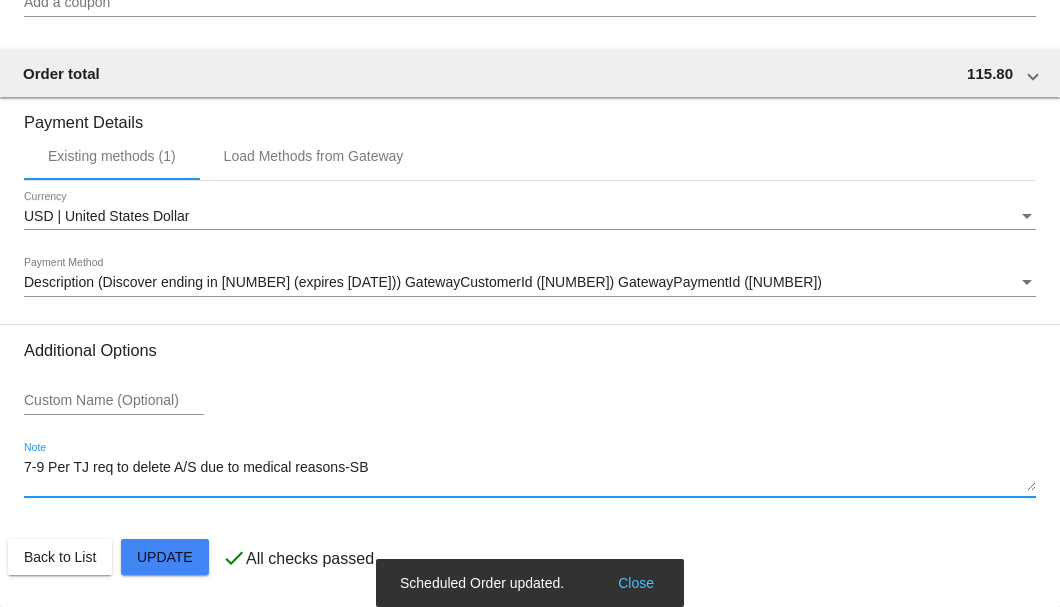 type on "7-9 Per TJ req to delete A/S due to medical reasons-SB" 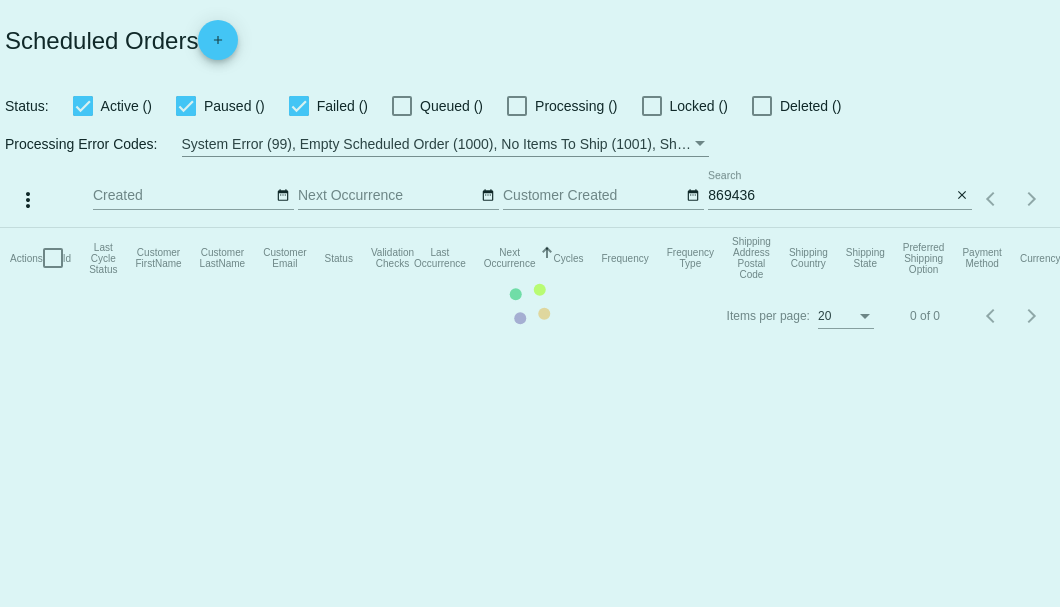 scroll, scrollTop: 0, scrollLeft: 0, axis: both 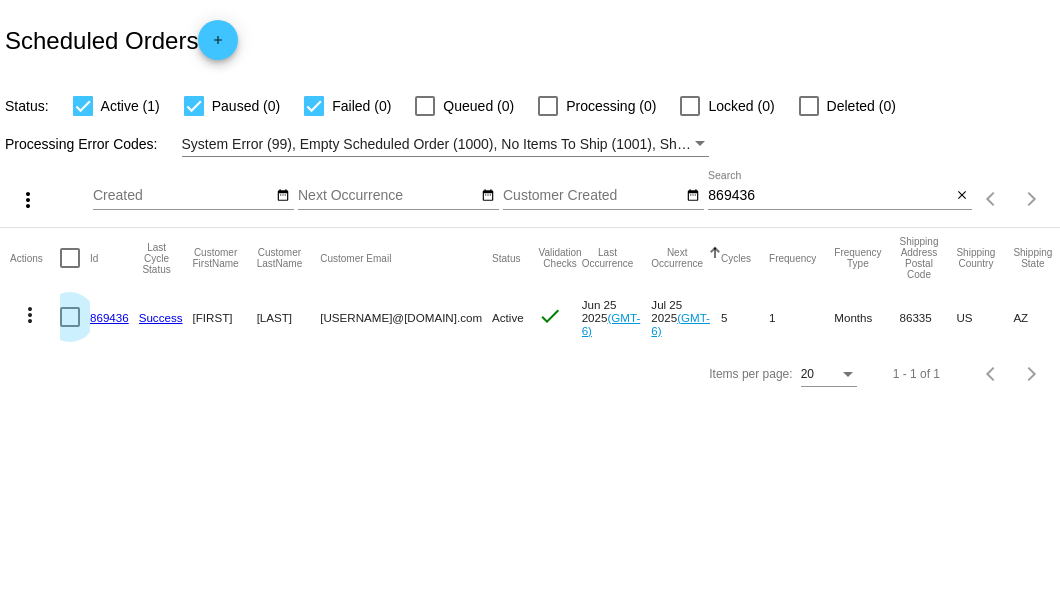click at bounding box center (70, 317) 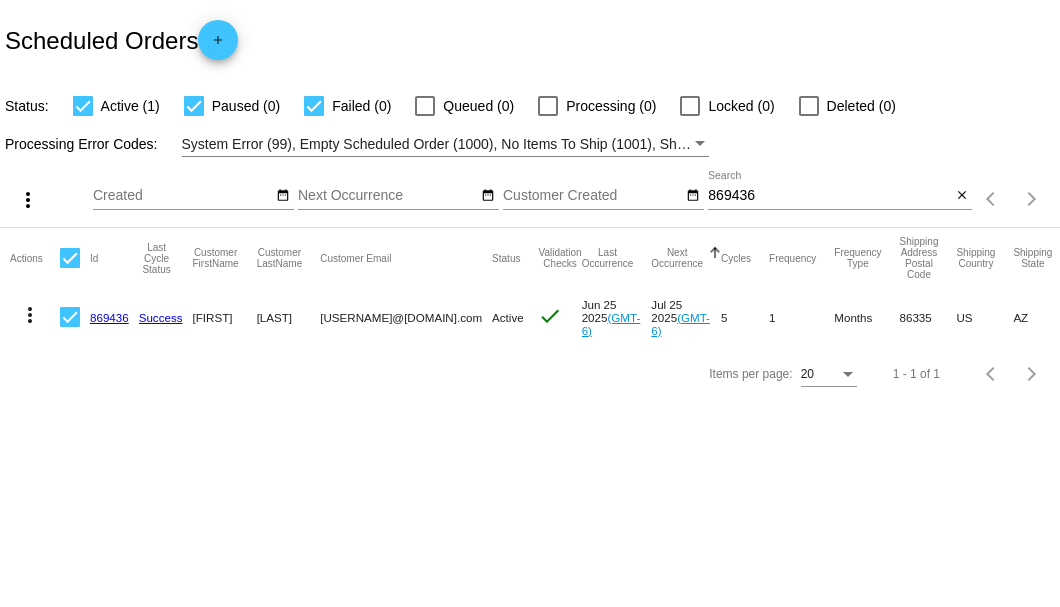 click on "more_vert" at bounding box center (30, 315) 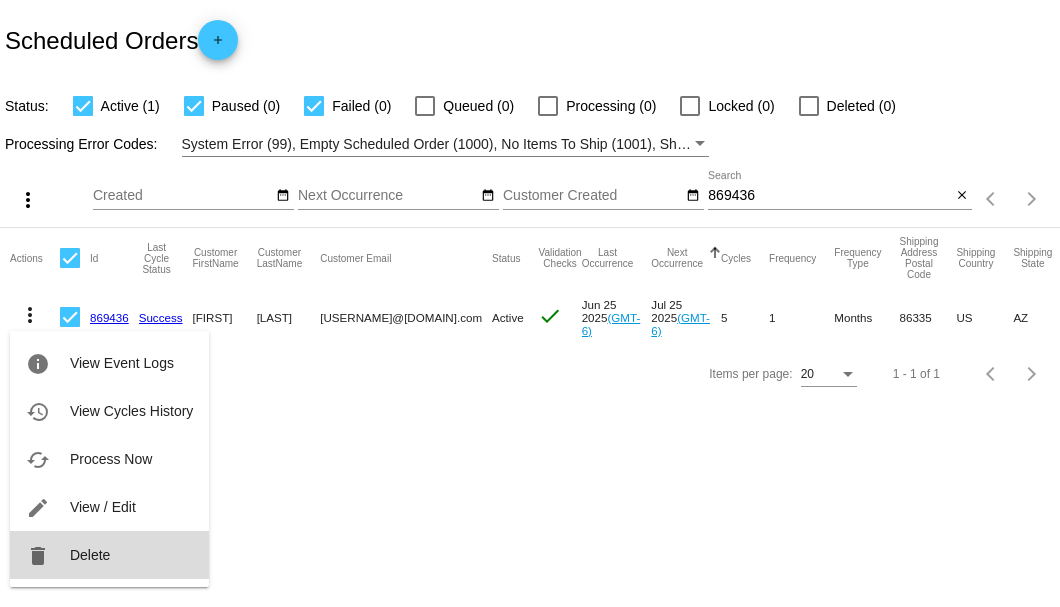 click on "delete
Delete" at bounding box center [109, 555] 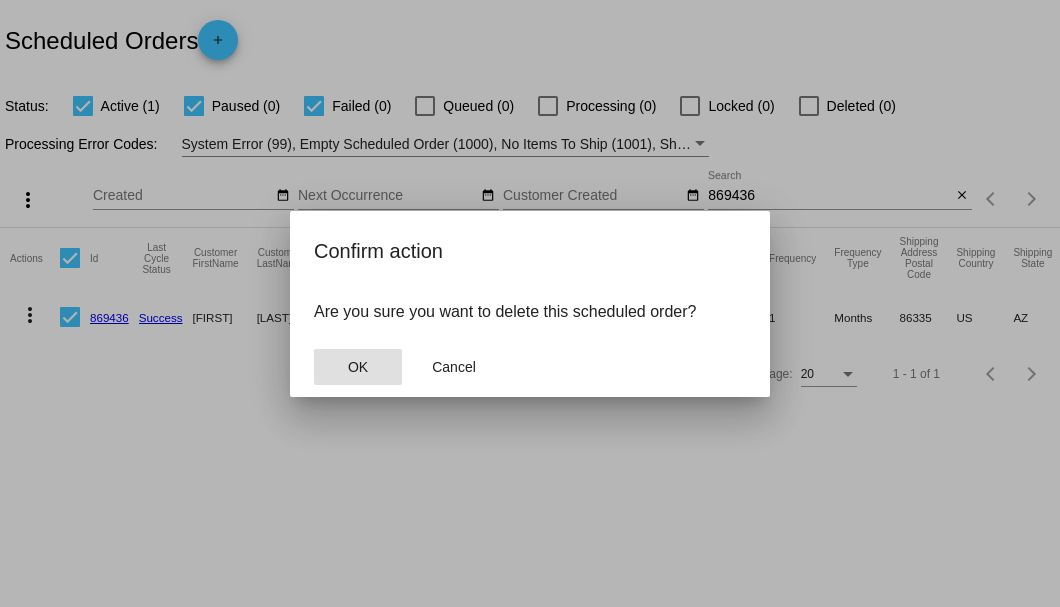 click on "OK" at bounding box center (358, 367) 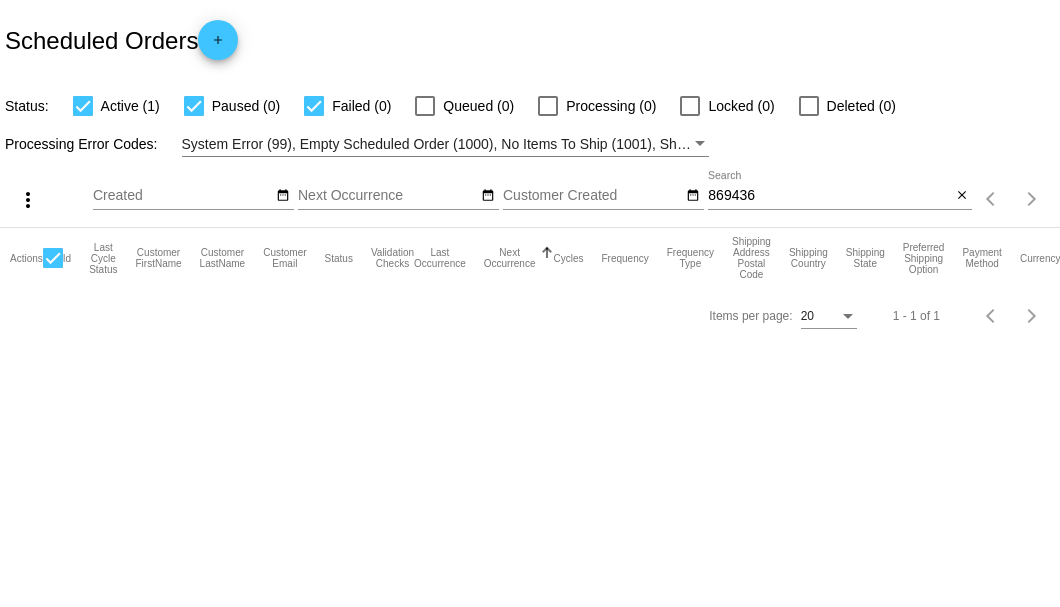 click on "[NUMBER]
Search" at bounding box center (829, 190) 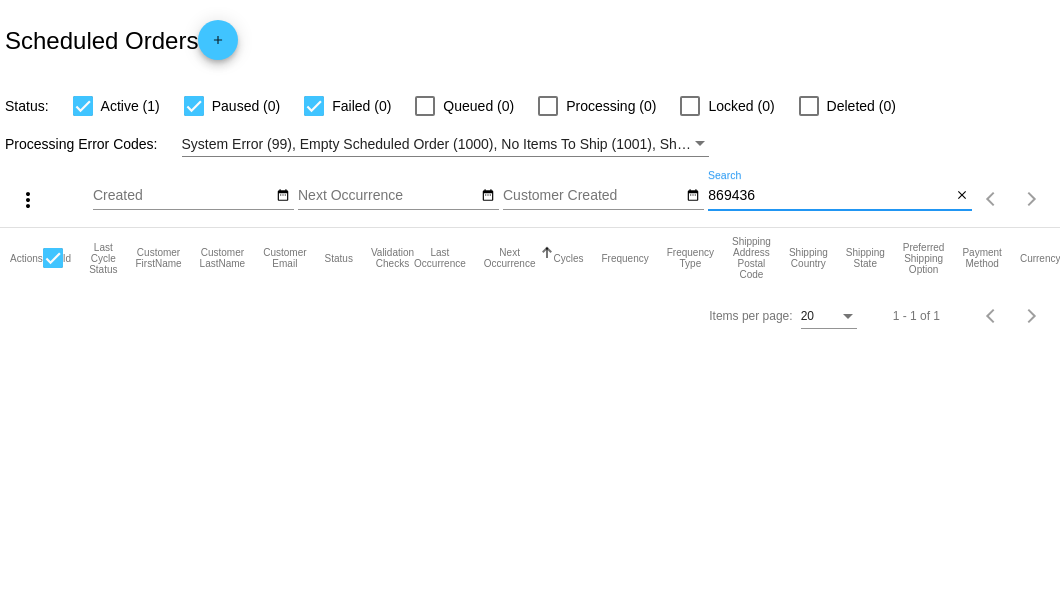 click on "869436" at bounding box center (829, 196) 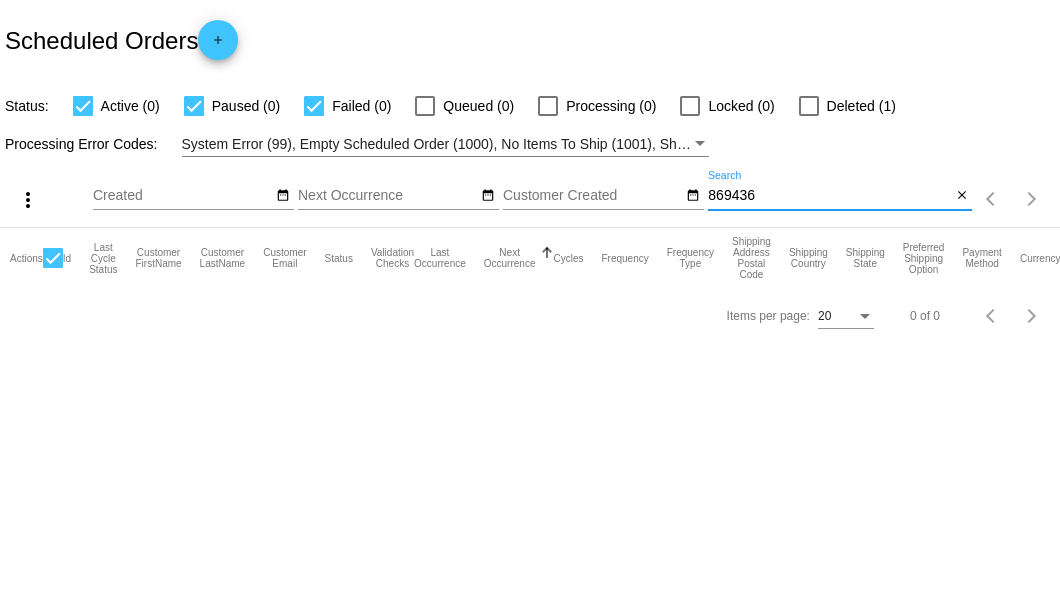 click at bounding box center [809, 106] 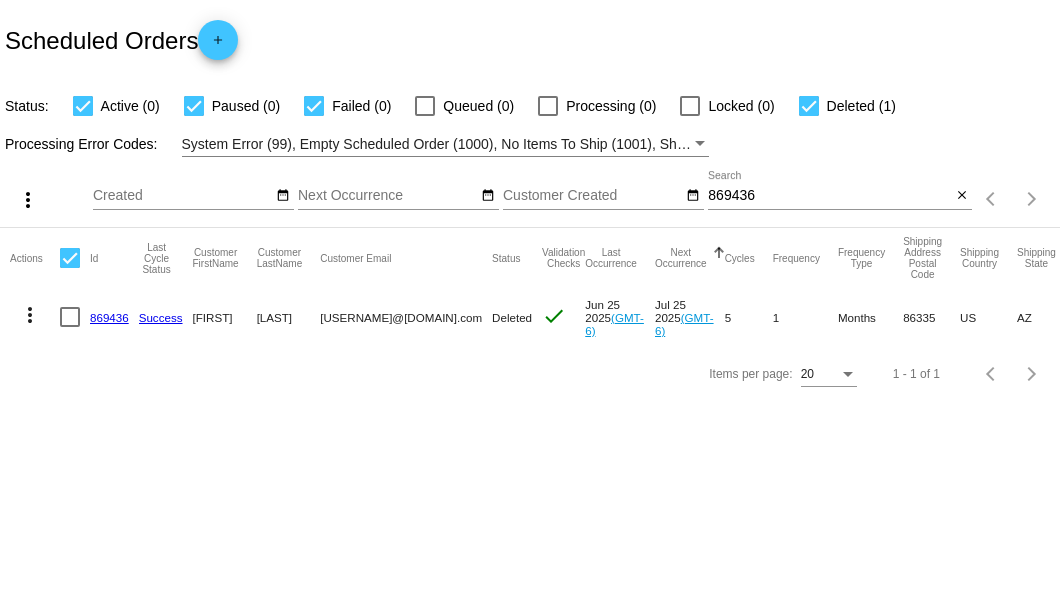 click on "869436" at bounding box center [829, 196] 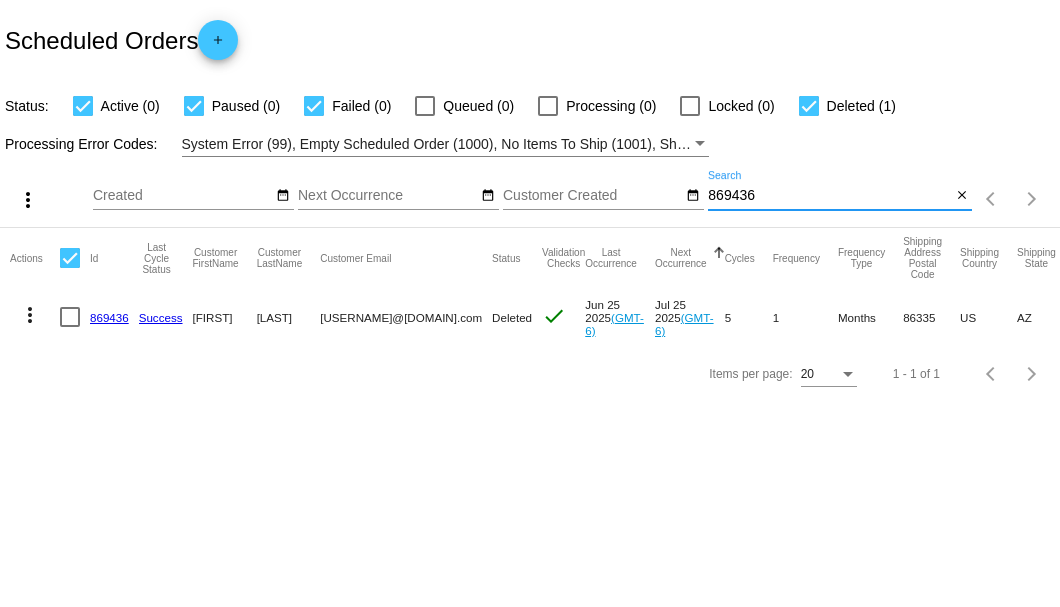click on "869436" at bounding box center (829, 196) 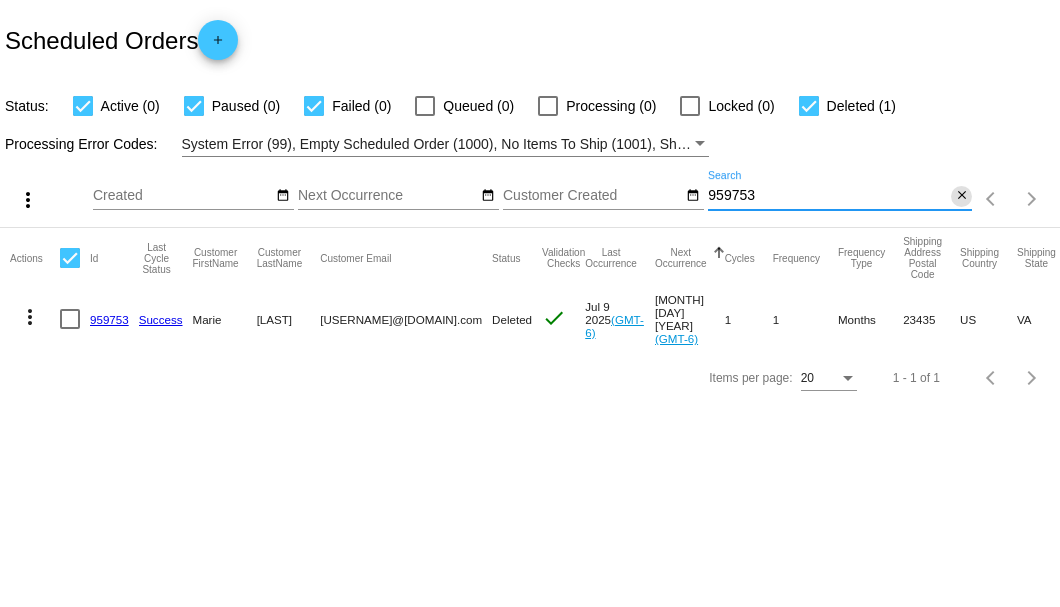type on "959753" 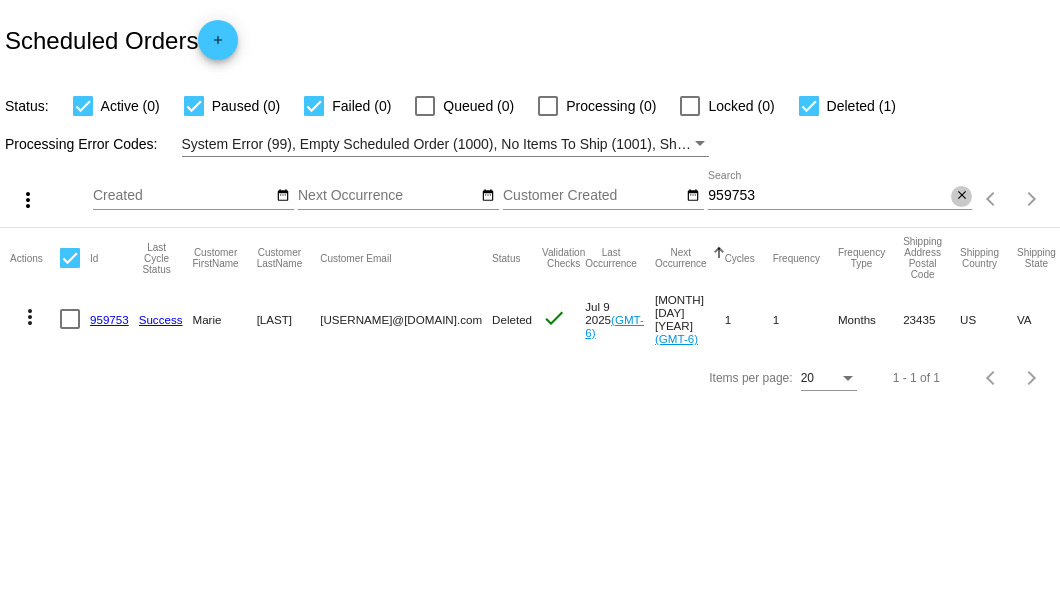 click on "close" at bounding box center (962, 196) 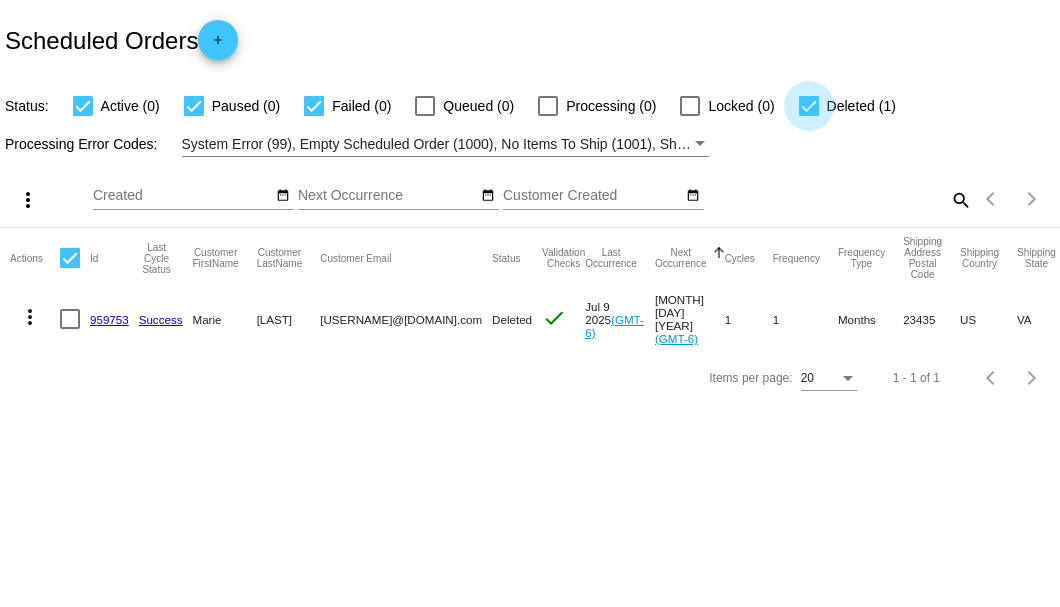 click at bounding box center (809, 106) 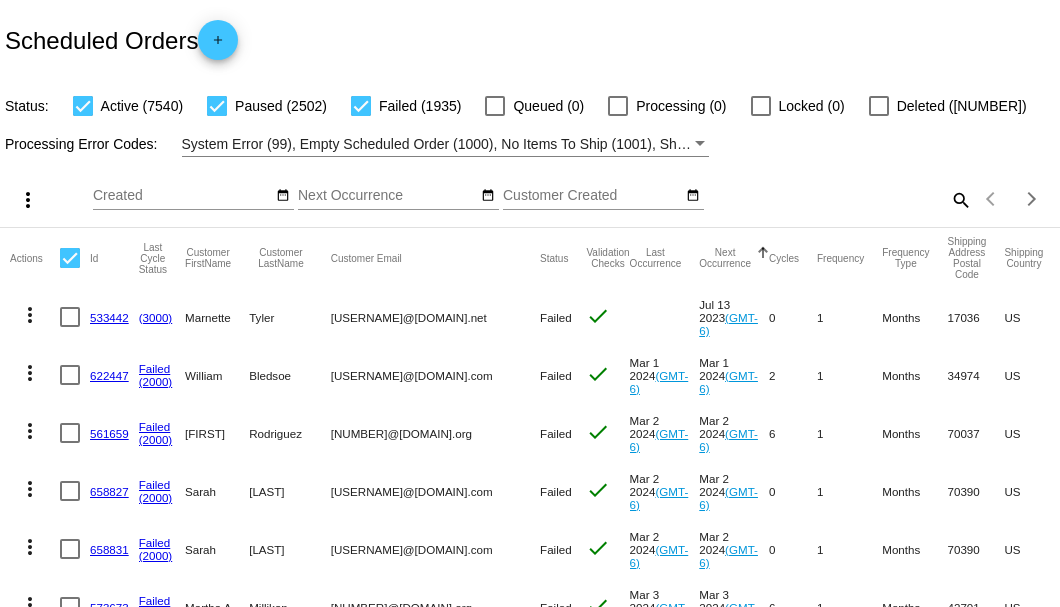 click on "search" at bounding box center [960, 199] 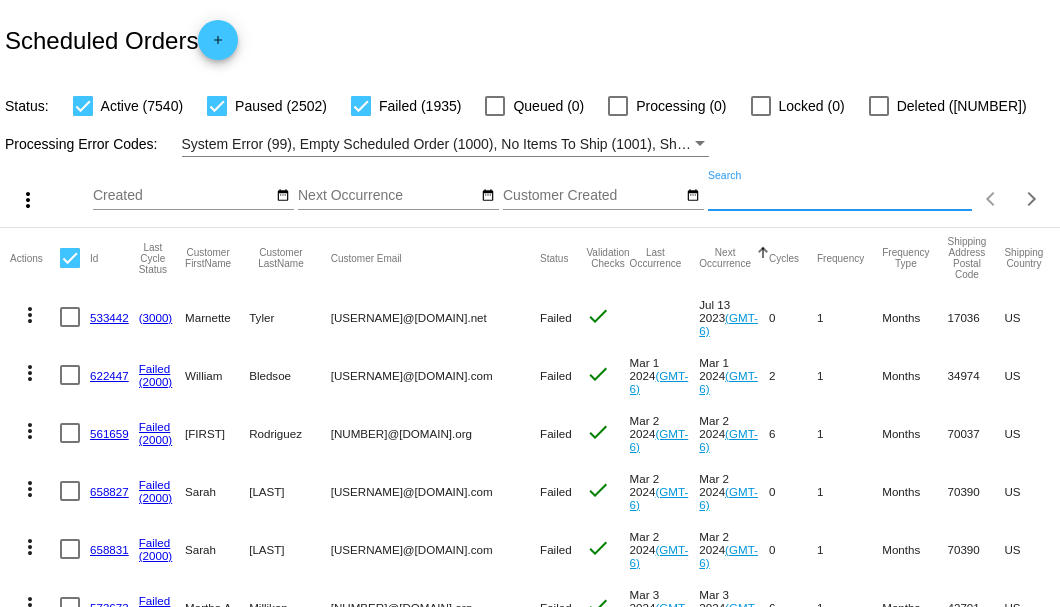click on "Search" at bounding box center [840, 196] 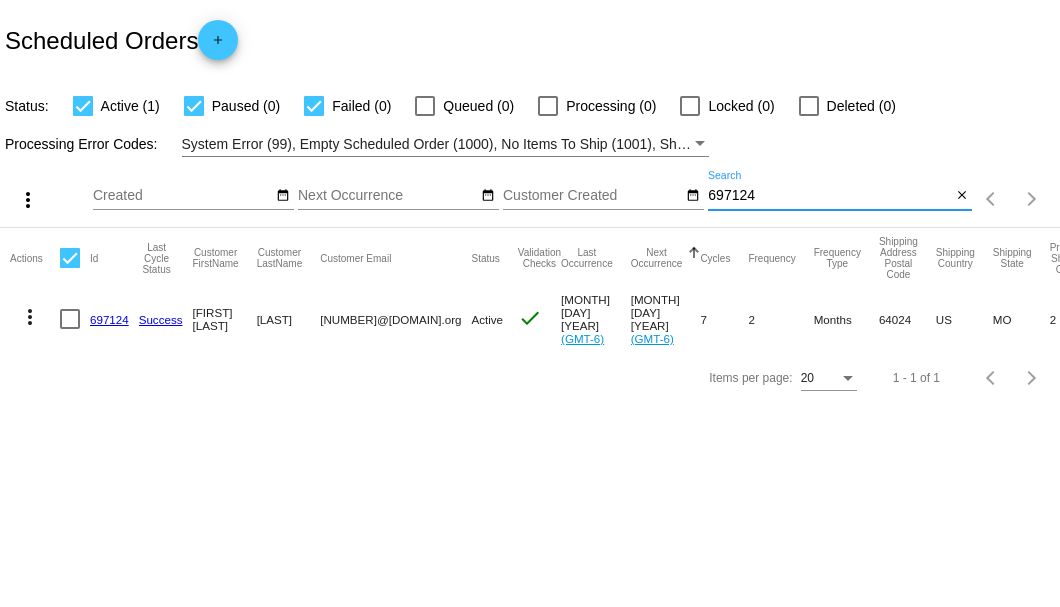 type on "697124" 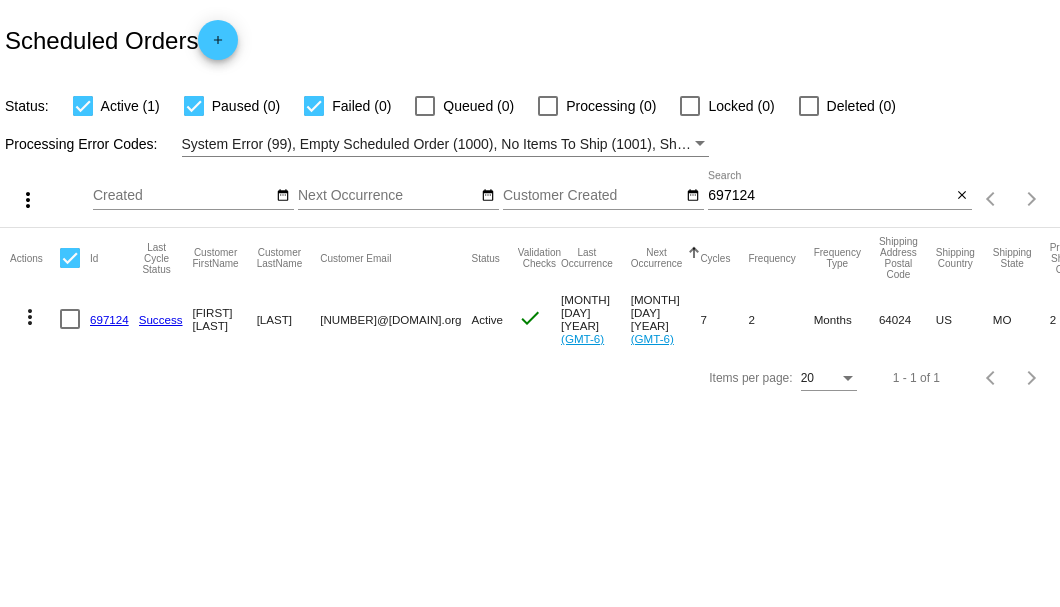 click on "697124" at bounding box center (109, 319) 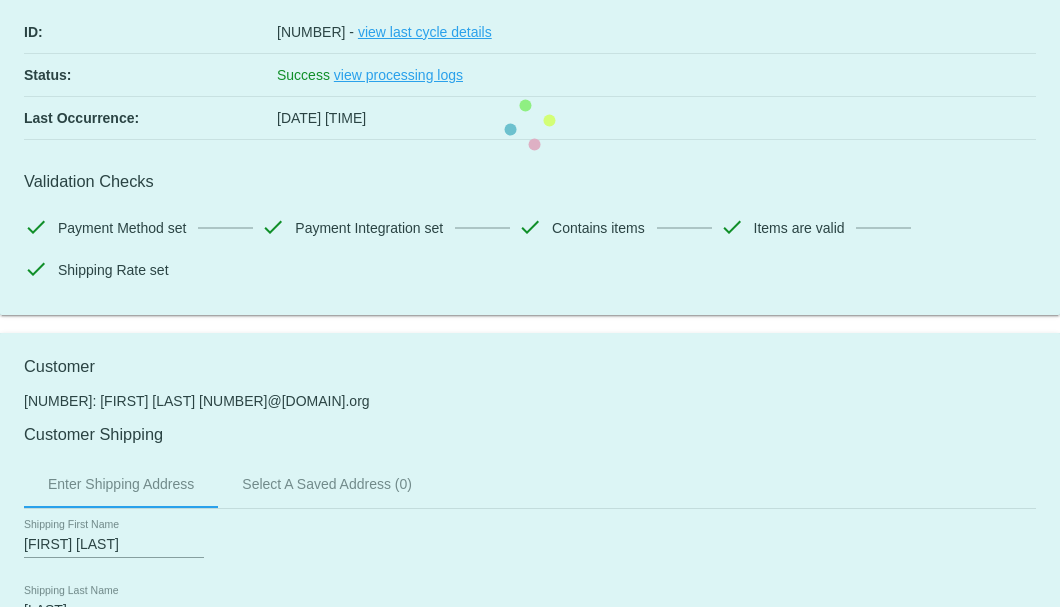 scroll, scrollTop: 400, scrollLeft: 0, axis: vertical 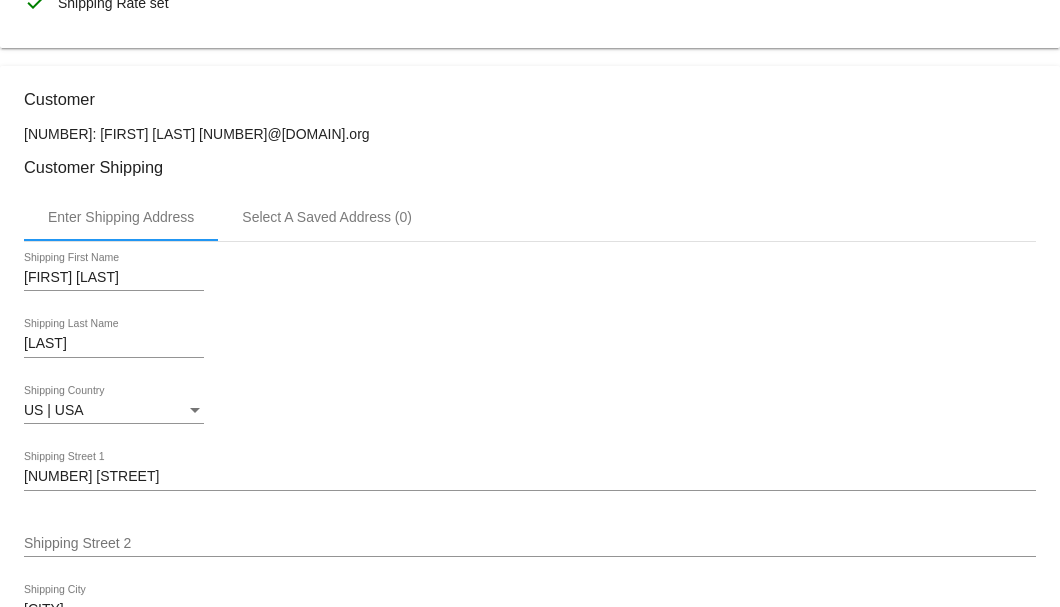 drag, startPoint x: 197, startPoint y: 126, endPoint x: 88, endPoint y: 125, distance: 109.004585 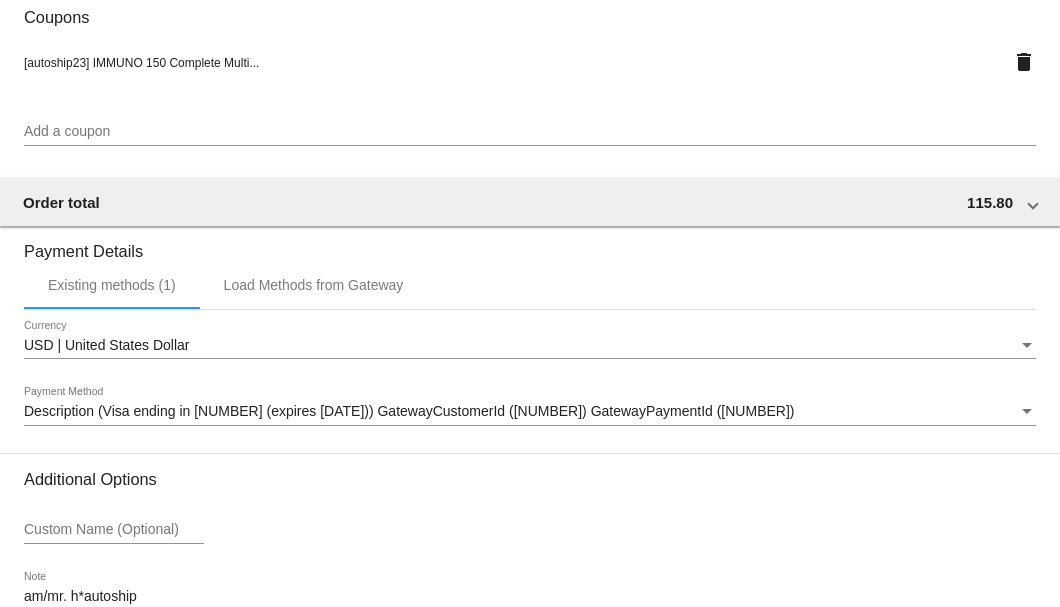scroll, scrollTop: 1930, scrollLeft: 0, axis: vertical 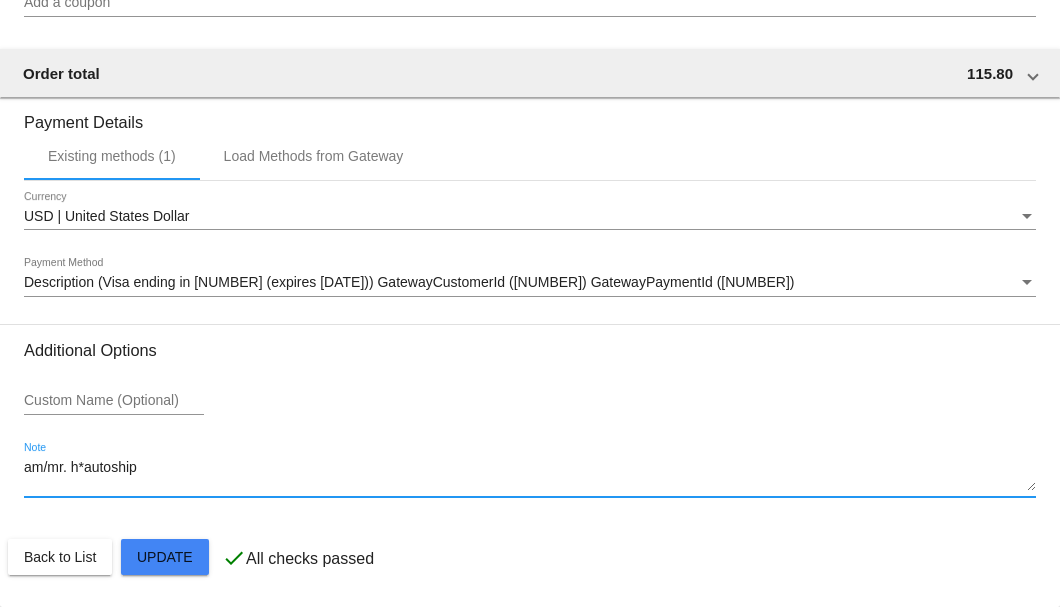 drag, startPoint x: 158, startPoint y: 469, endPoint x: 22, endPoint y: 472, distance: 136.03308 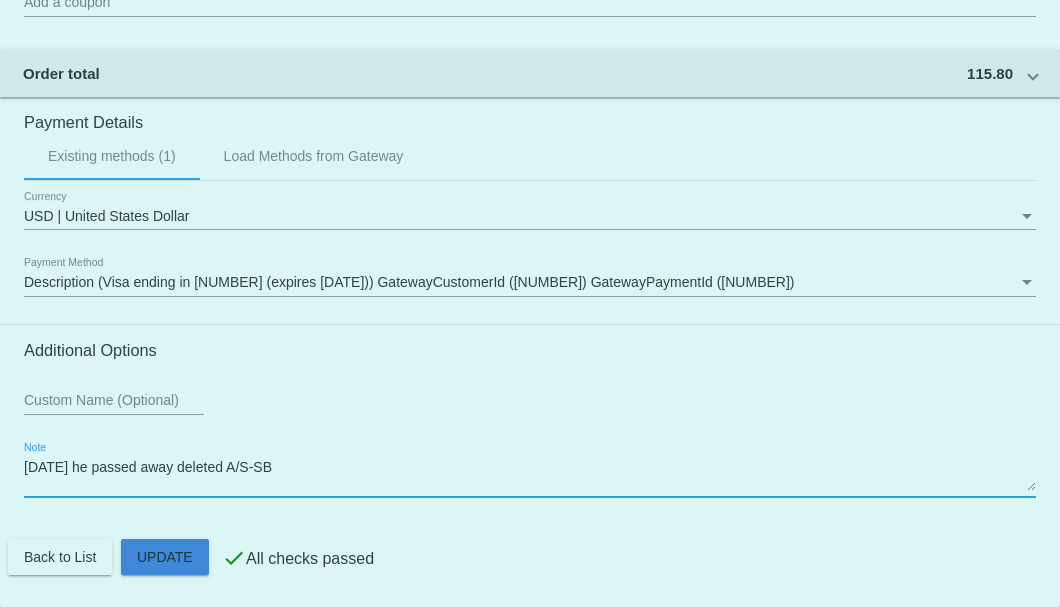 click on "Customer
[NUMBER]: [FIRST] [LAST]
[NUMBER]@[DOMAIN].org
Customer Shipping
Enter Shipping Address Select A Saved Address (0)
[FIRST]
Shipping First Name
[LAST]
Shipping Last Name
US | USA
Shipping Country
[NUMBER] [STREET]
Shipping Street 1
Shipping Street 2
[CITY]
Shipping City
MO | Missouri
Shipping State
[POSTAL_CODE]
Shipping Postcode
Scheduled Order Details
Frequency:
Every 2 months
Active 2 7" at bounding box center (530, -428) 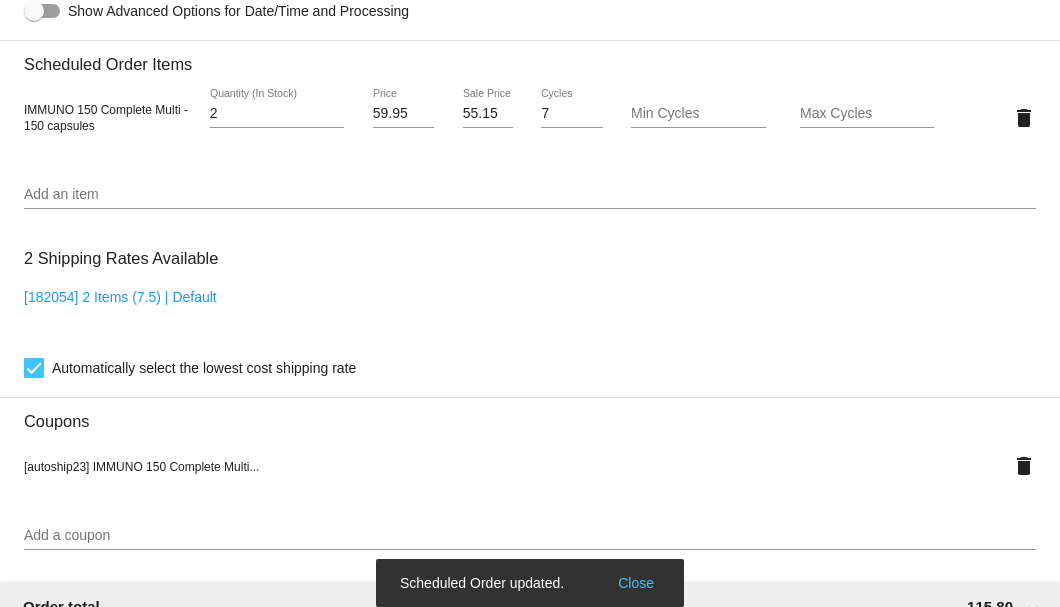 scroll, scrollTop: 1196, scrollLeft: 0, axis: vertical 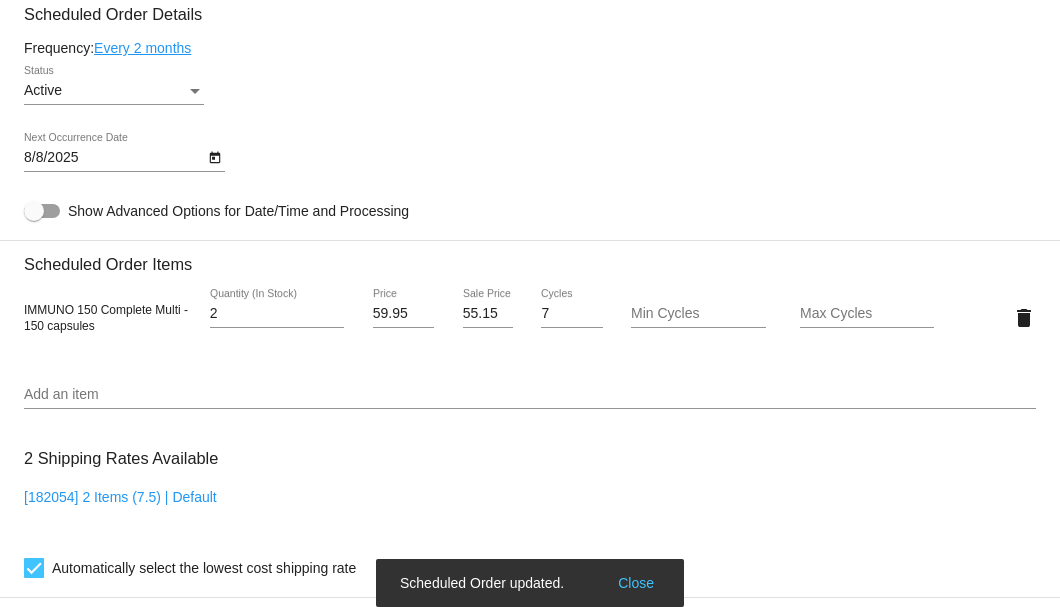 type on "[DATE] he passed away deleted A/S-SB" 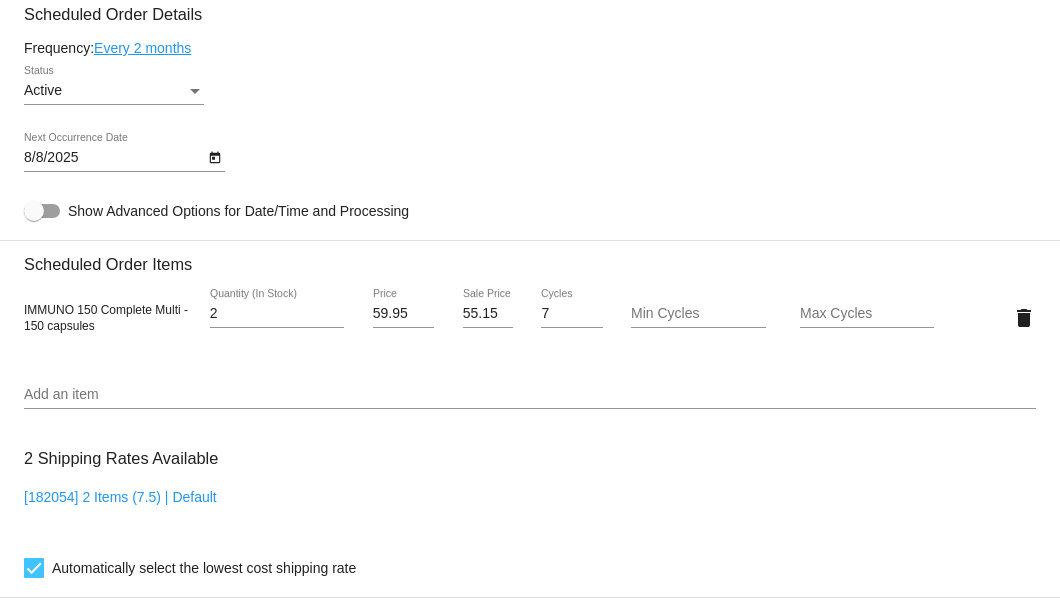 scroll, scrollTop: 930, scrollLeft: 0, axis: vertical 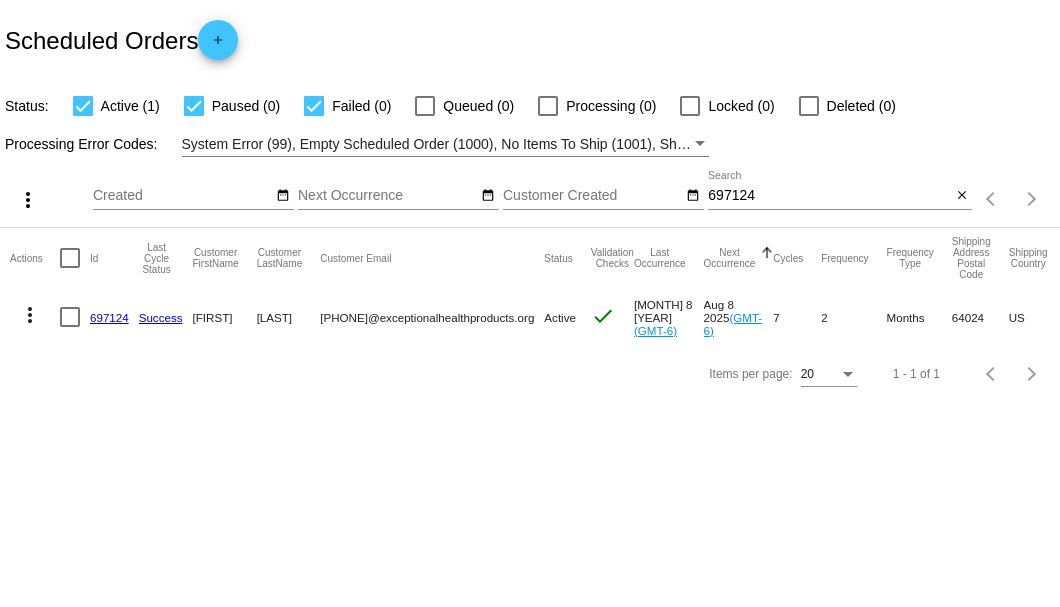 drag, startPoint x: 316, startPoint y: 312, endPoint x: 554, endPoint y: 314, distance: 238.0084 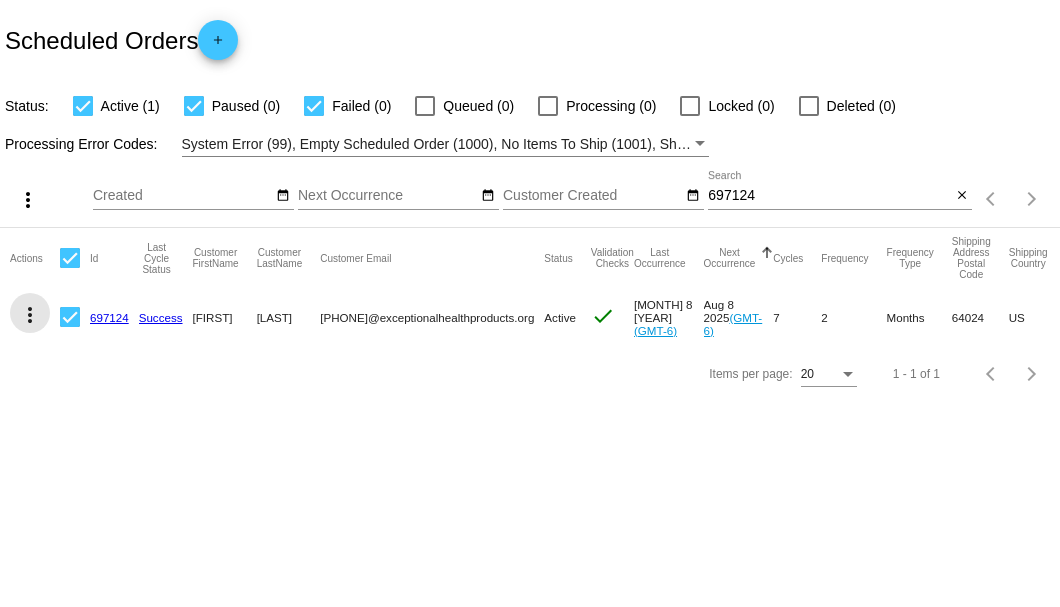 click on "more_vert" at bounding box center (30, 315) 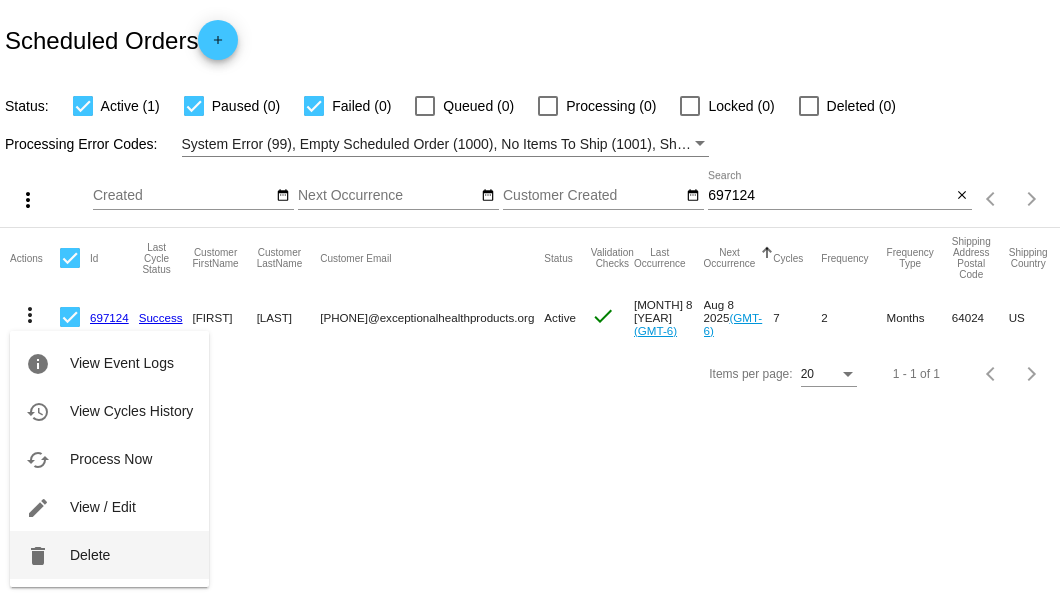 click on "delete
Delete" at bounding box center (109, 555) 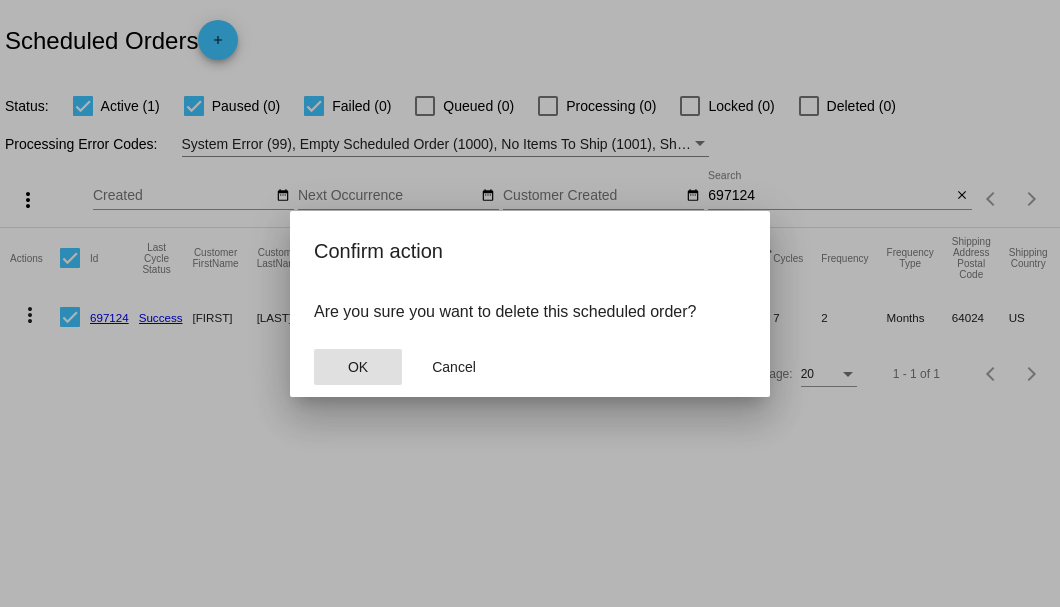 click on "OK" at bounding box center (358, 367) 